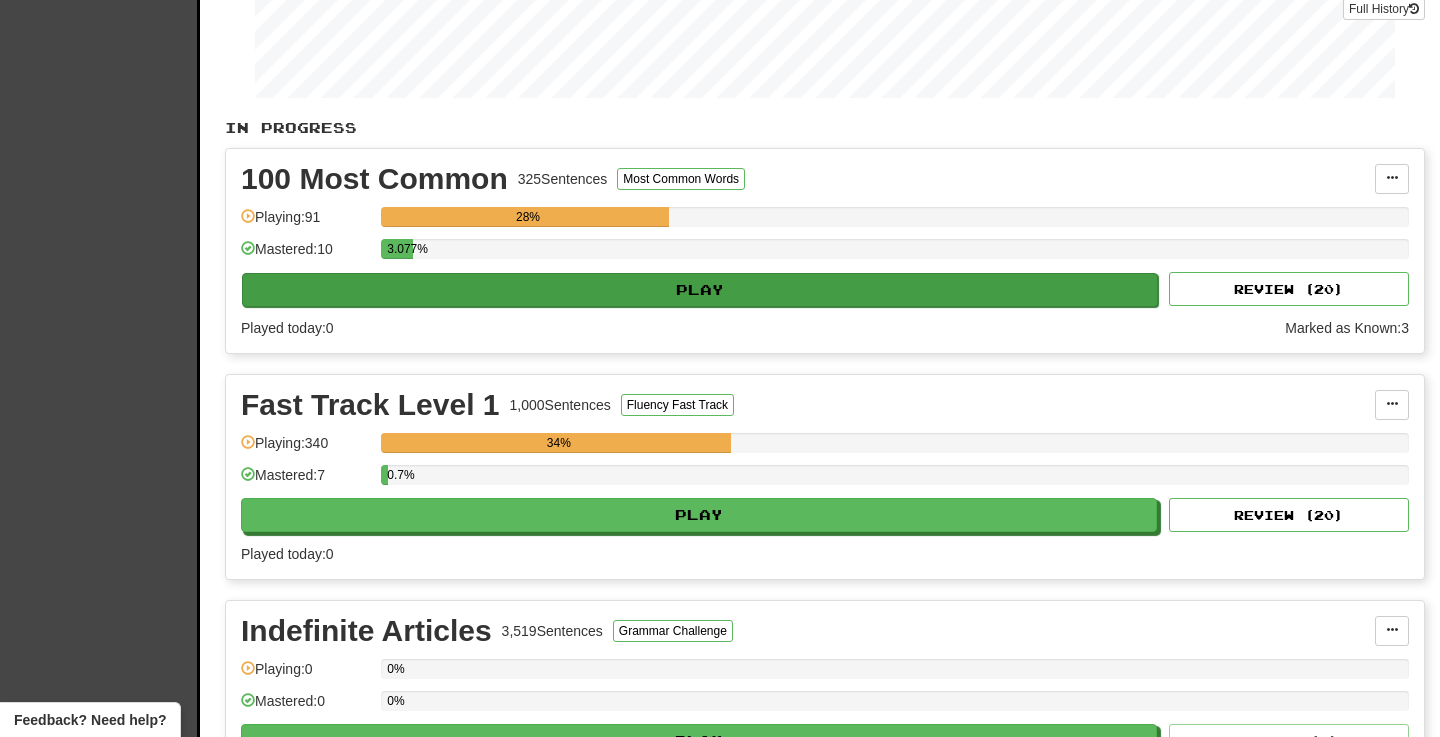 scroll, scrollTop: 371, scrollLeft: 0, axis: vertical 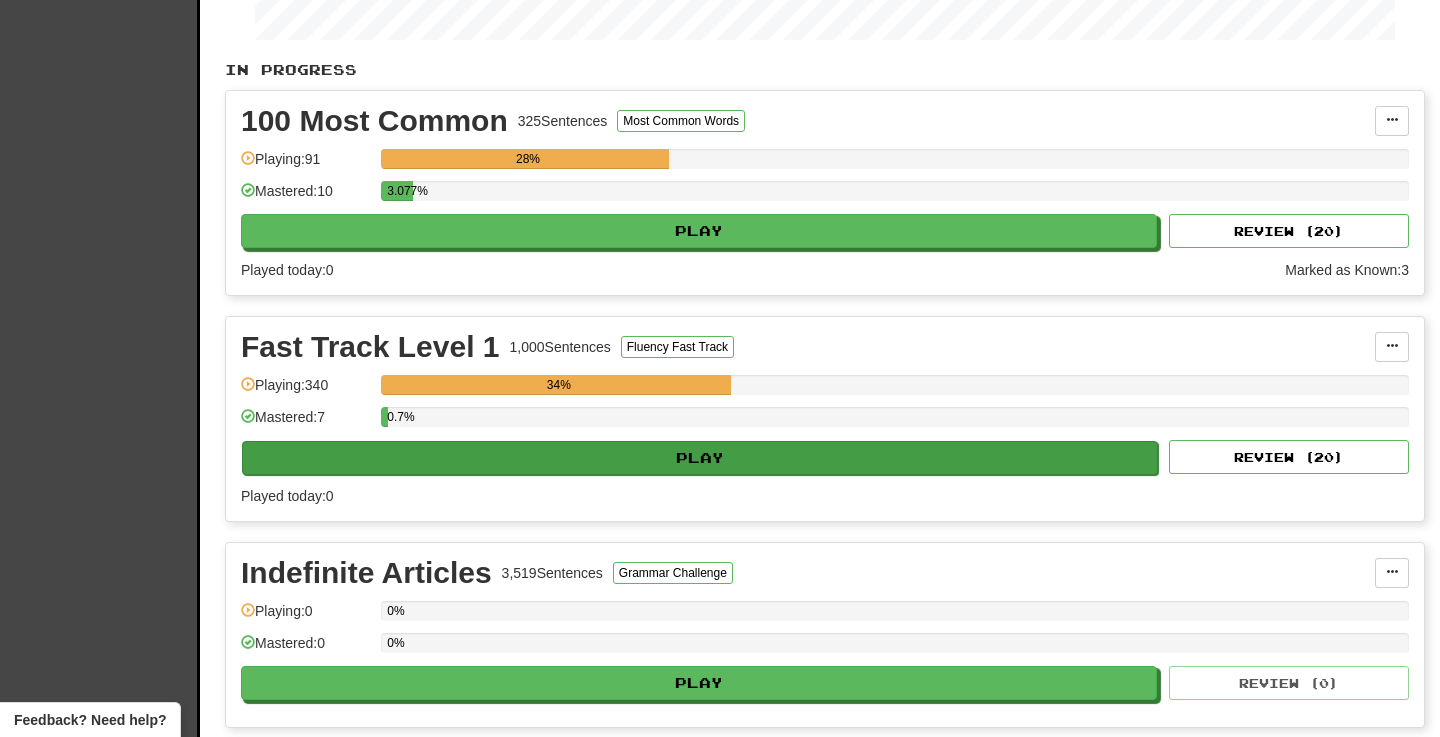 click on "Play" at bounding box center [700, 458] 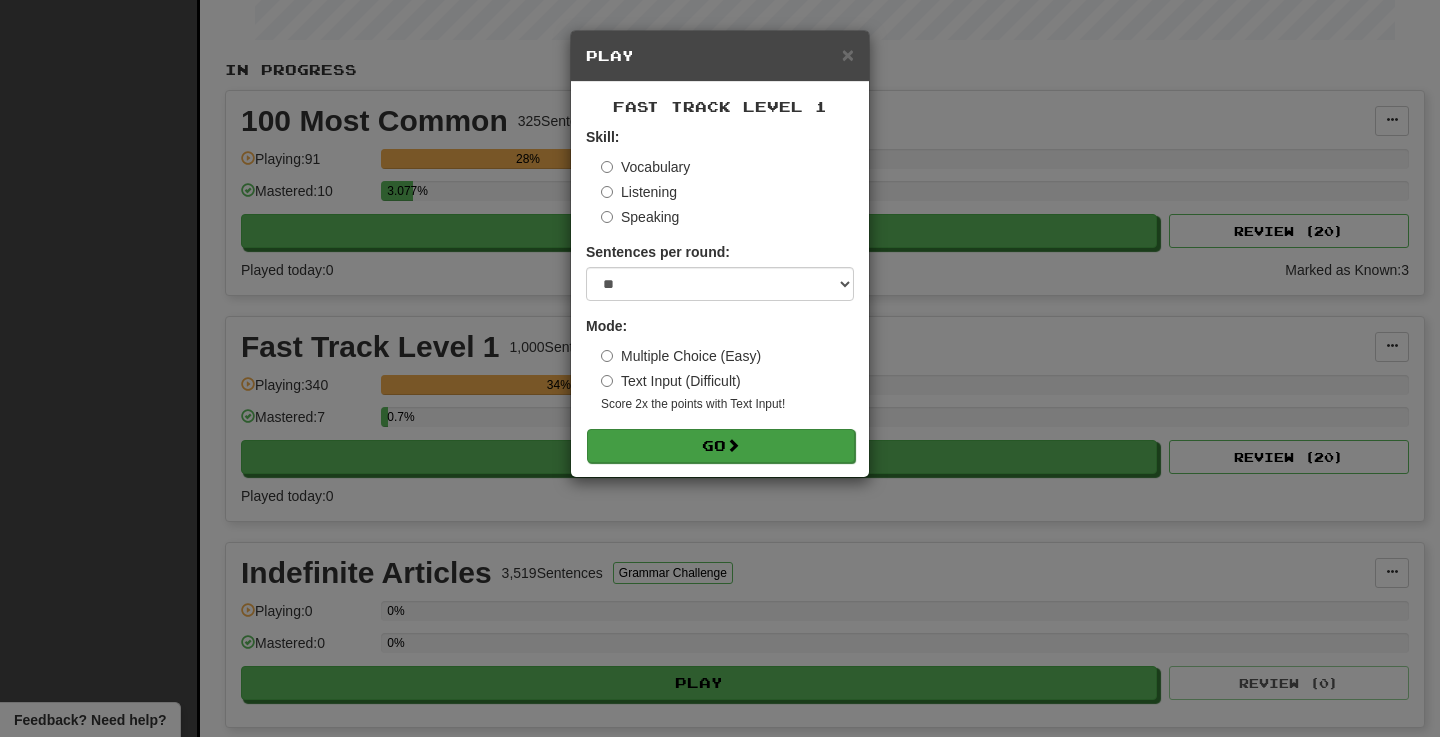 click on "Go" at bounding box center (721, 446) 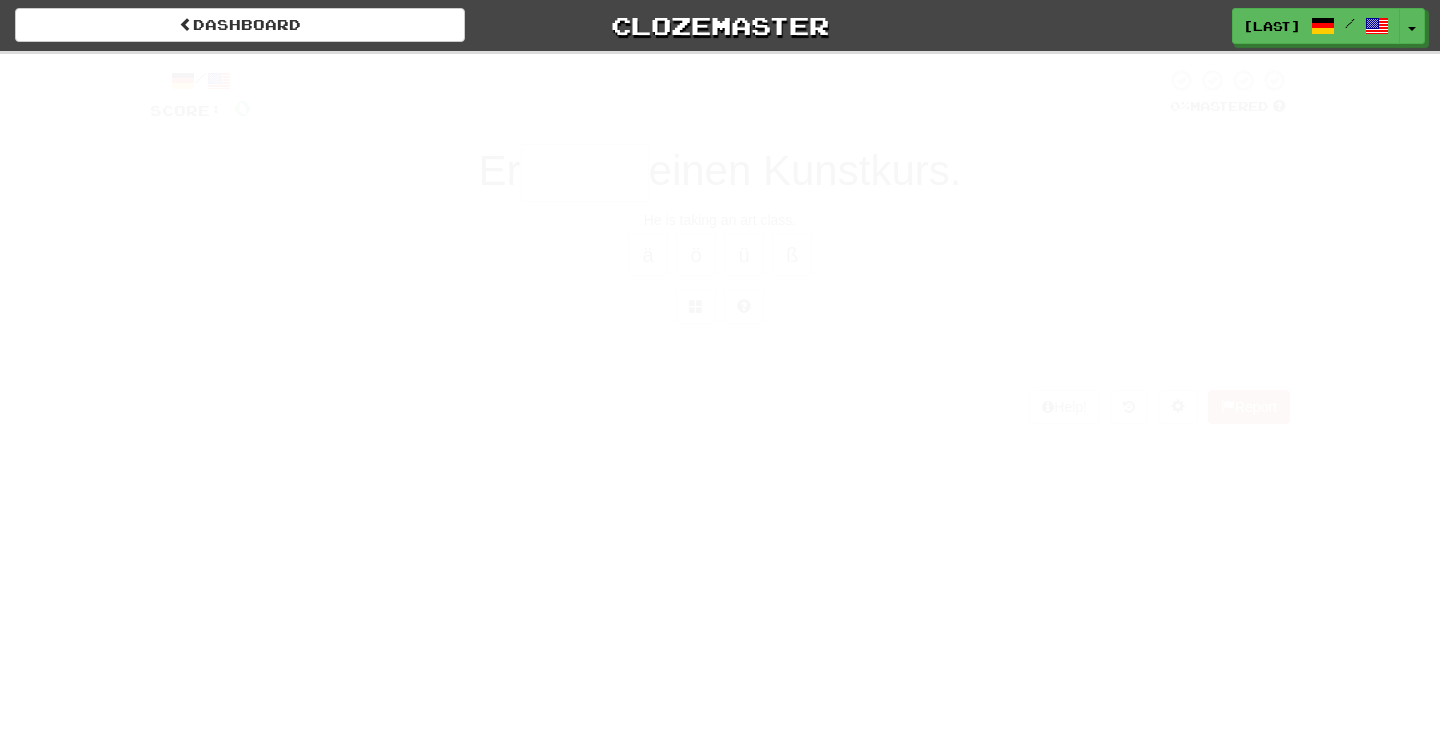 scroll, scrollTop: 0, scrollLeft: 0, axis: both 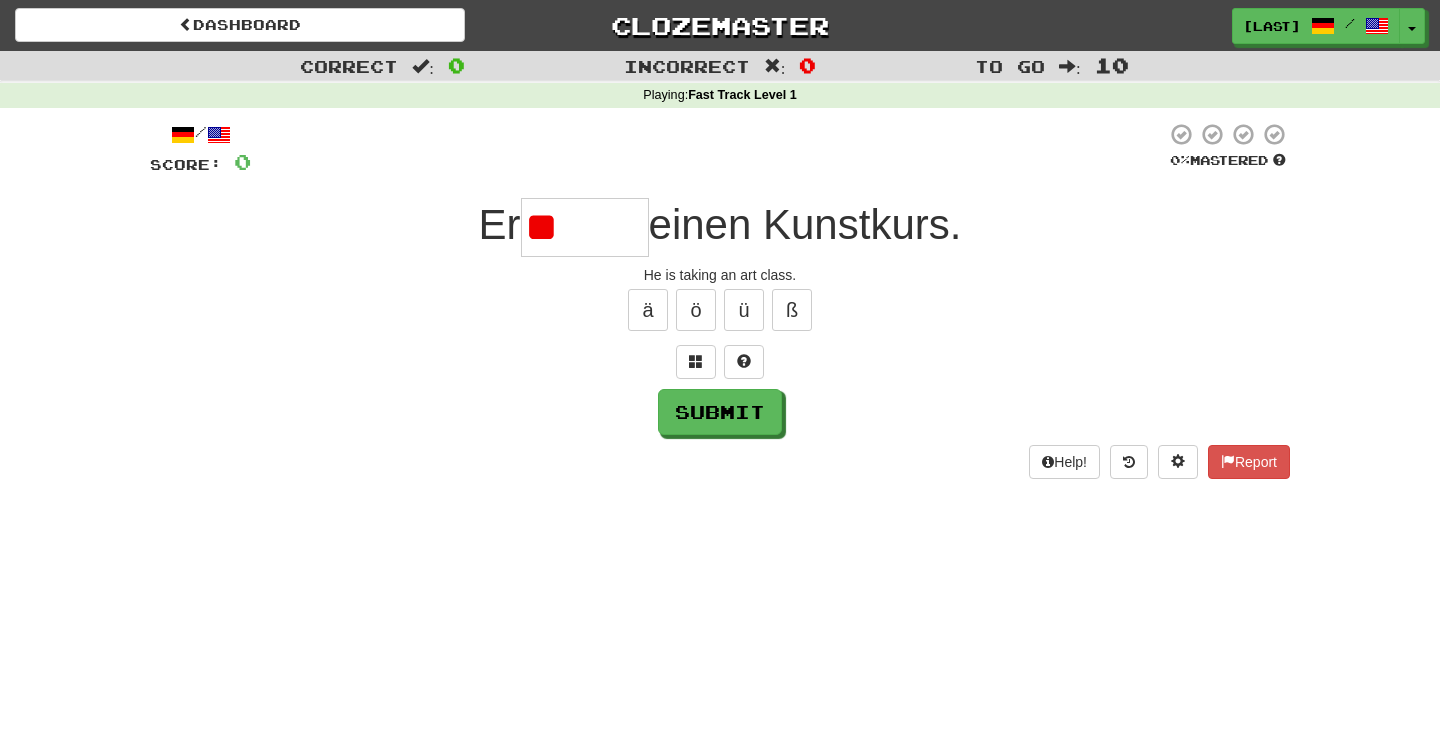 type on "*" 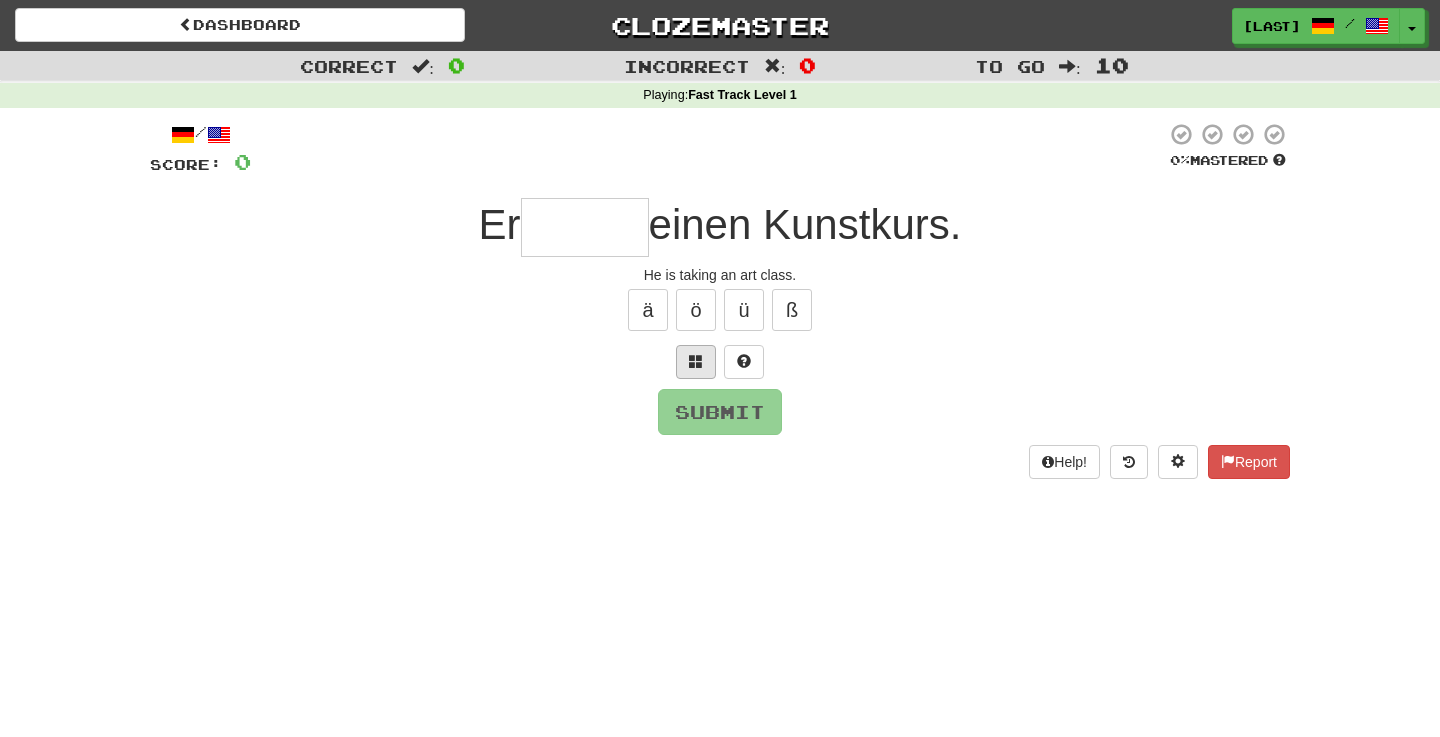 click at bounding box center (696, 362) 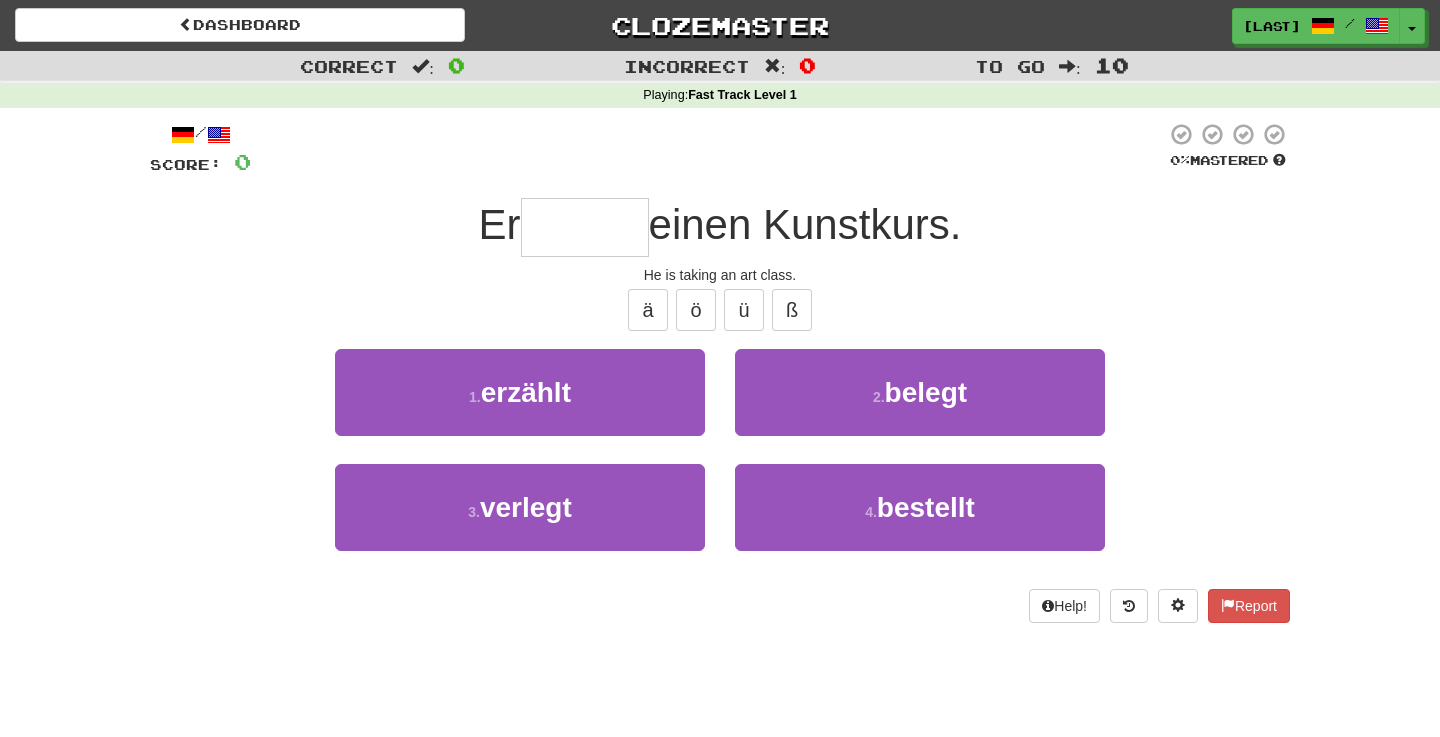 type on "*" 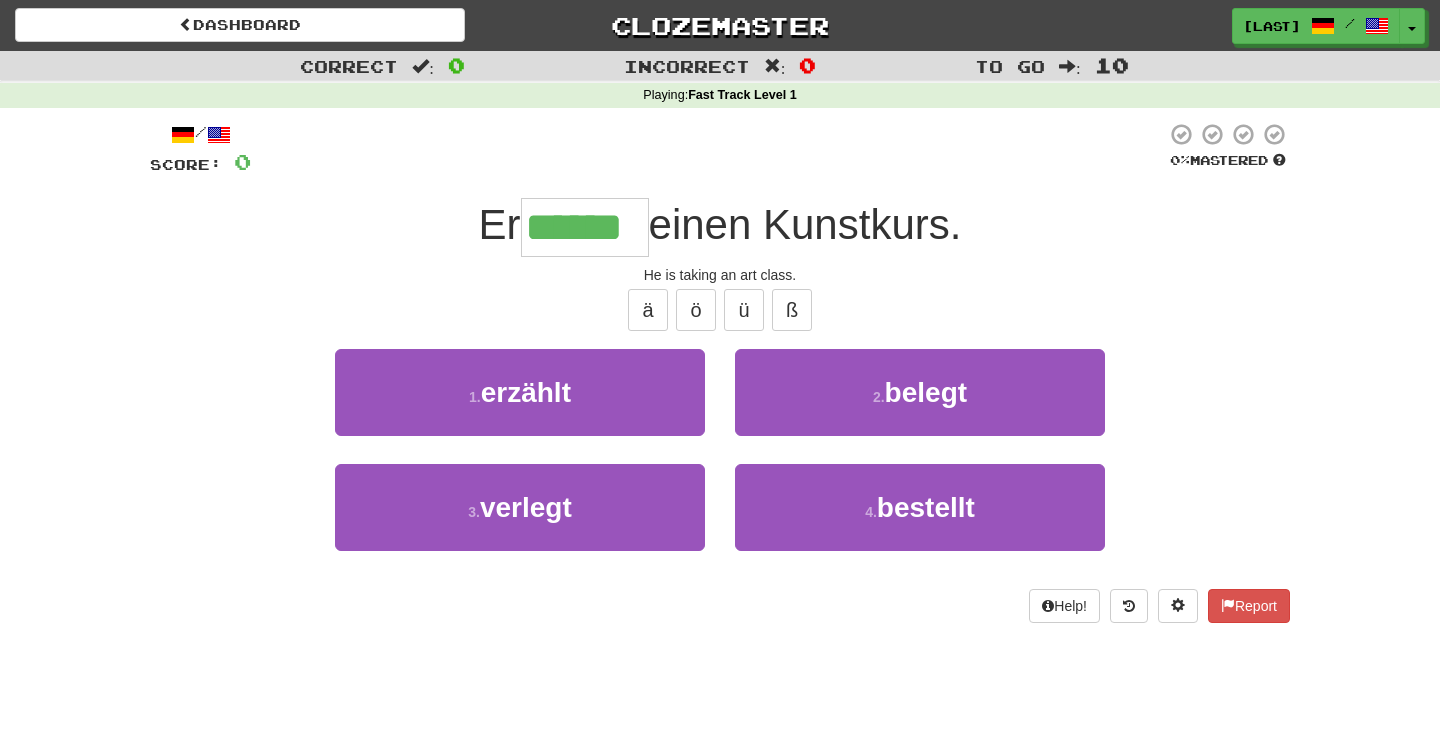 type on "******" 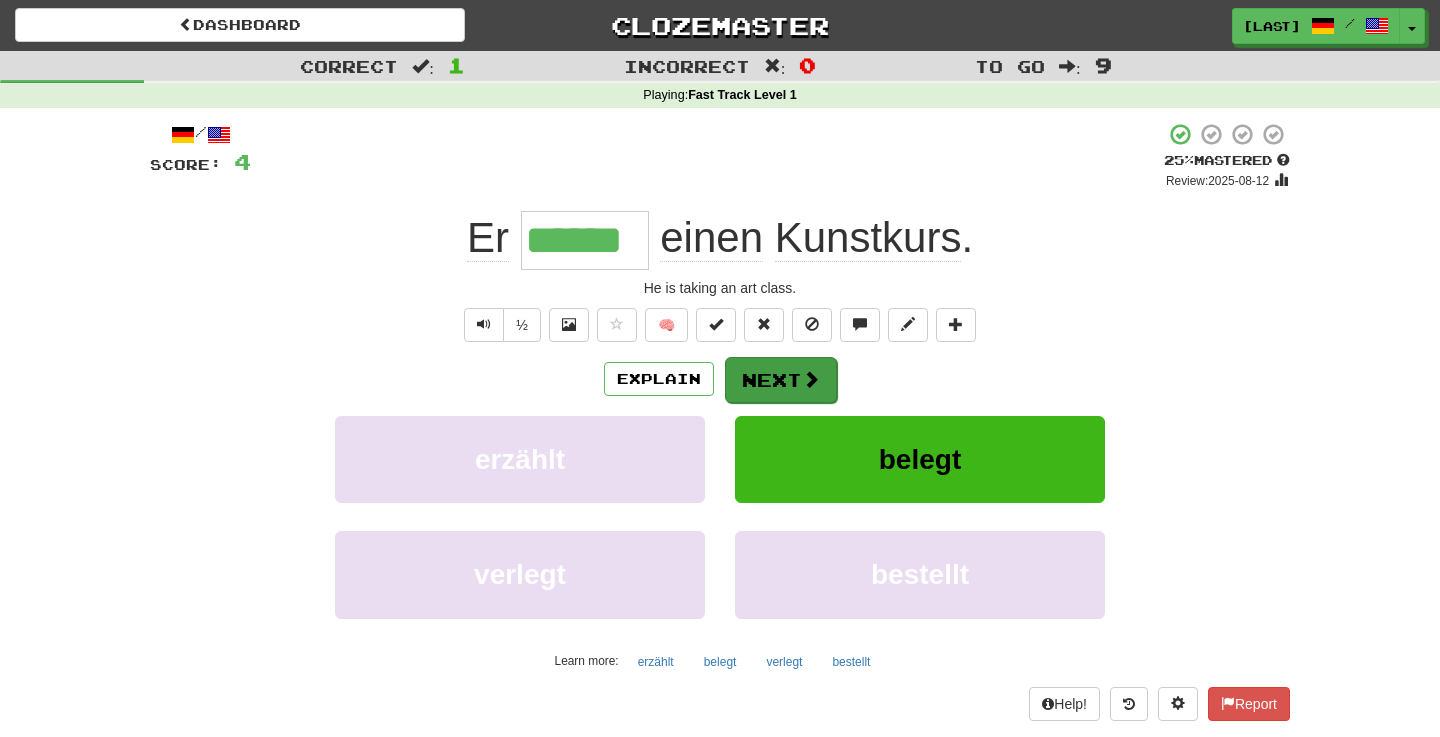 click on "Next" at bounding box center [781, 380] 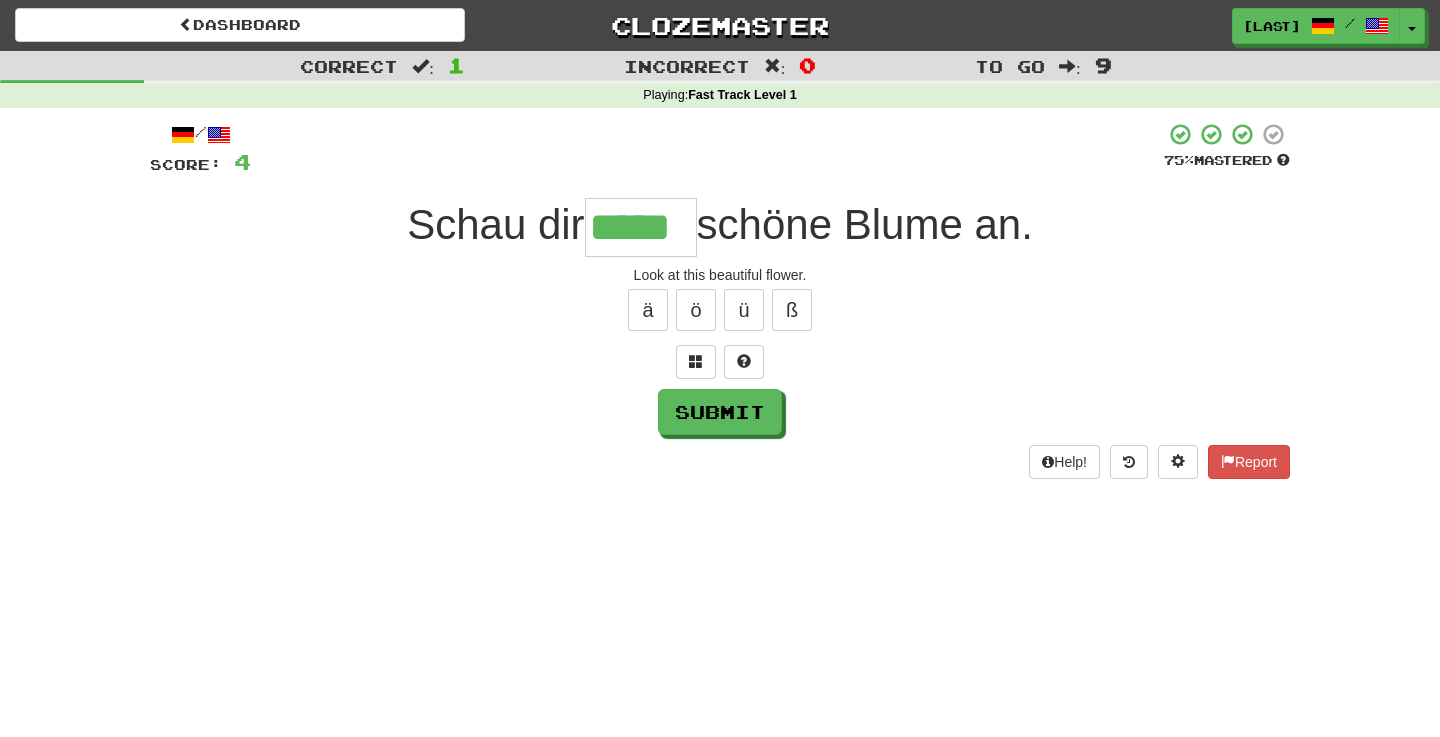 type on "*****" 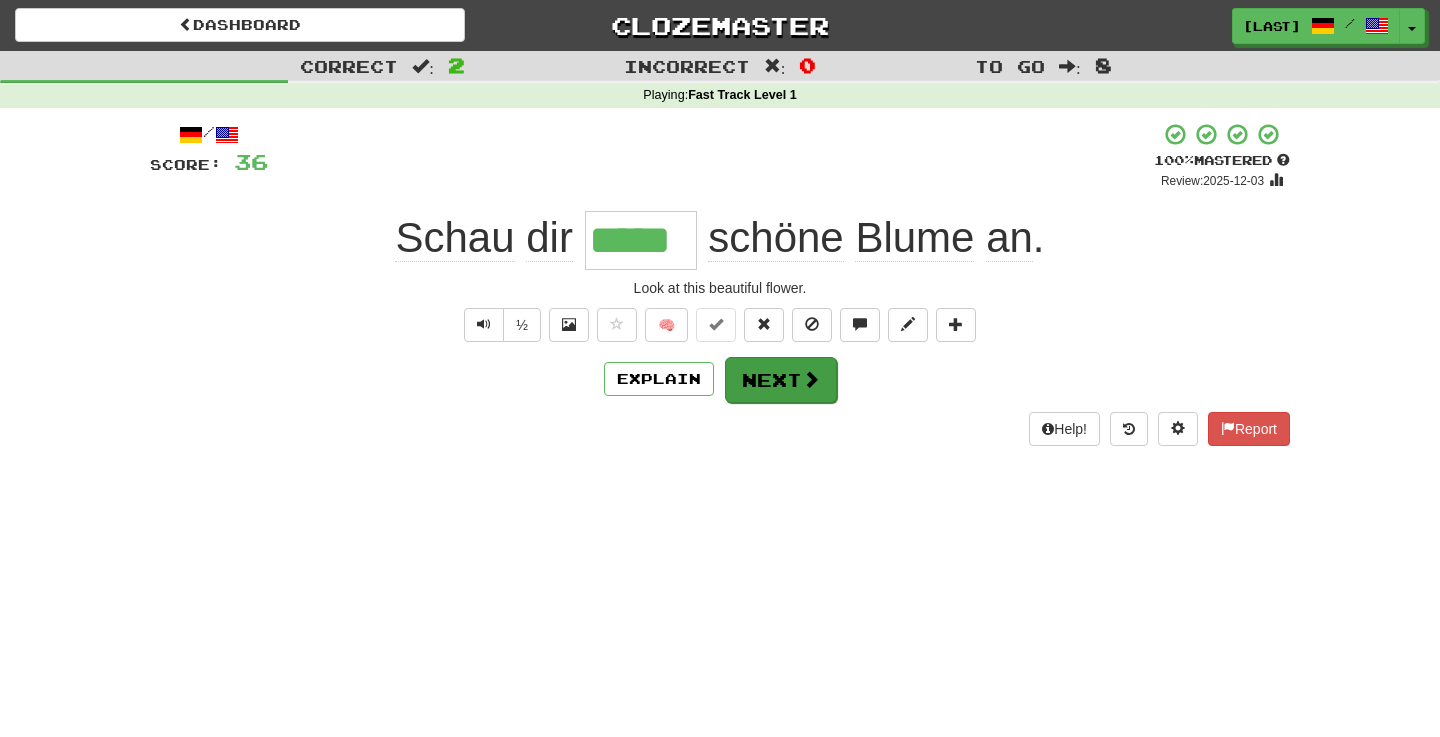 click on "Next" at bounding box center (781, 380) 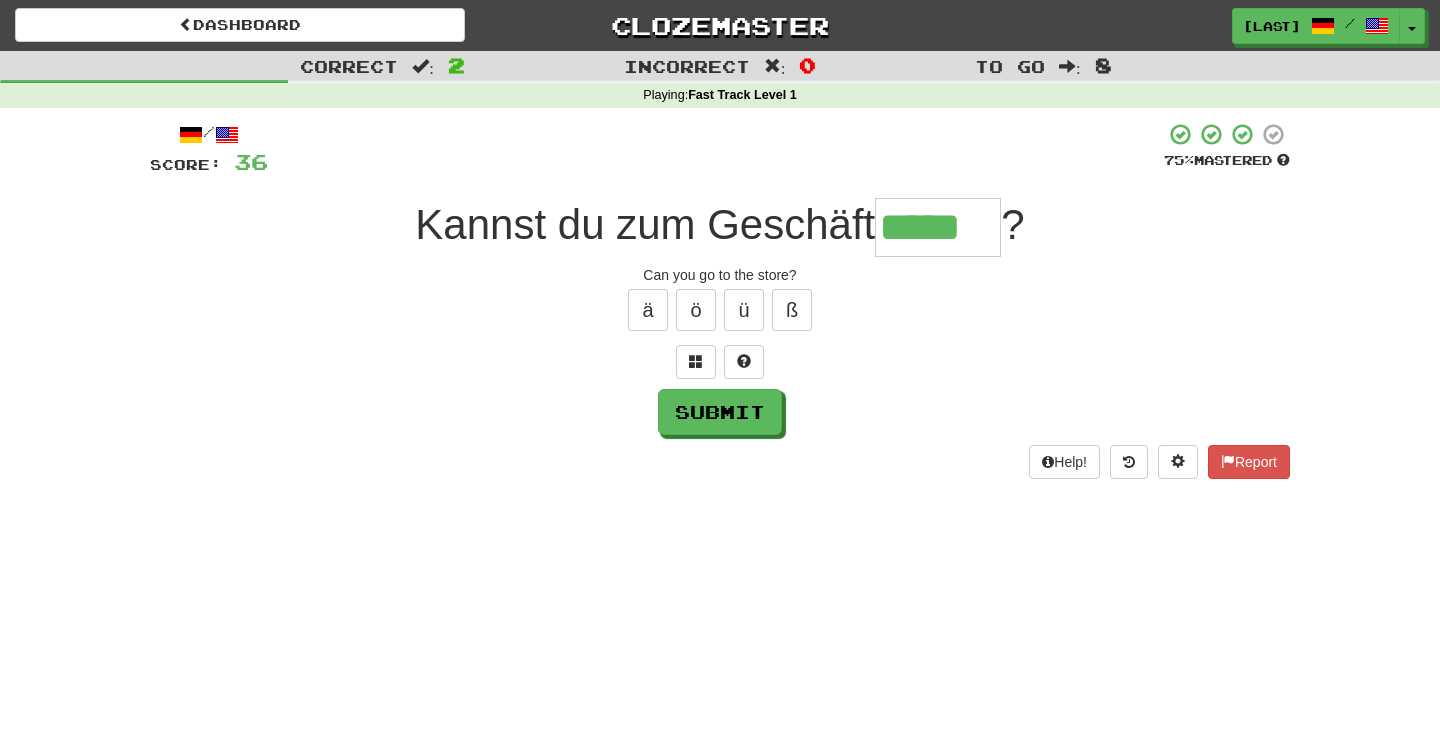 type on "*****" 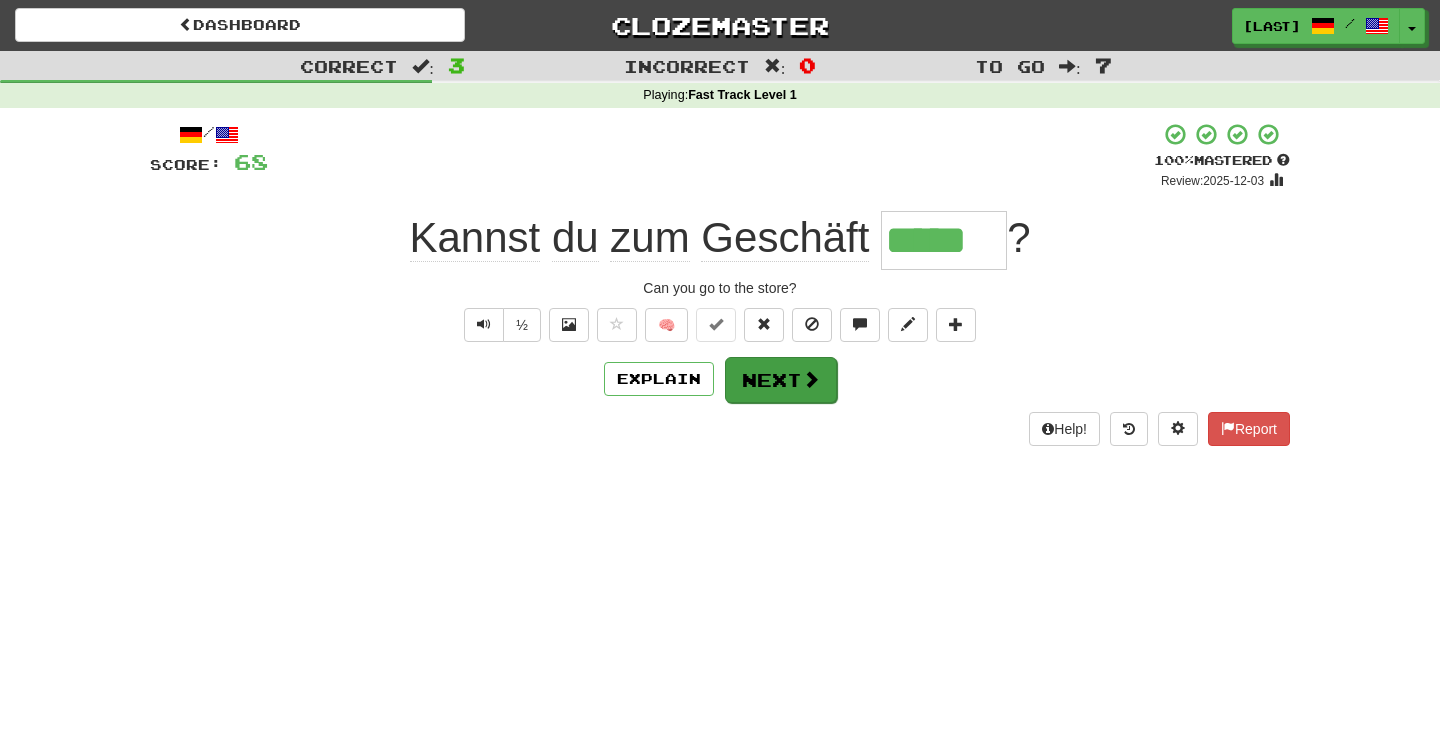 click on "Next" at bounding box center (781, 380) 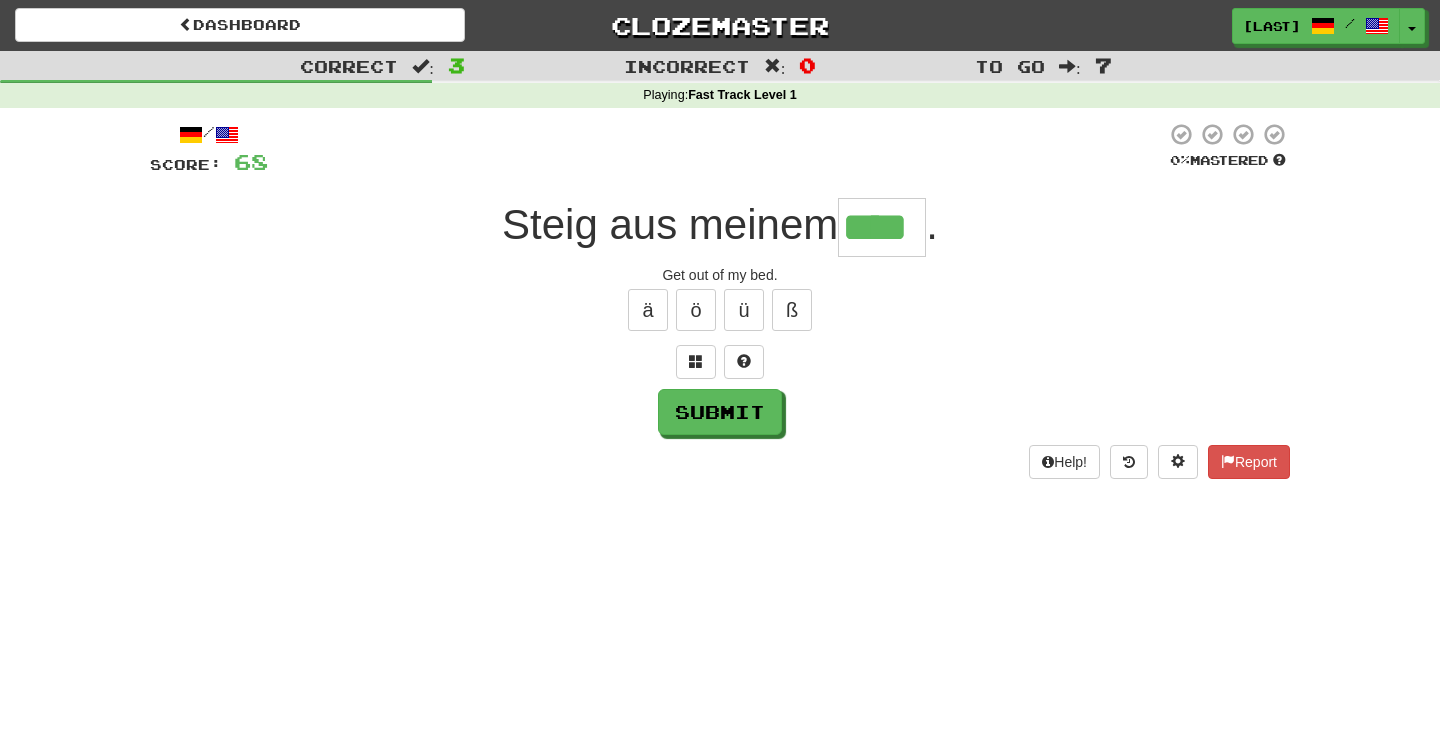 type on "****" 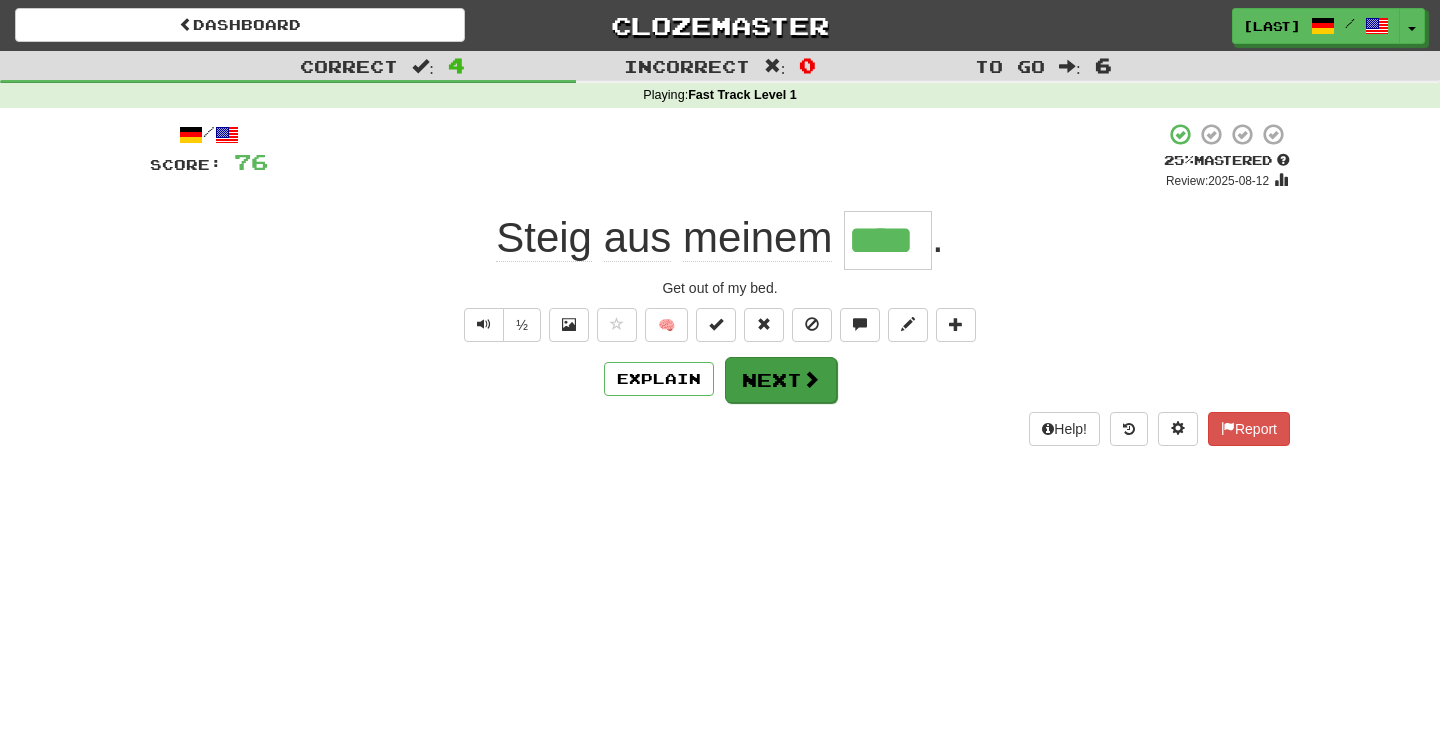 click on "Next" at bounding box center (781, 380) 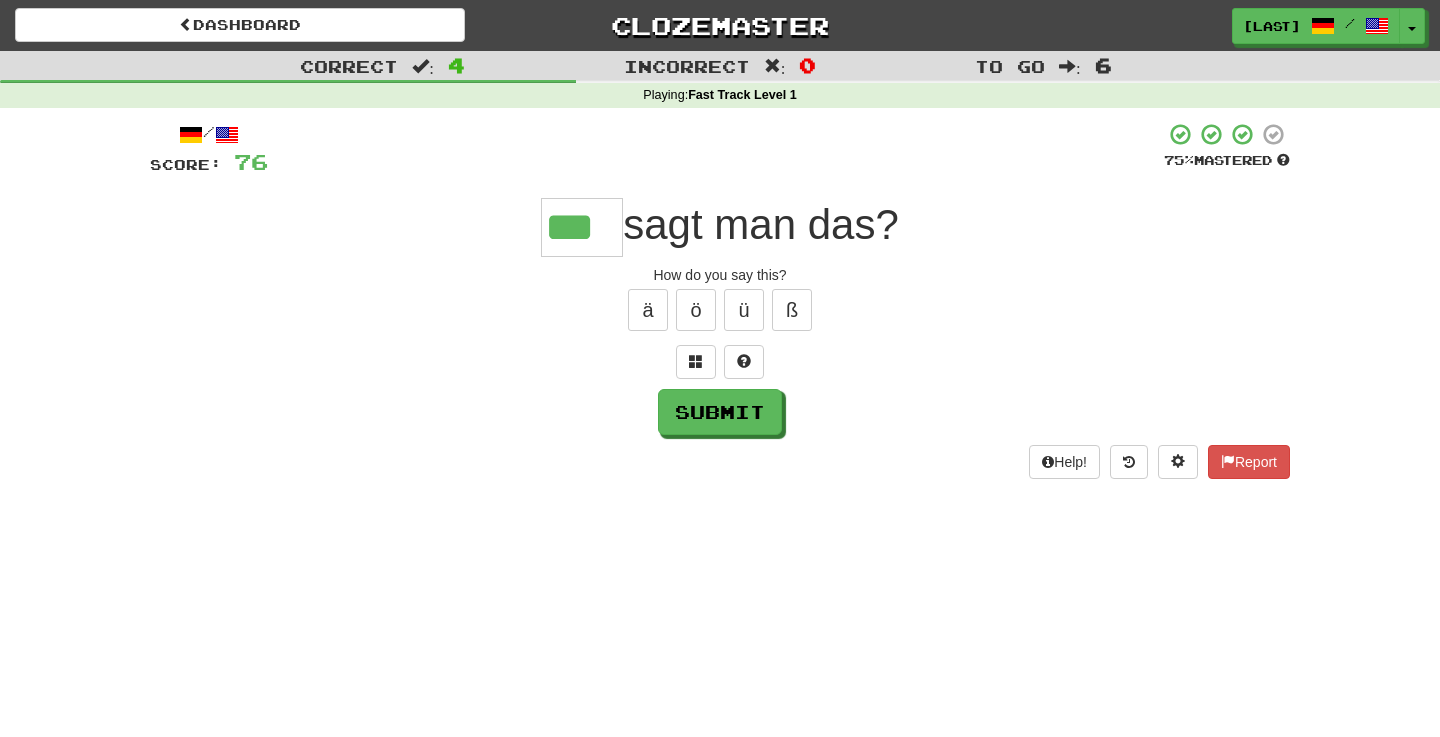type on "***" 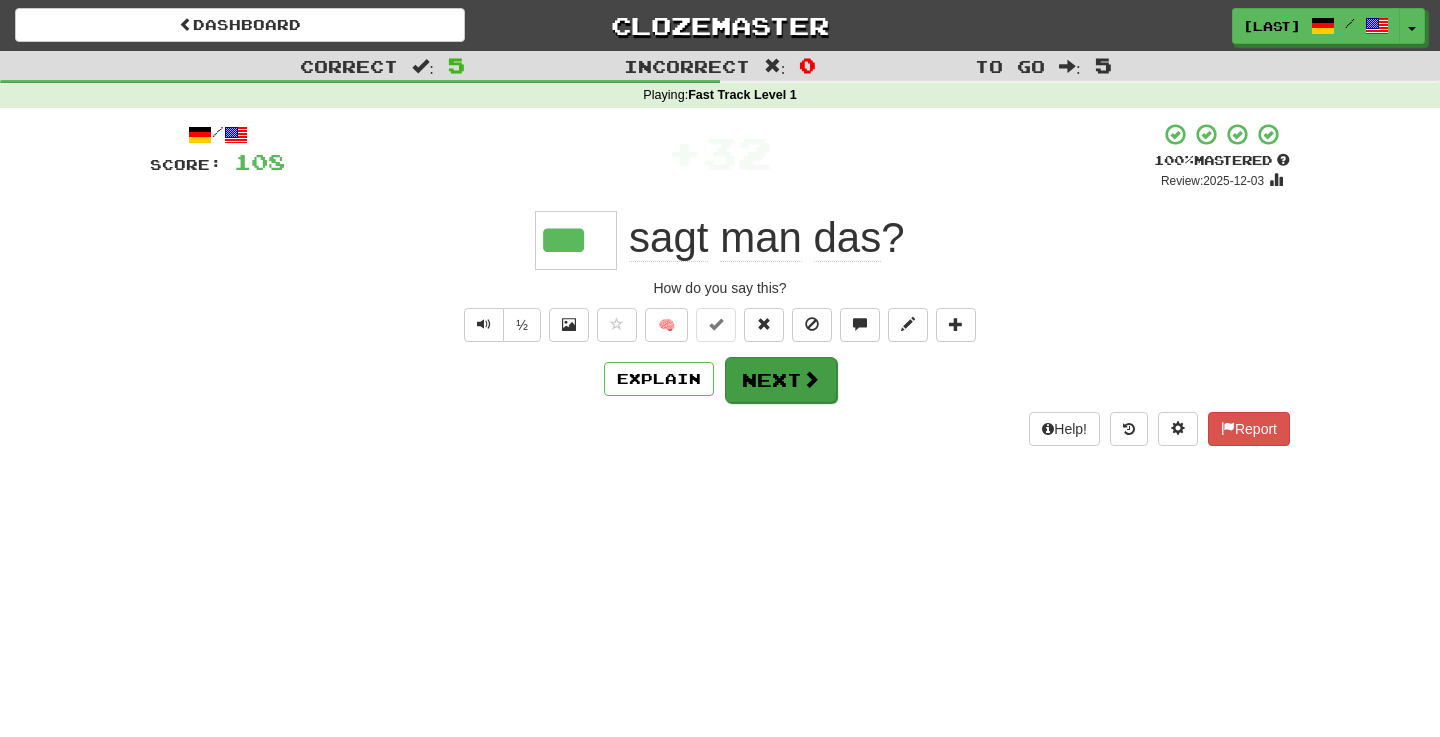 click on "Next" at bounding box center (781, 380) 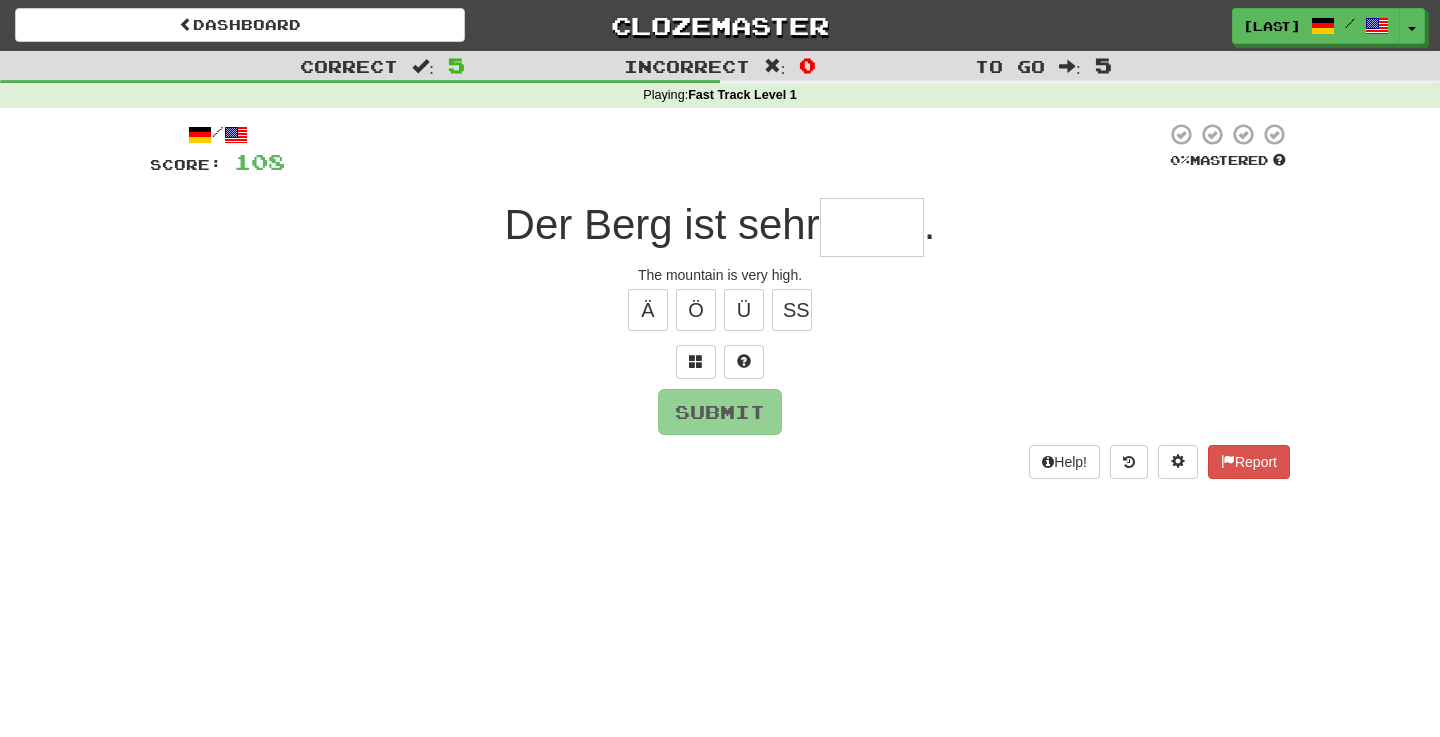 type on "*" 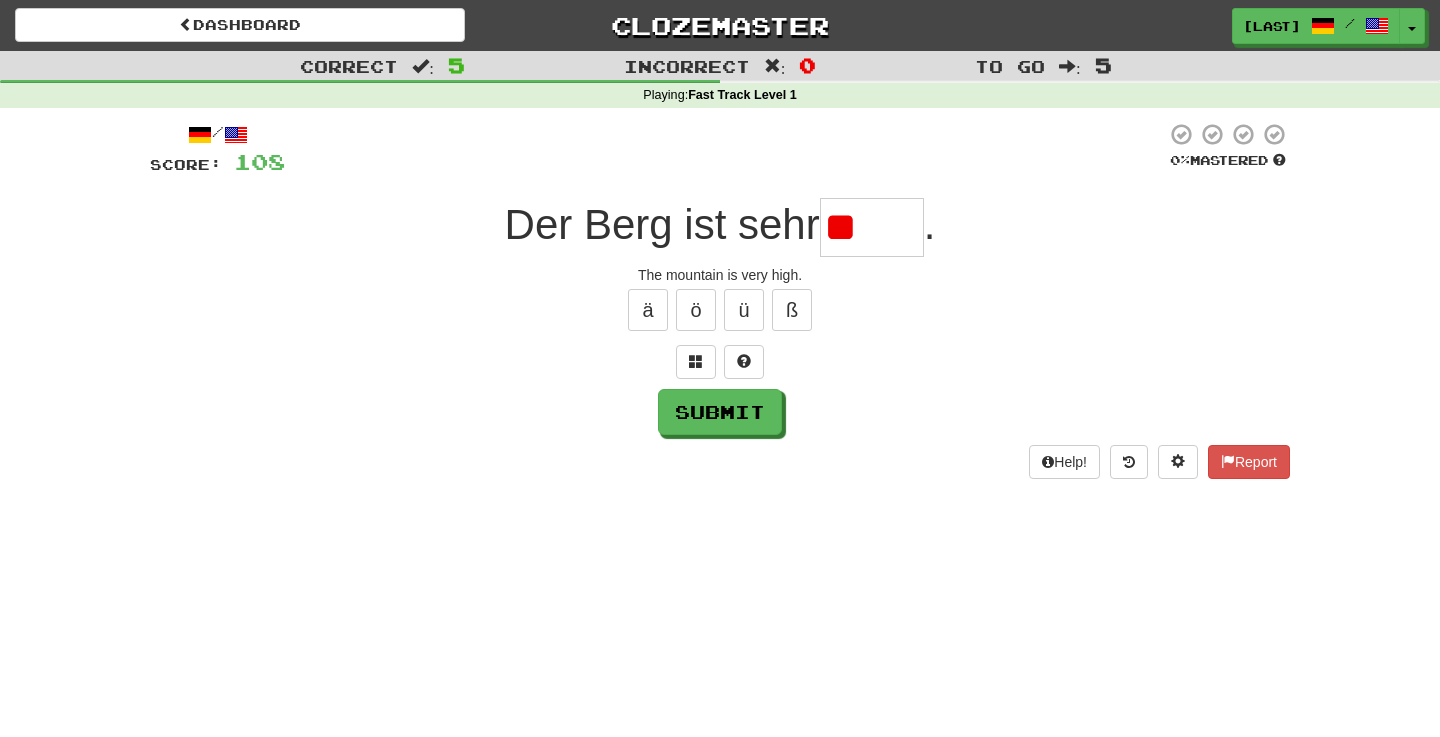 type on "*" 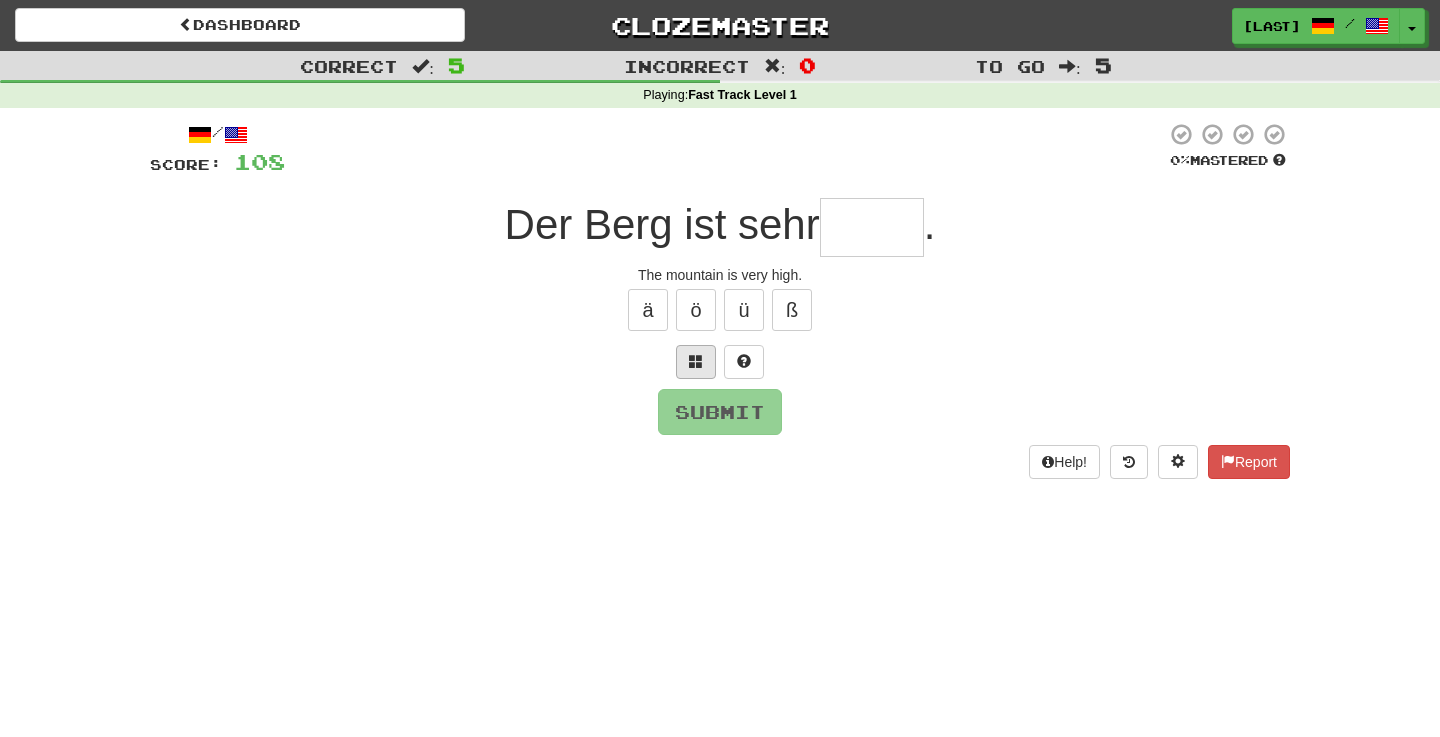 click at bounding box center (696, 361) 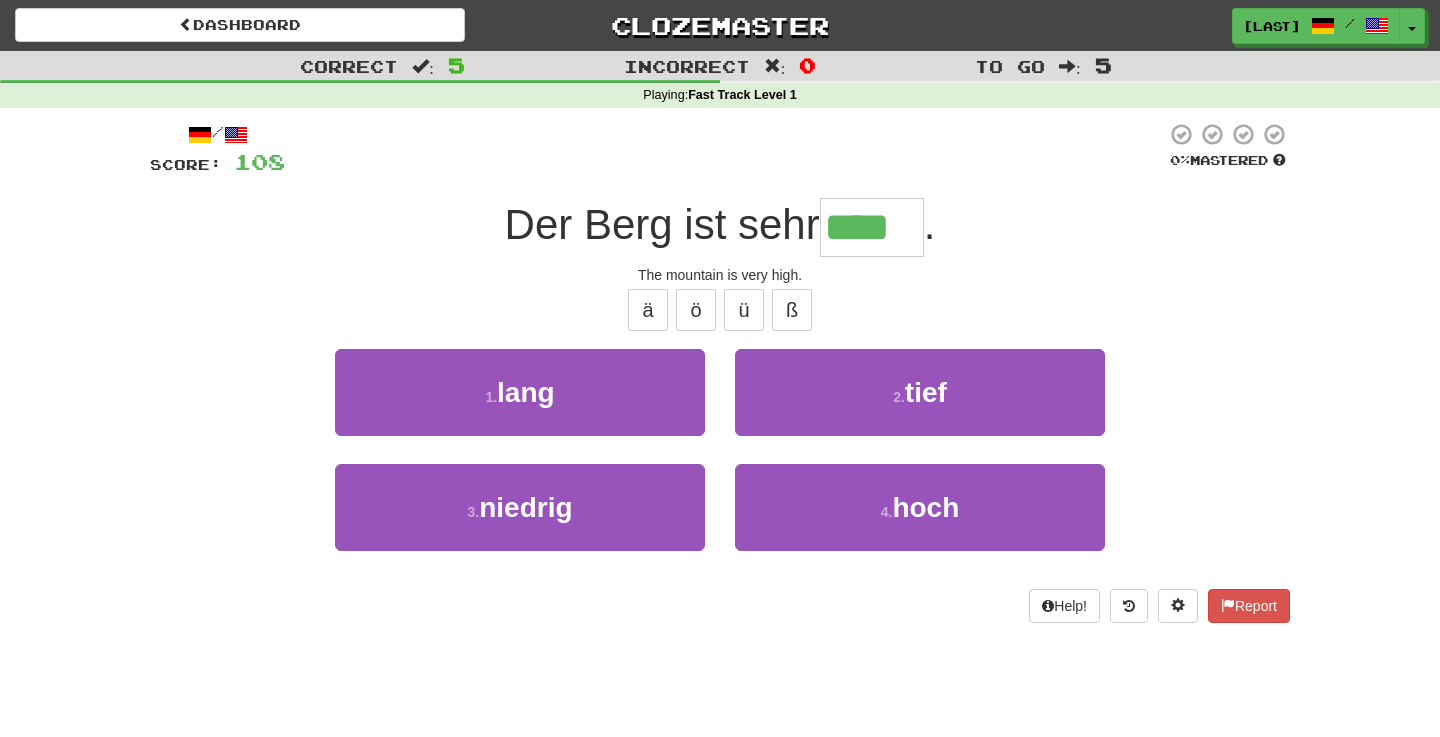 type on "****" 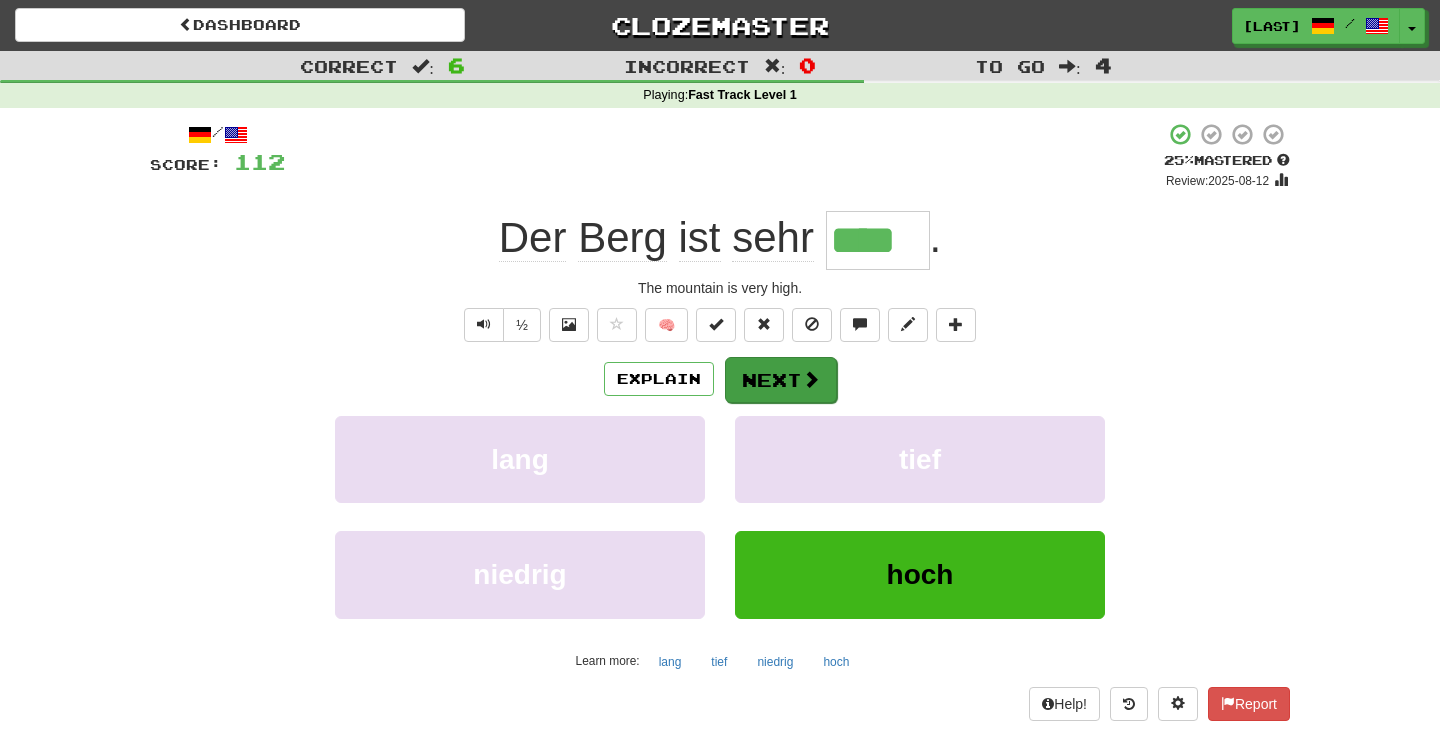 click on "Next" at bounding box center [781, 380] 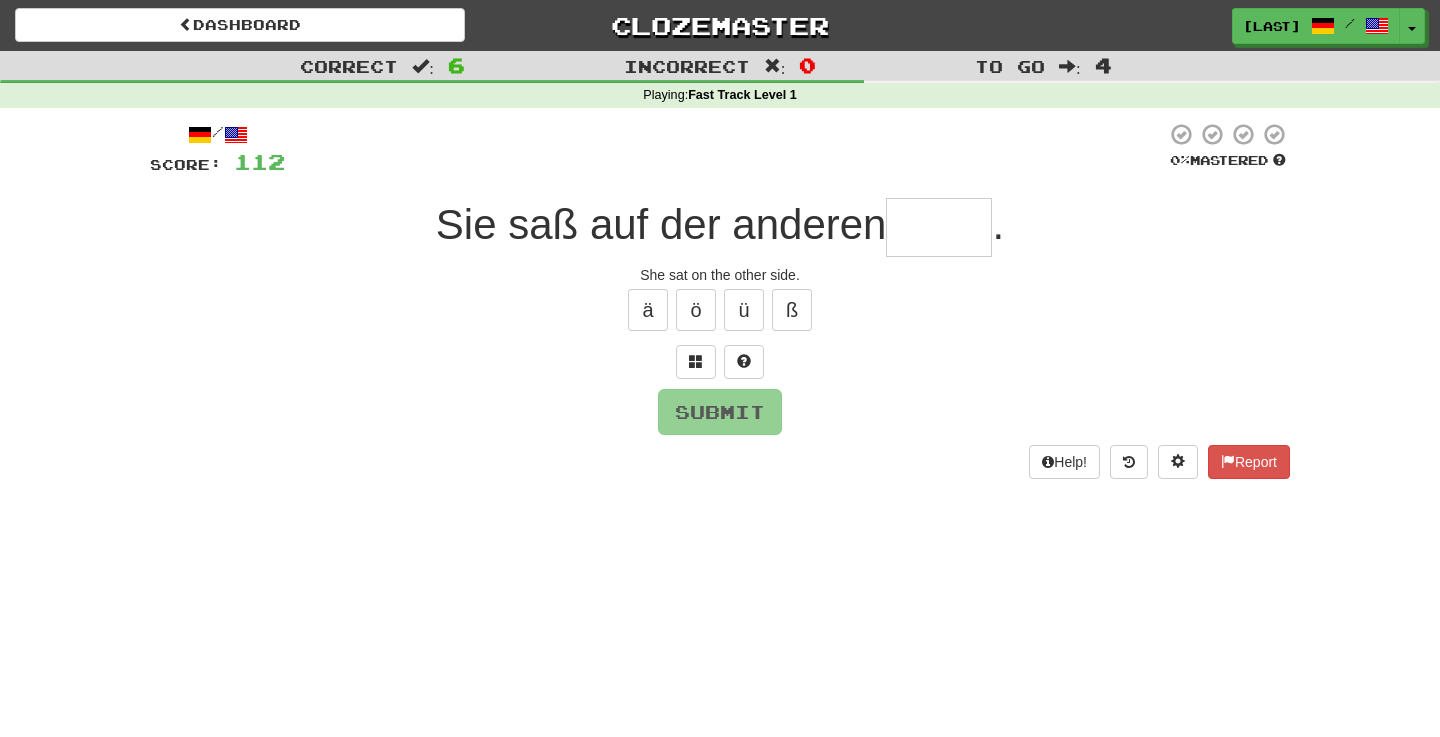 click on "/  Score:   112 0 %  Mastered Sie saß auf der anderen  . She sat on the other side. ä ö ü ß Submit  Help!  Report" at bounding box center [720, 300] 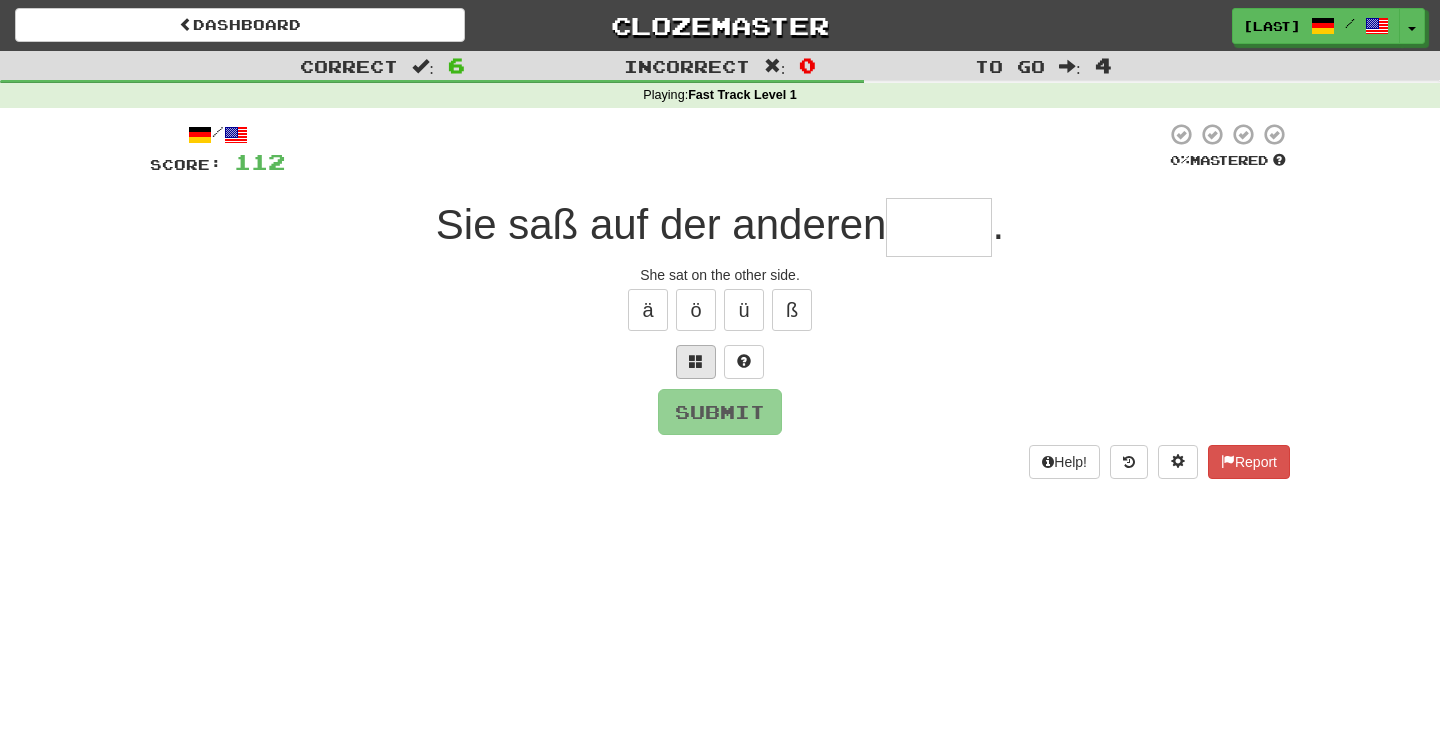 click at bounding box center (696, 362) 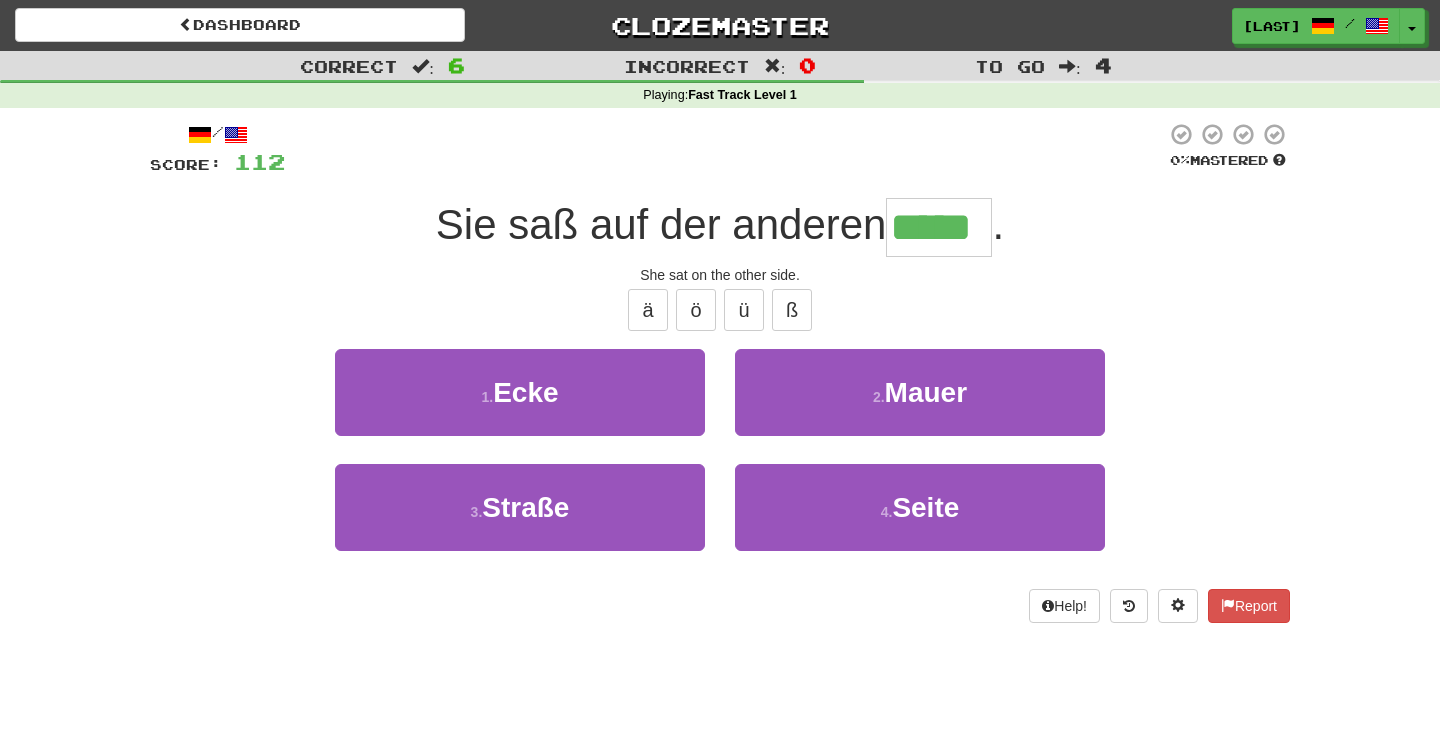 type on "*****" 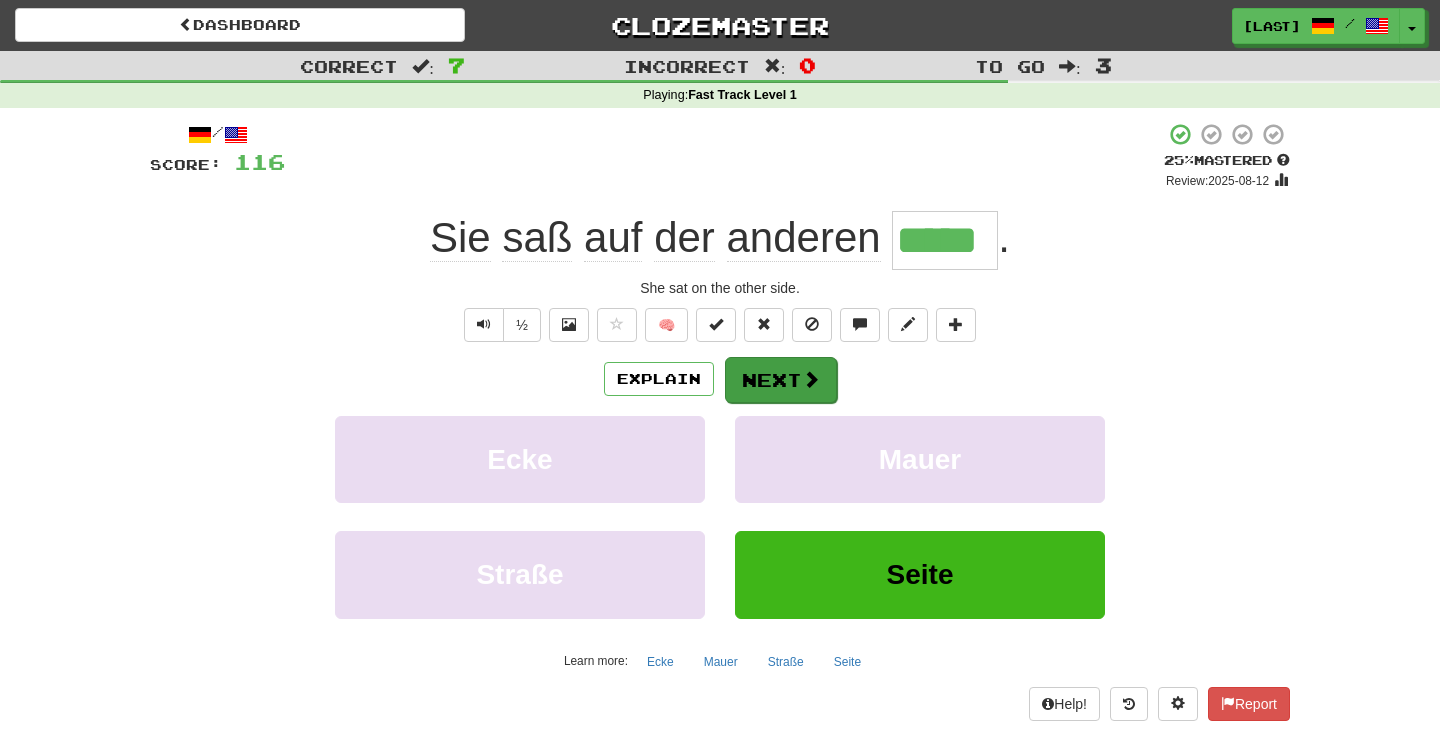 click on "Next" at bounding box center (781, 380) 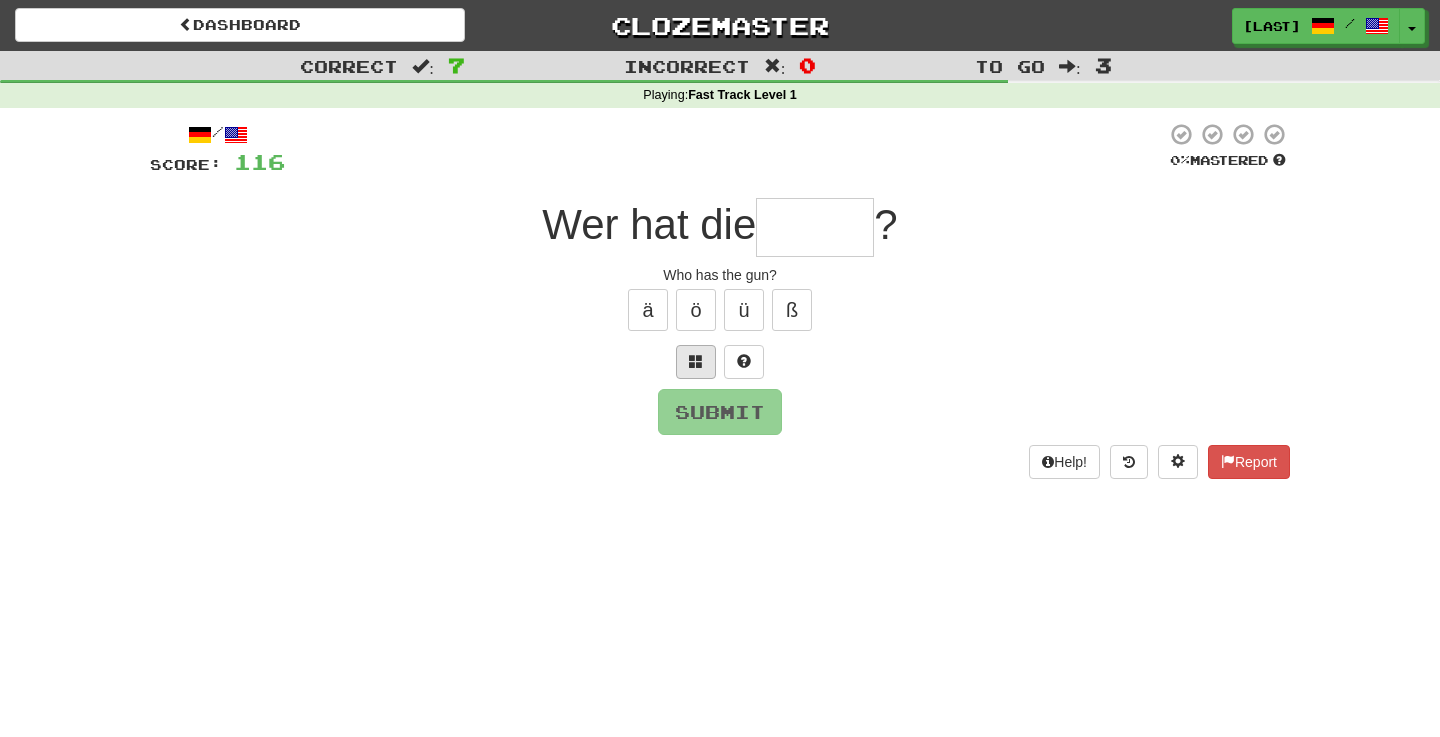 click at bounding box center (696, 362) 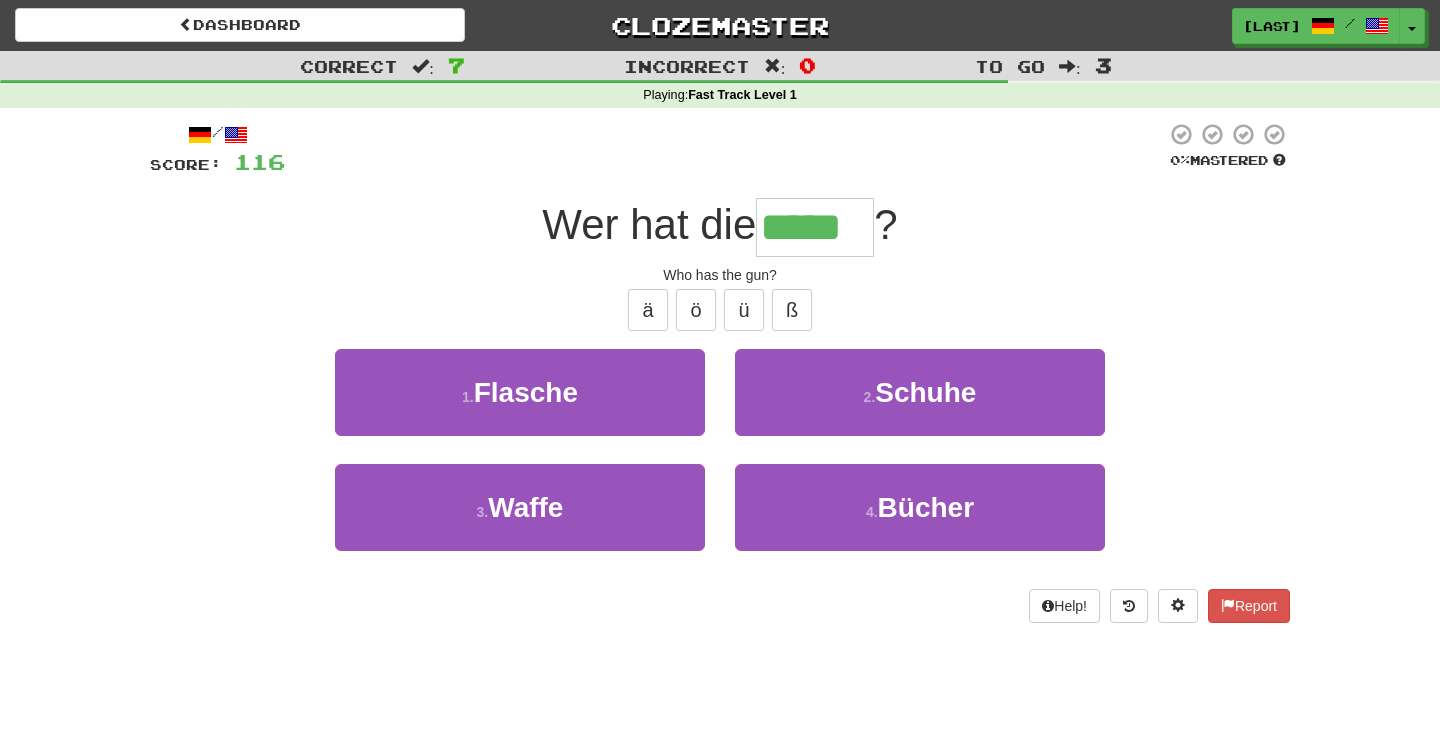 type on "*****" 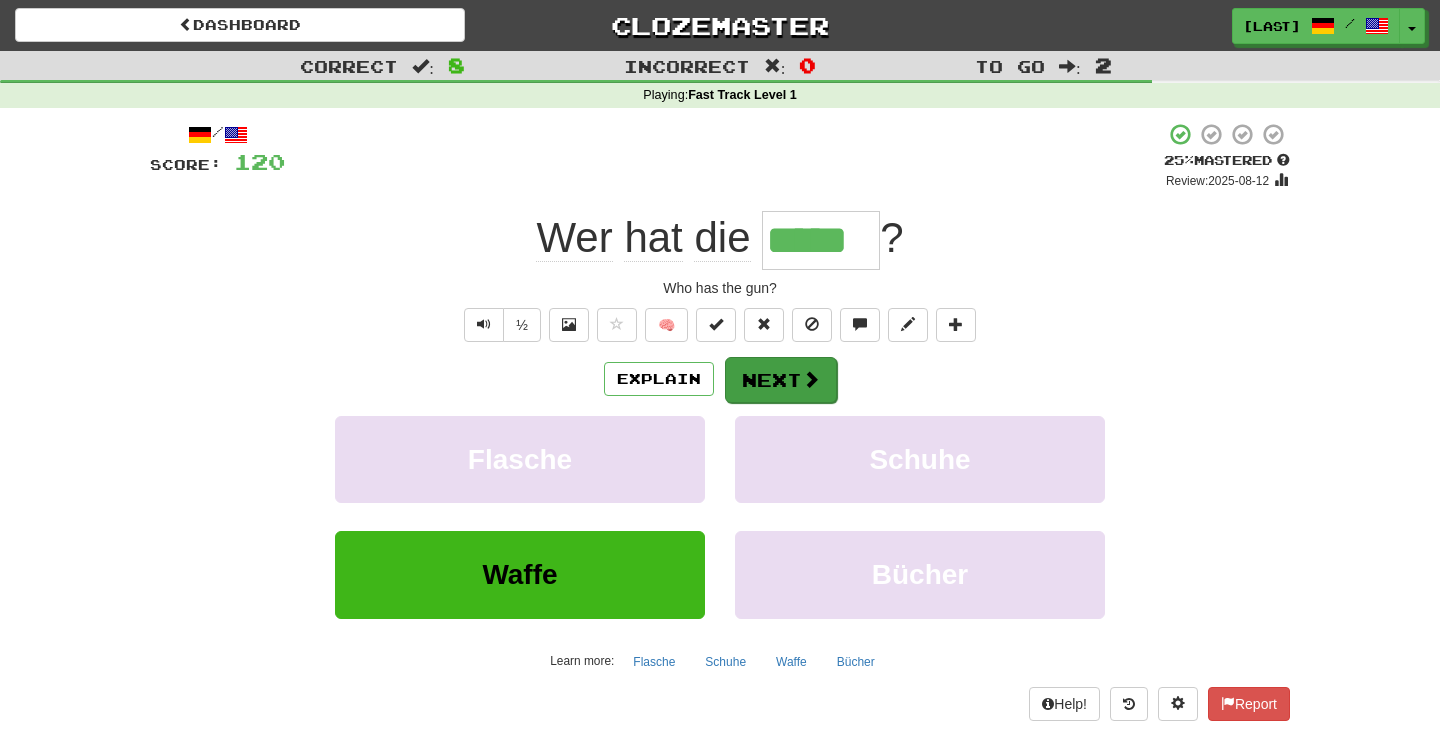 click on "Next" at bounding box center (781, 380) 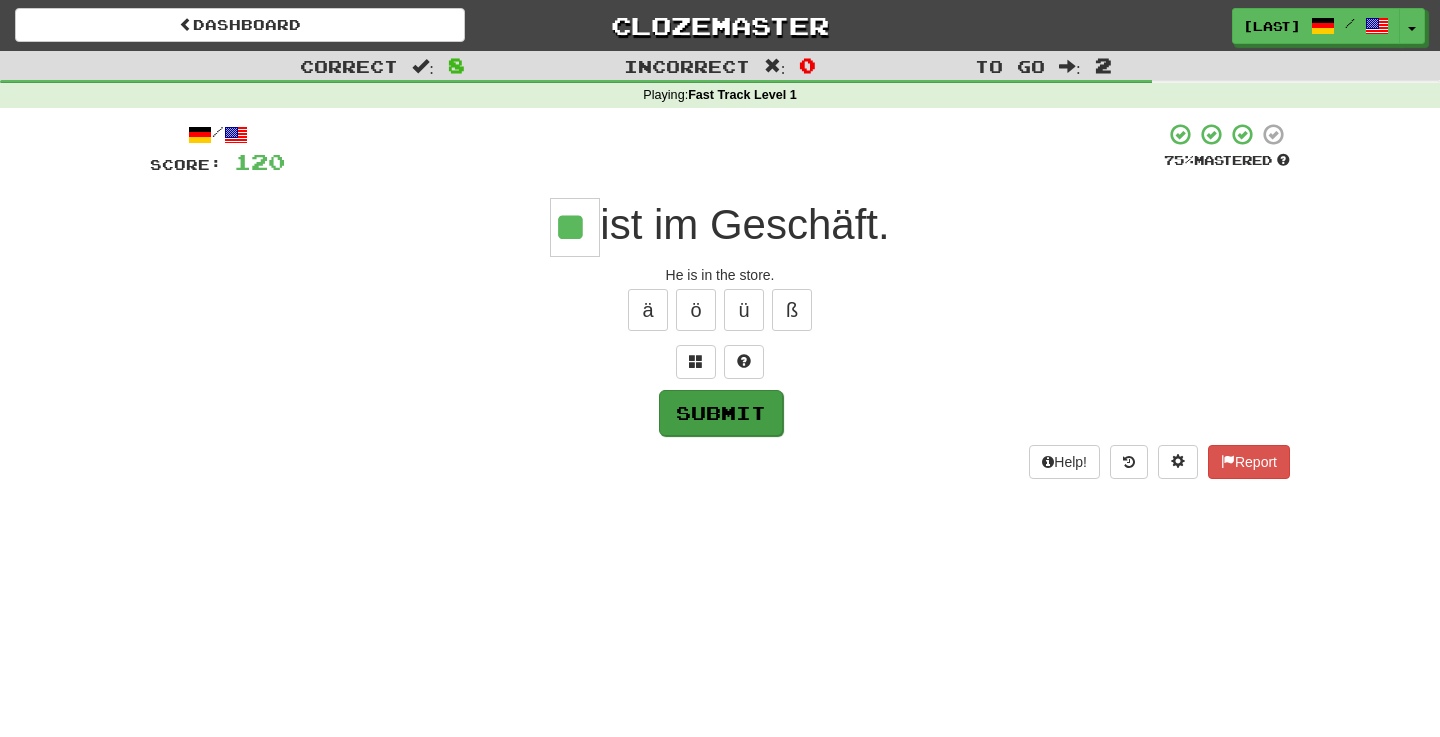 type on "**" 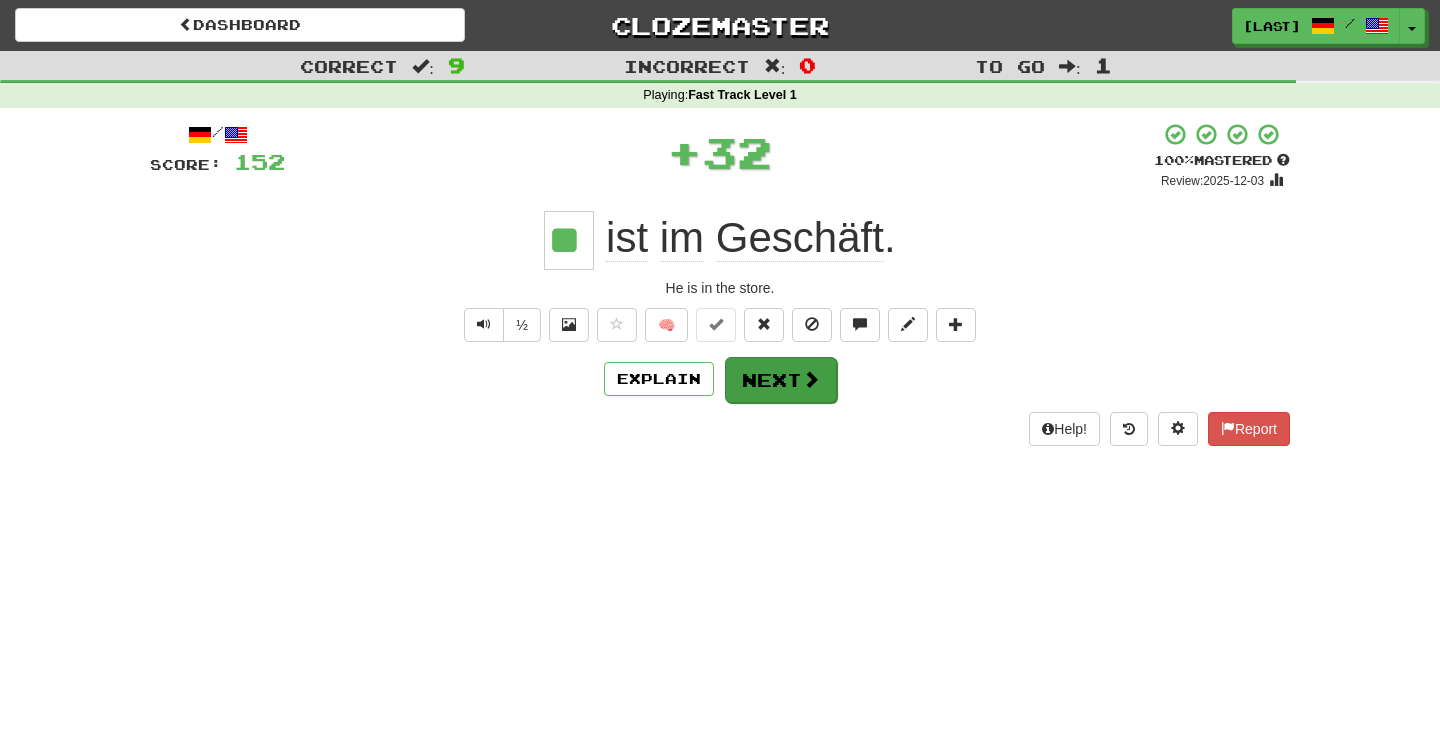 click on "Next" at bounding box center [781, 380] 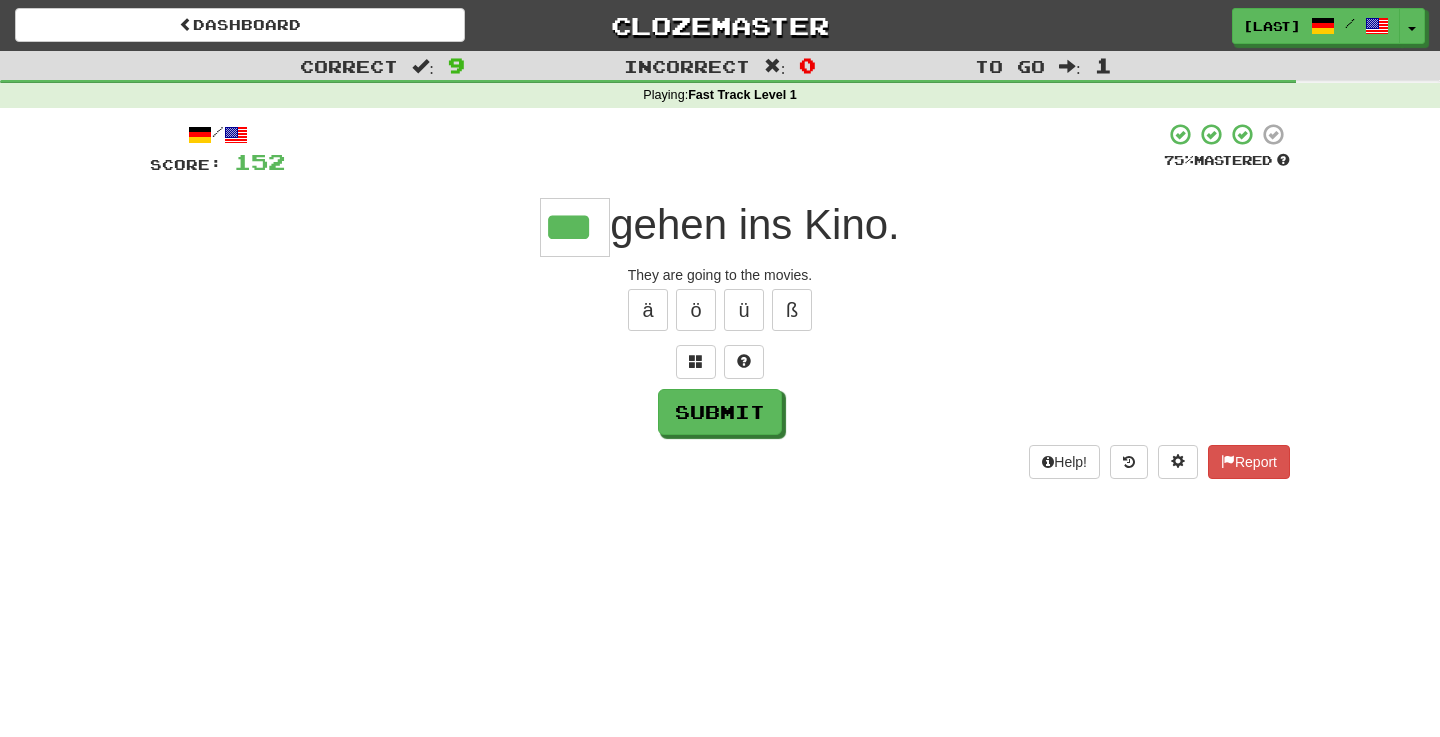 type on "***" 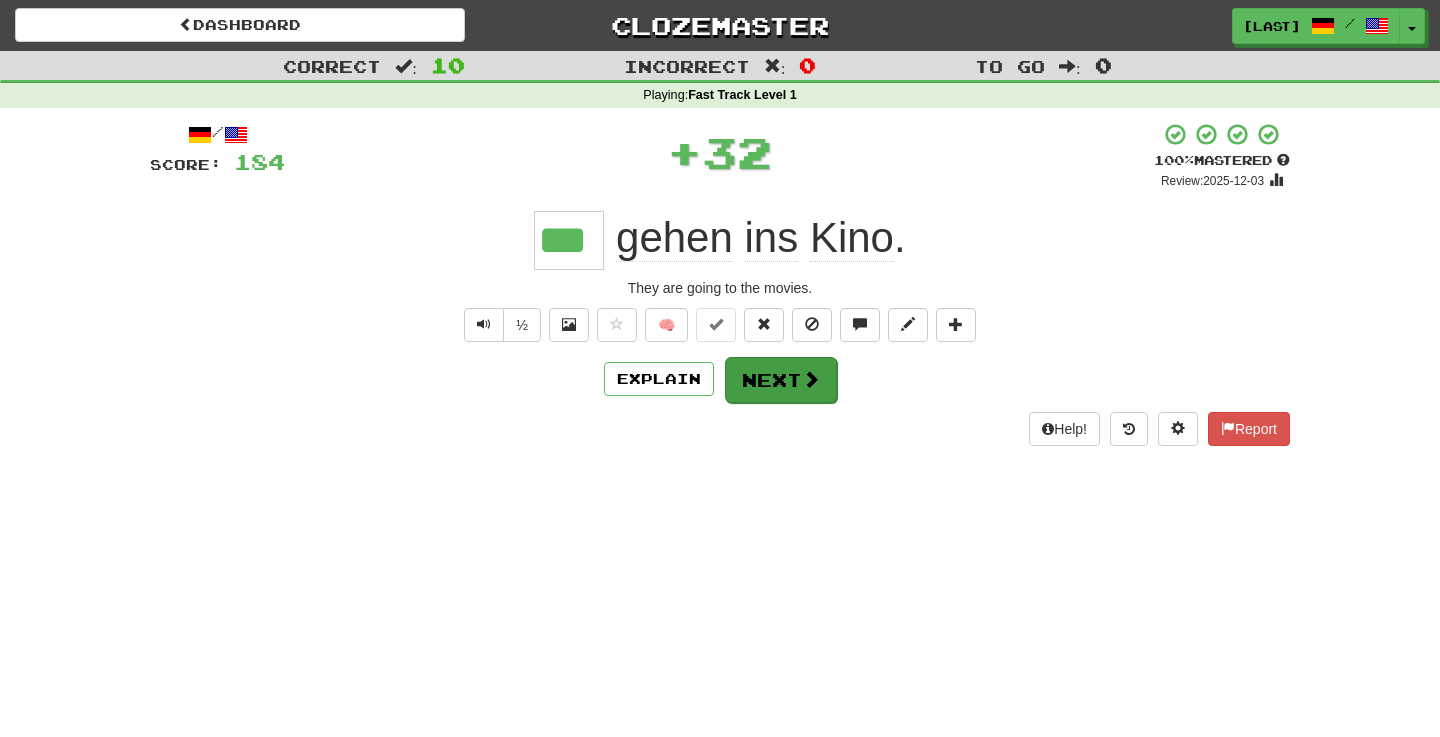 click on "Next" at bounding box center [781, 380] 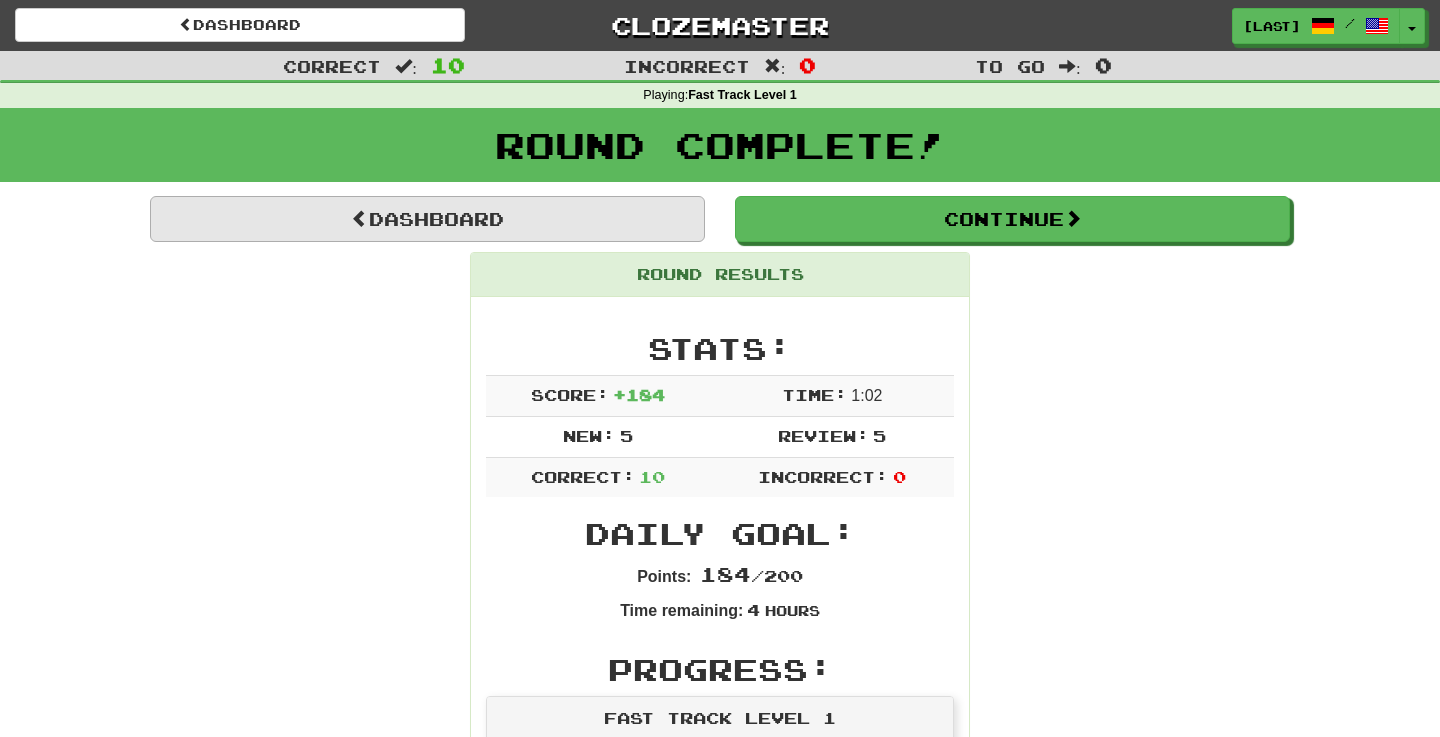 click on "Dashboard" at bounding box center [427, 219] 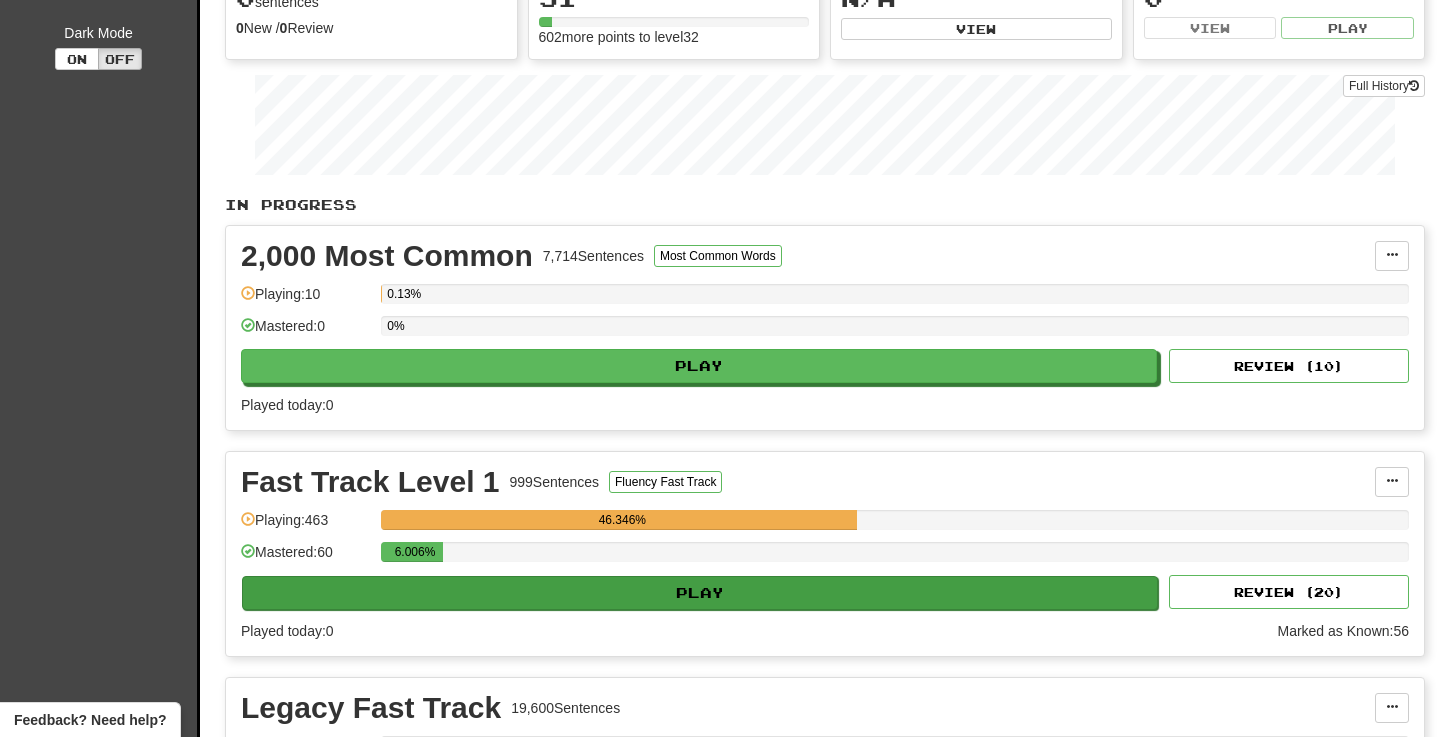 scroll, scrollTop: 252, scrollLeft: 0, axis: vertical 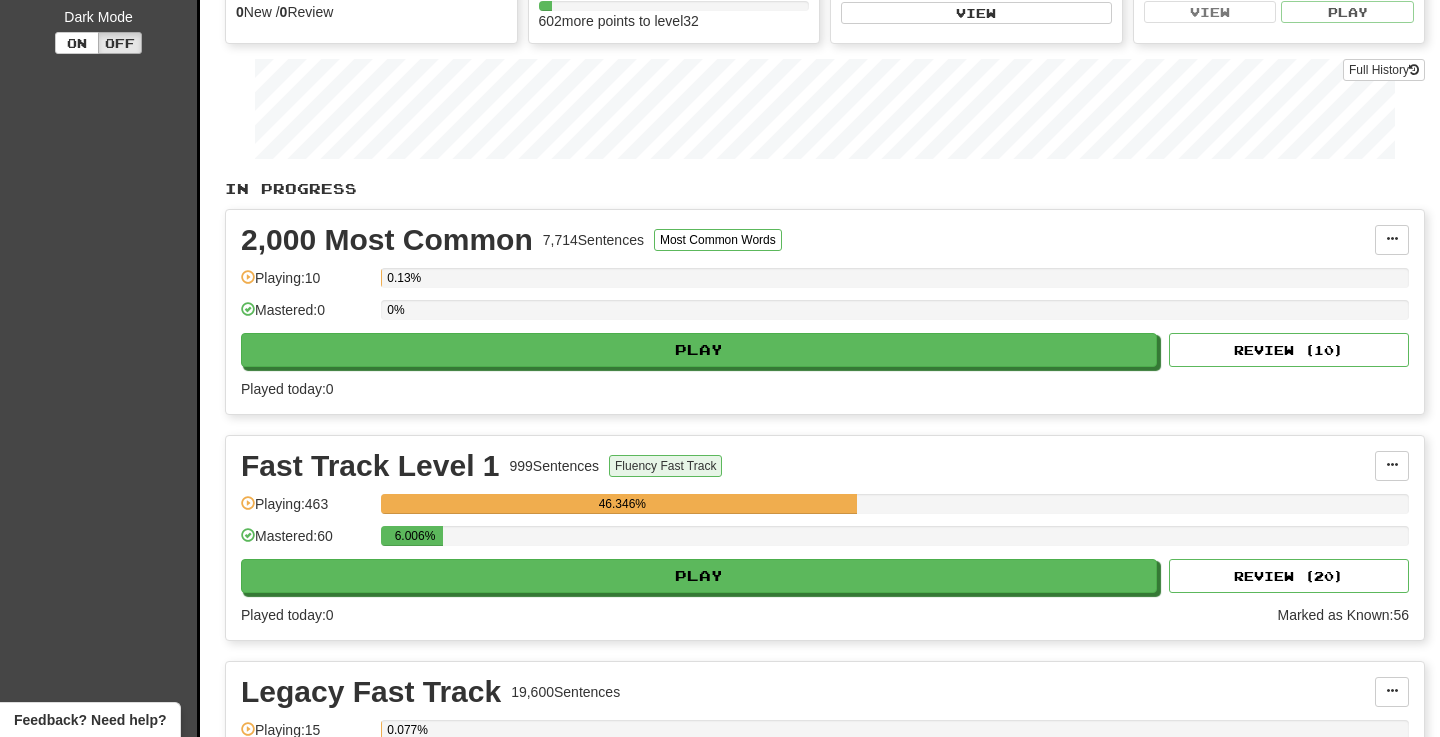 click on "Fluency Fast Track" at bounding box center [665, 466] 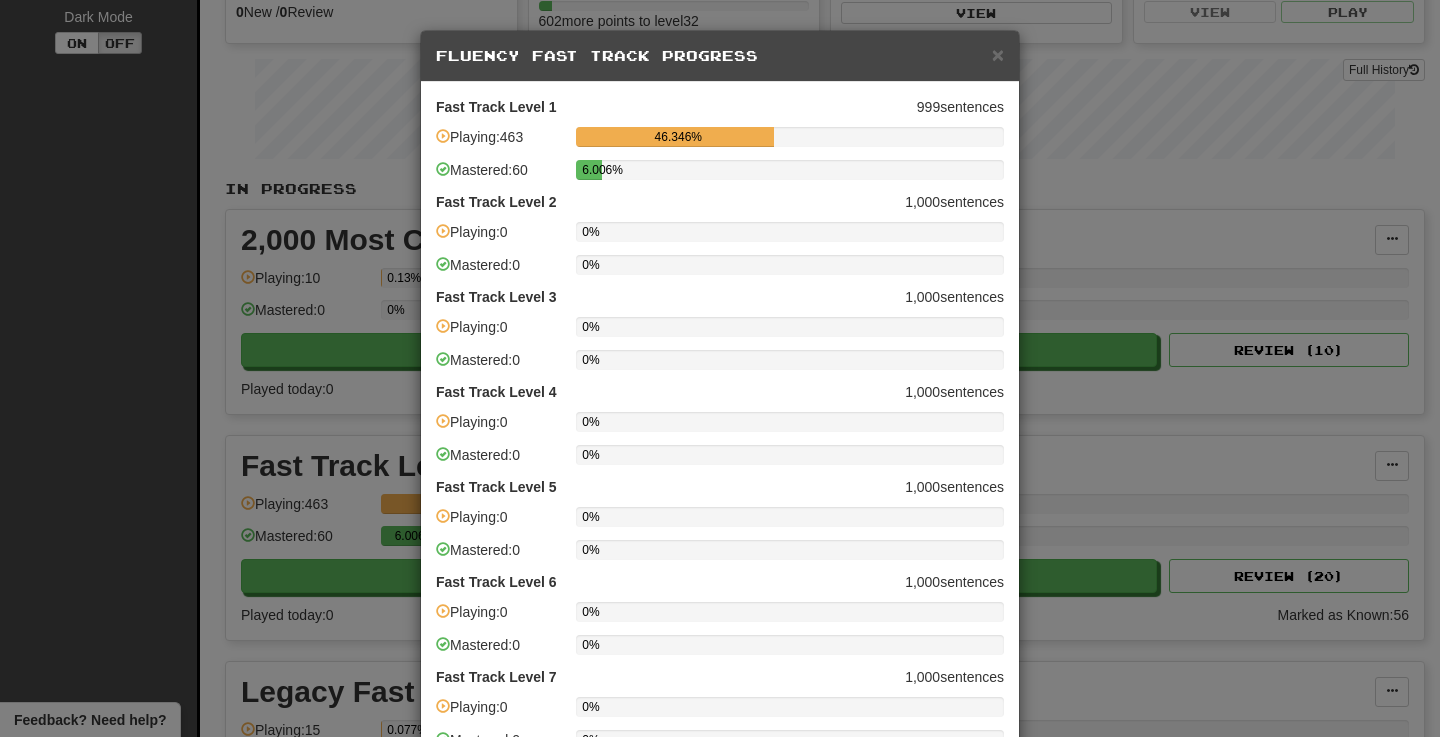 scroll, scrollTop: 0, scrollLeft: 0, axis: both 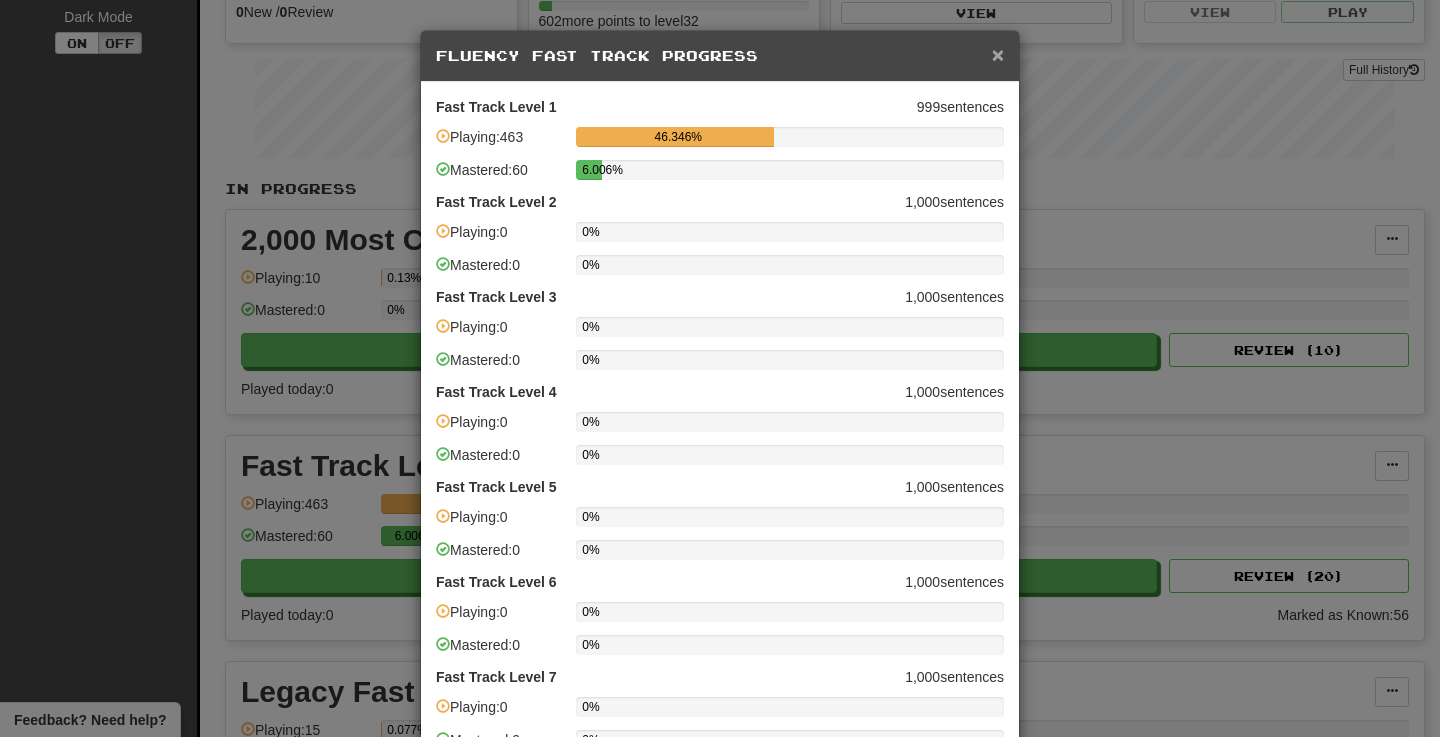 click on "×" at bounding box center [998, 54] 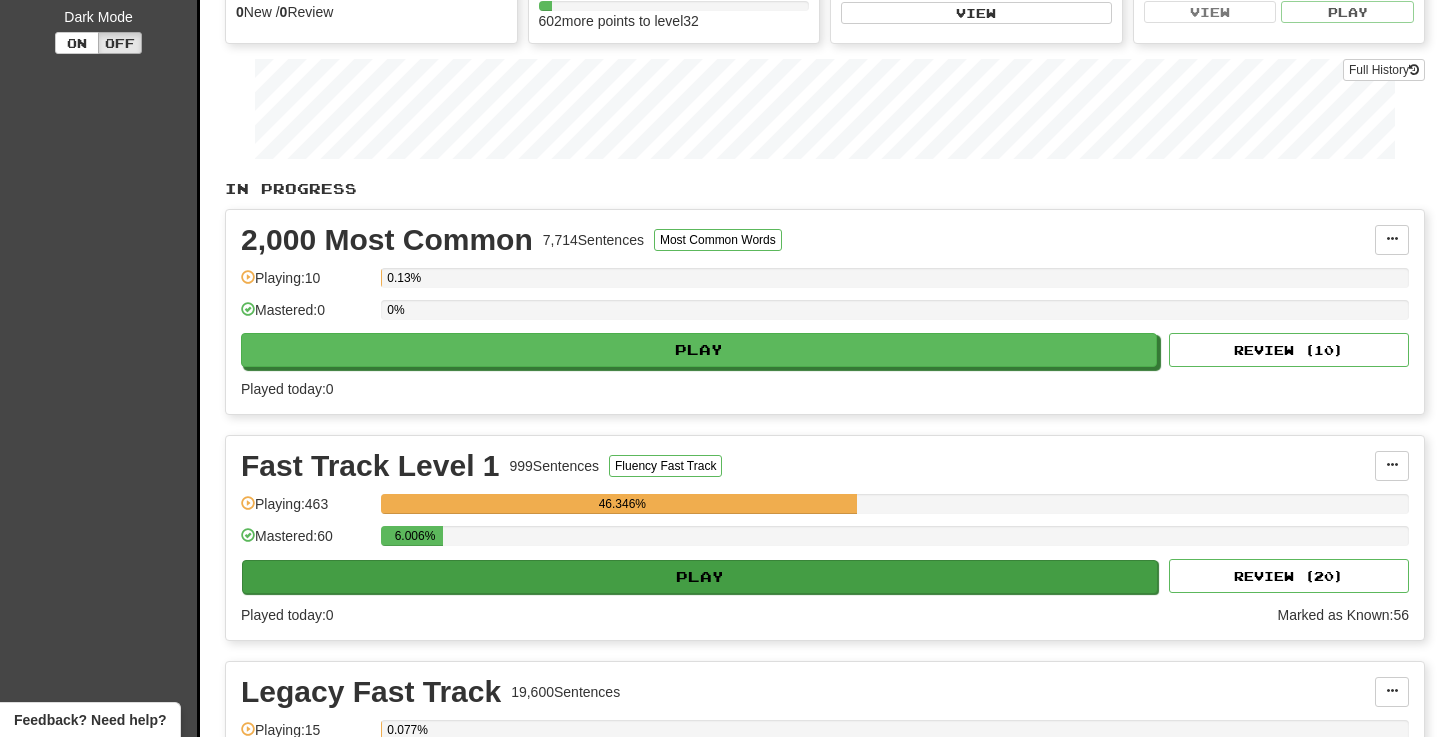 click on "Play" at bounding box center [700, 577] 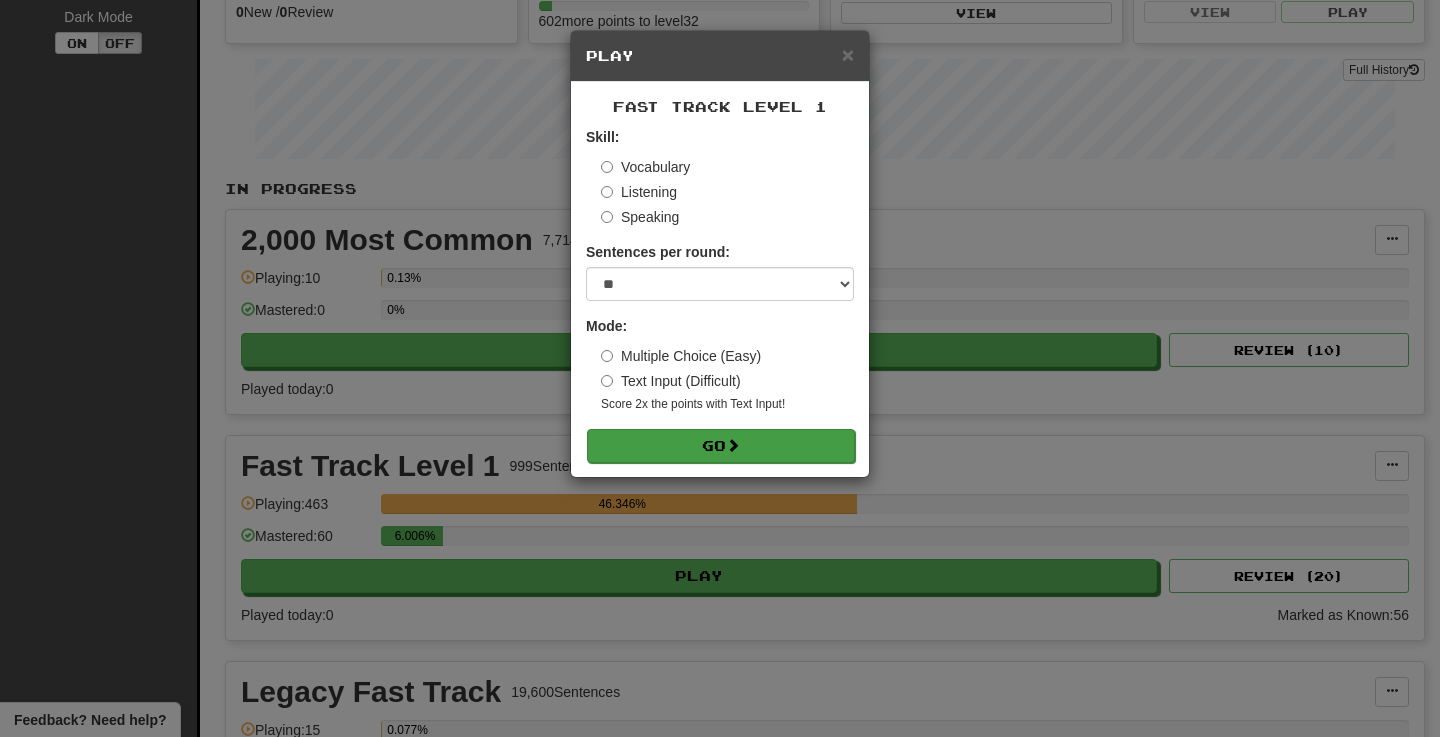 click on "Go" at bounding box center [721, 446] 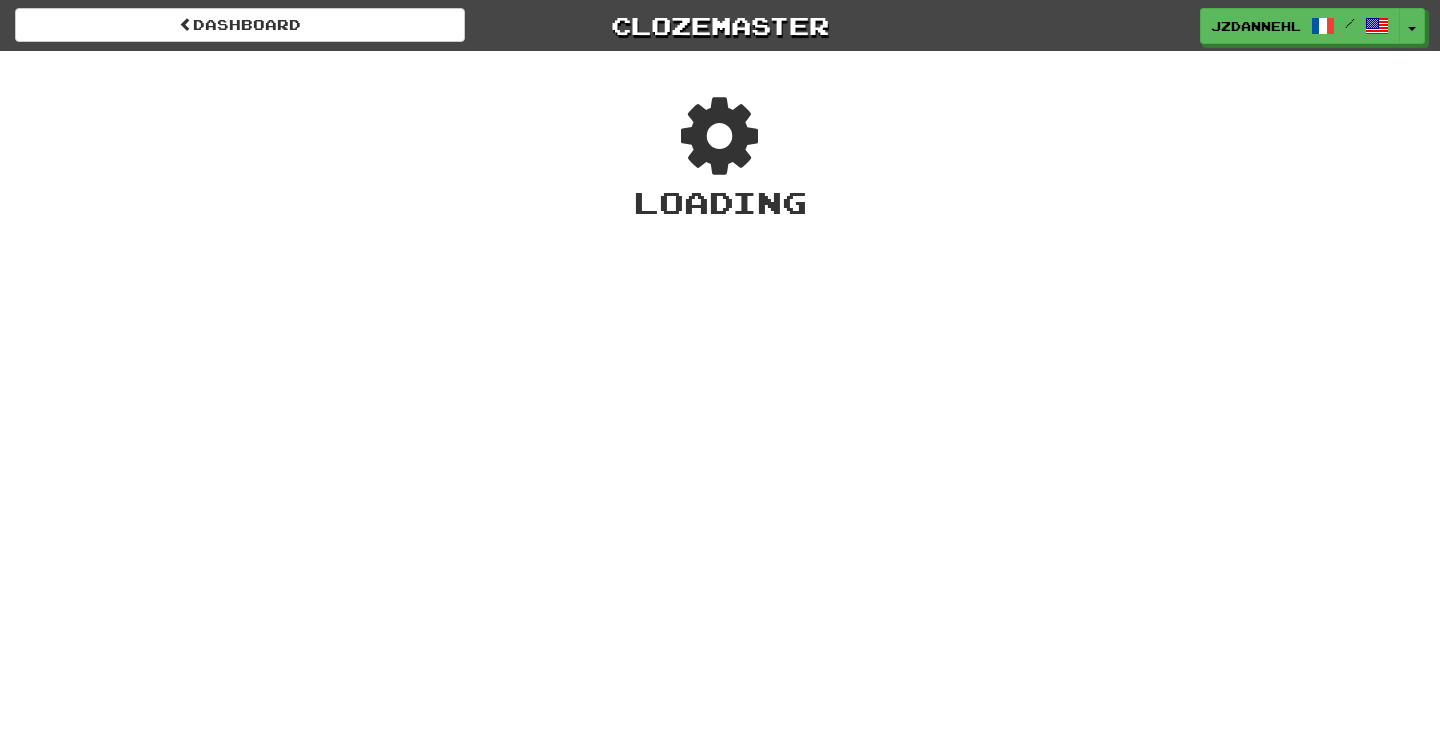scroll, scrollTop: 0, scrollLeft: 0, axis: both 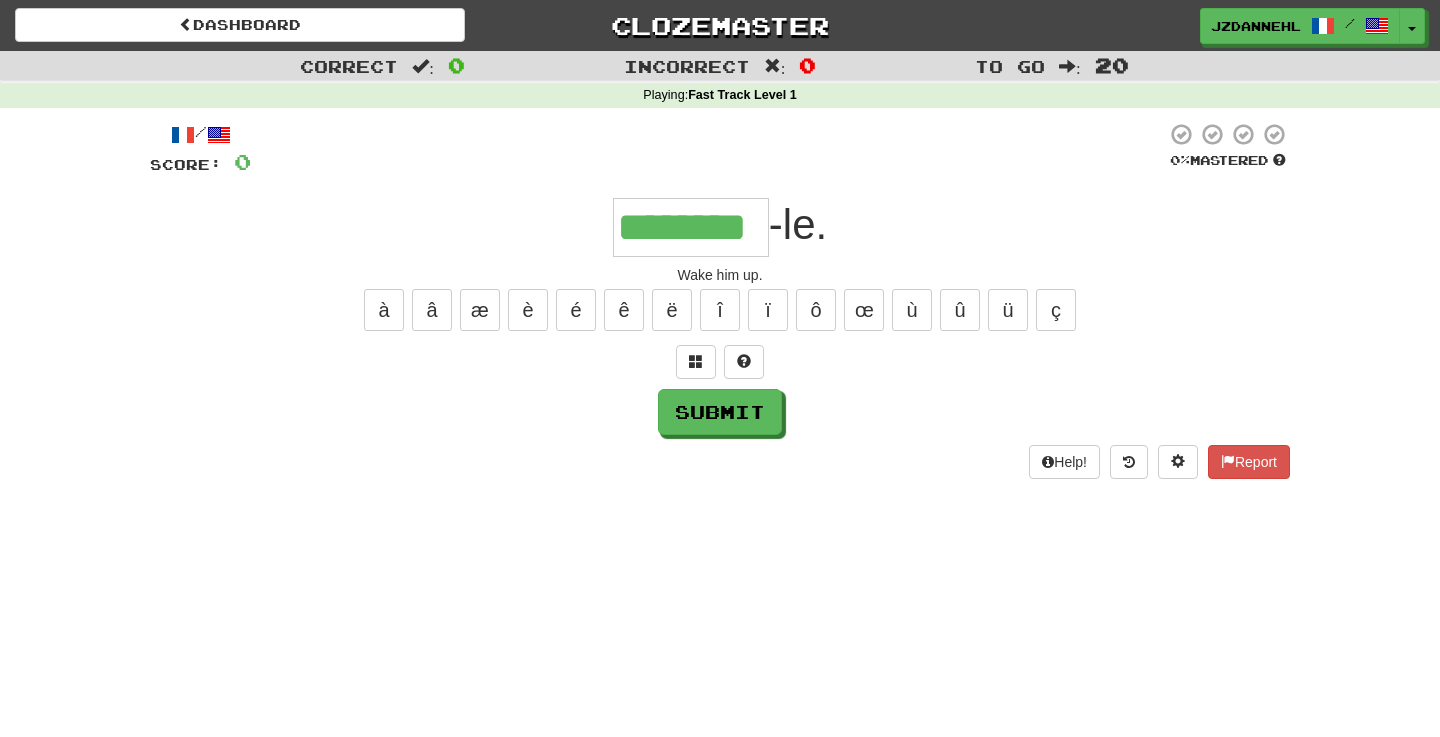 type on "********" 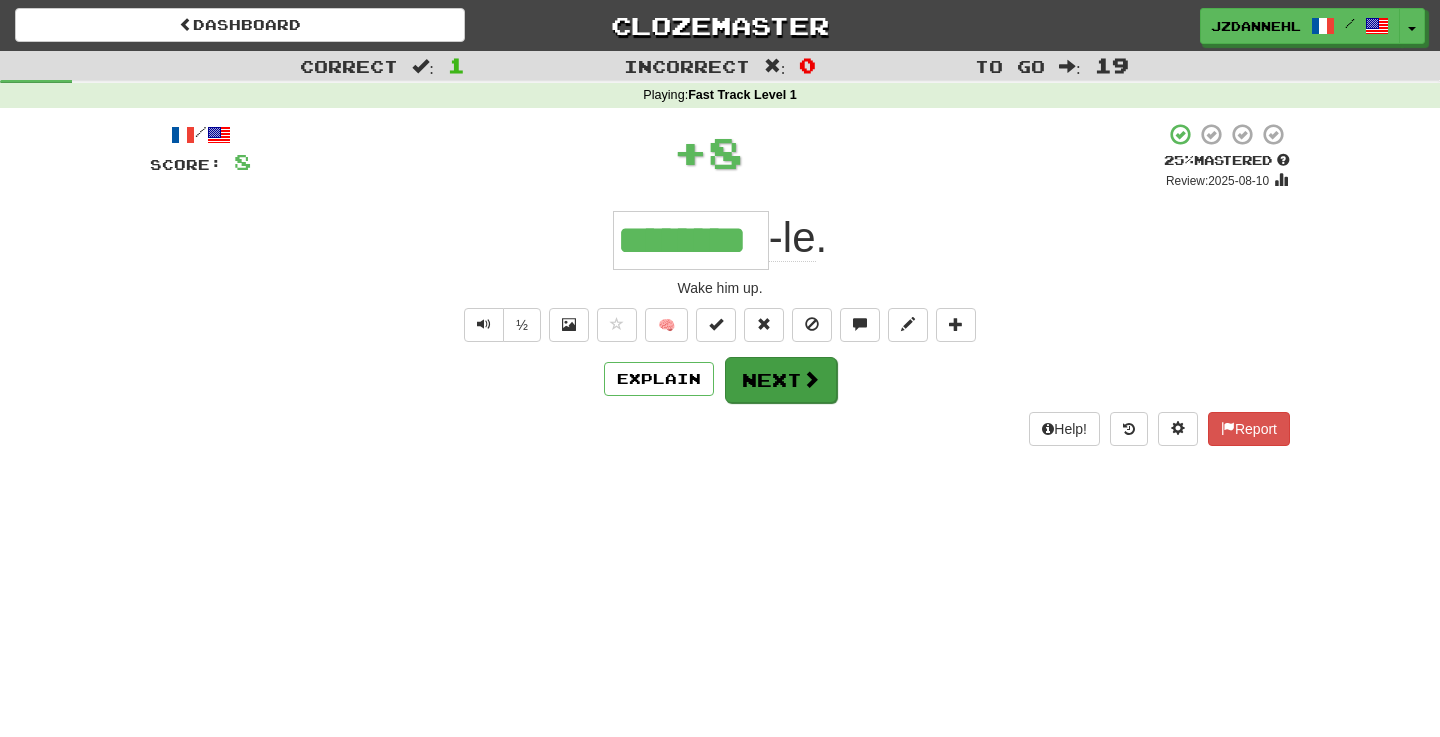 click on "Next" at bounding box center (781, 380) 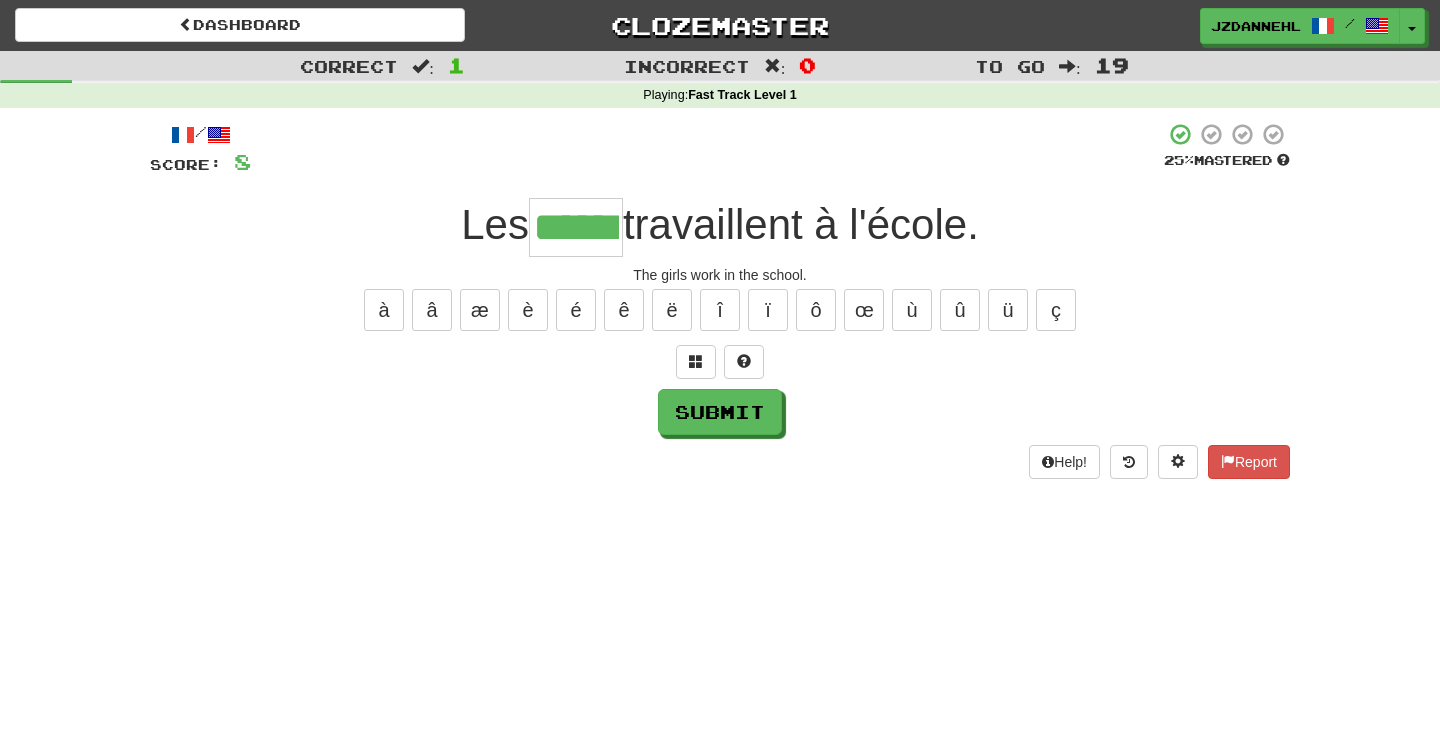type on "******" 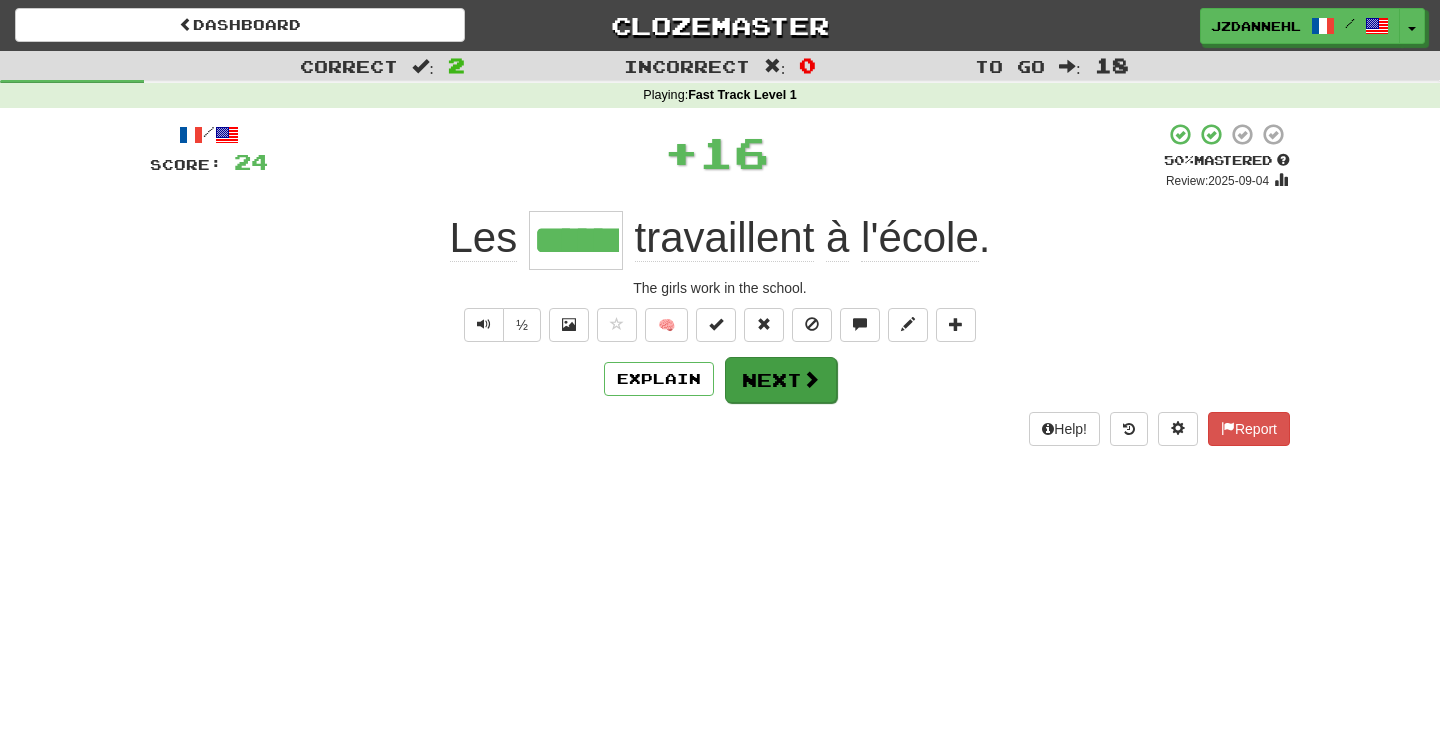 click on "Next" at bounding box center (781, 380) 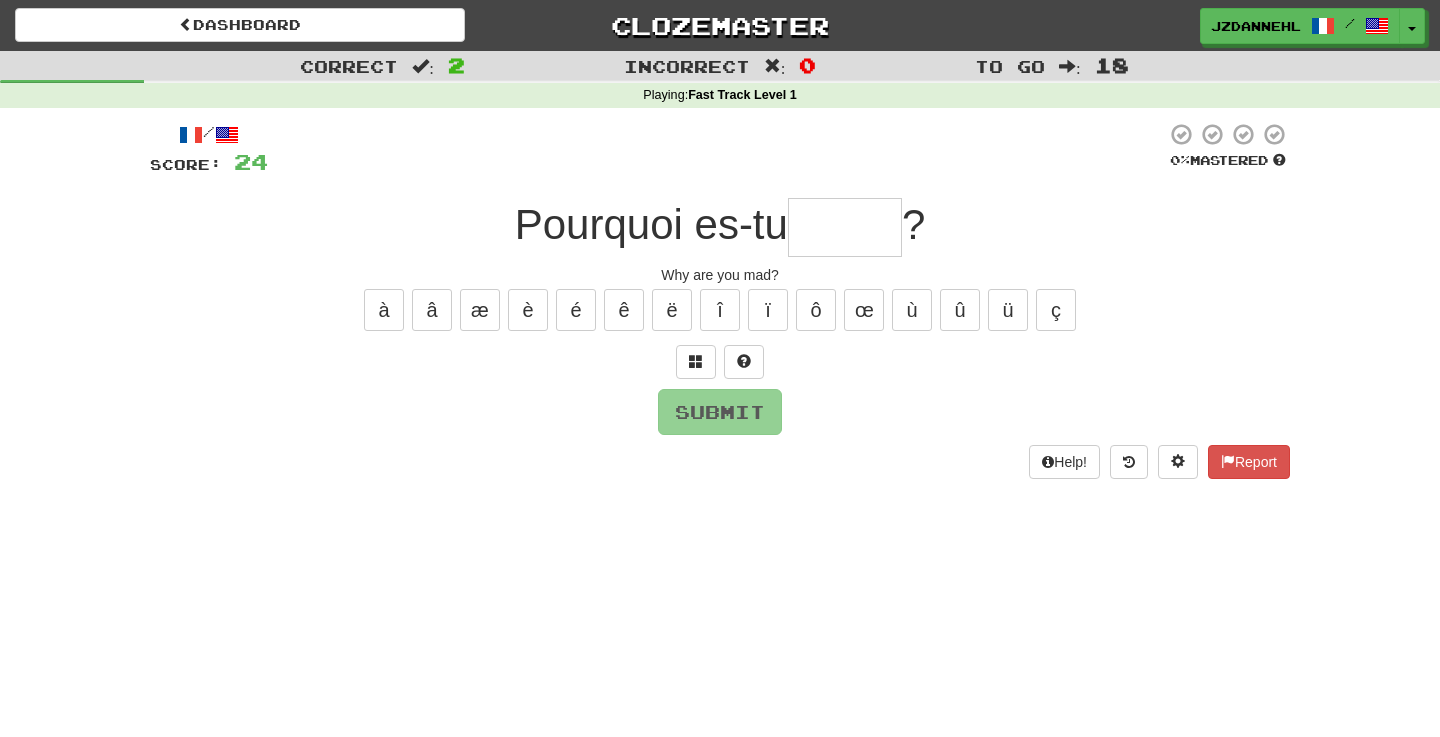 type on "*" 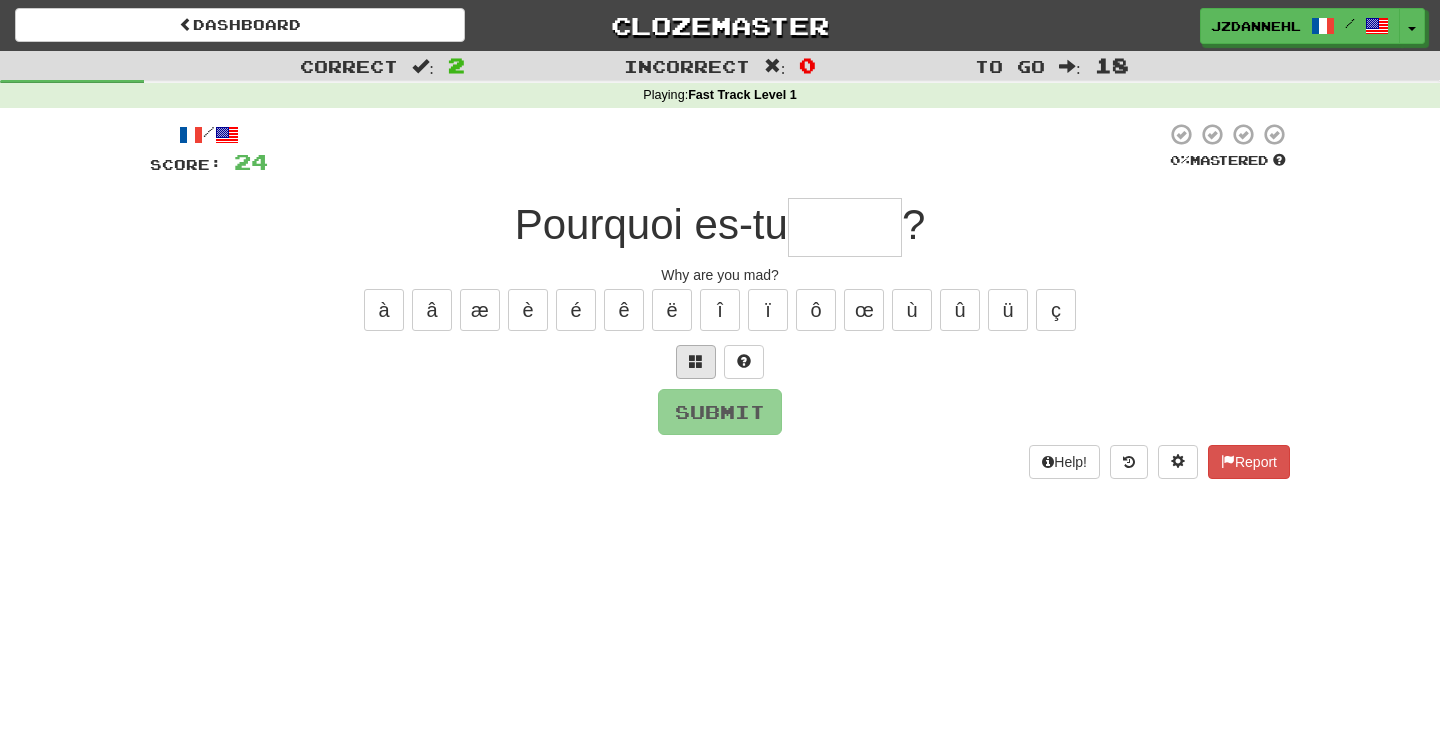 click at bounding box center (696, 361) 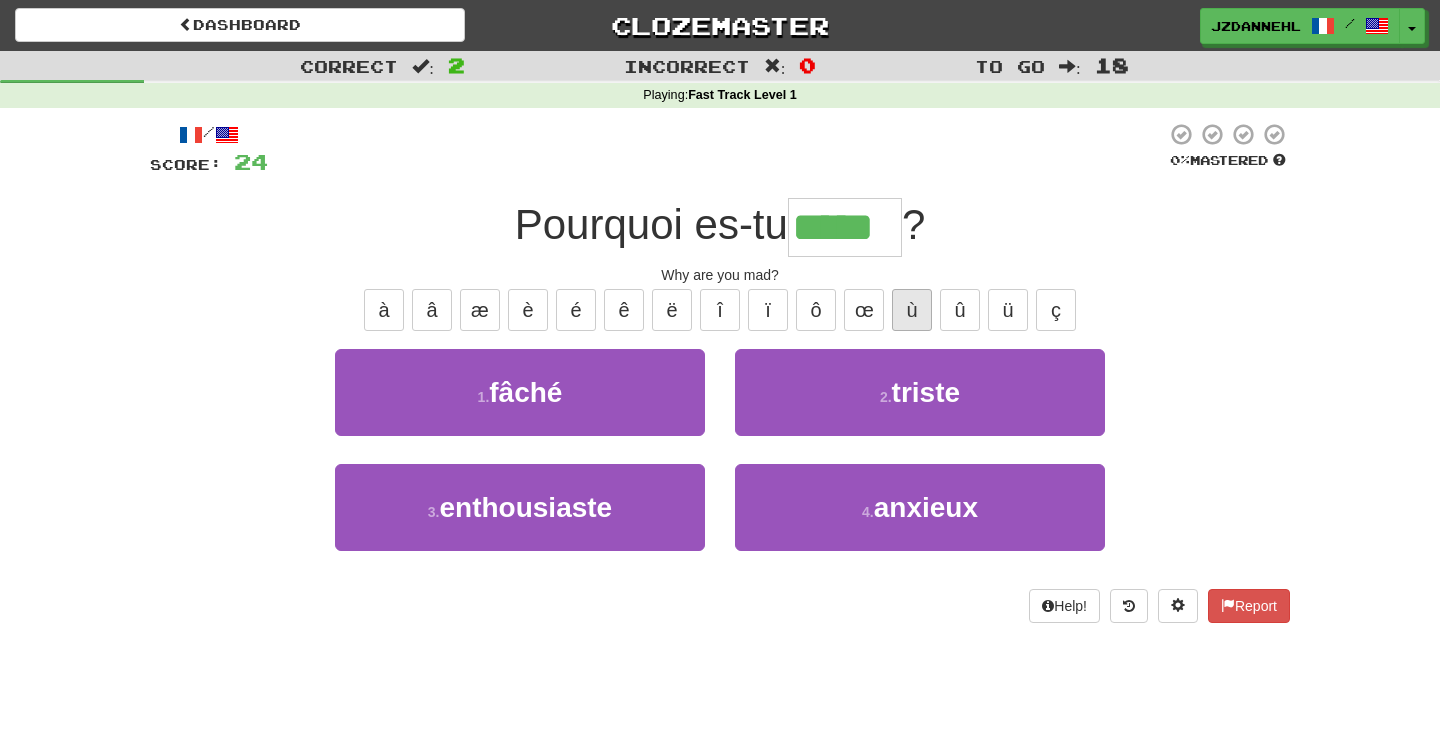 type on "*****" 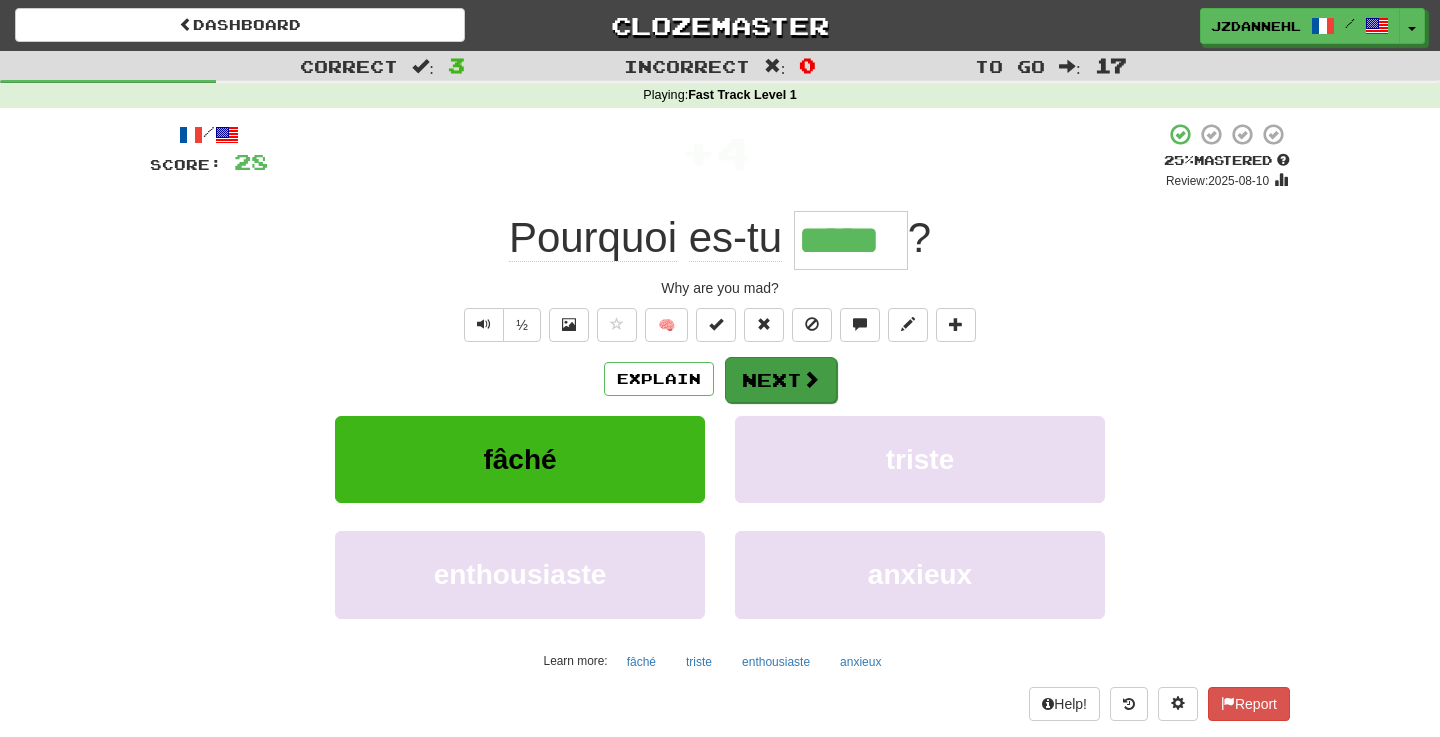 click on "Next" at bounding box center (781, 380) 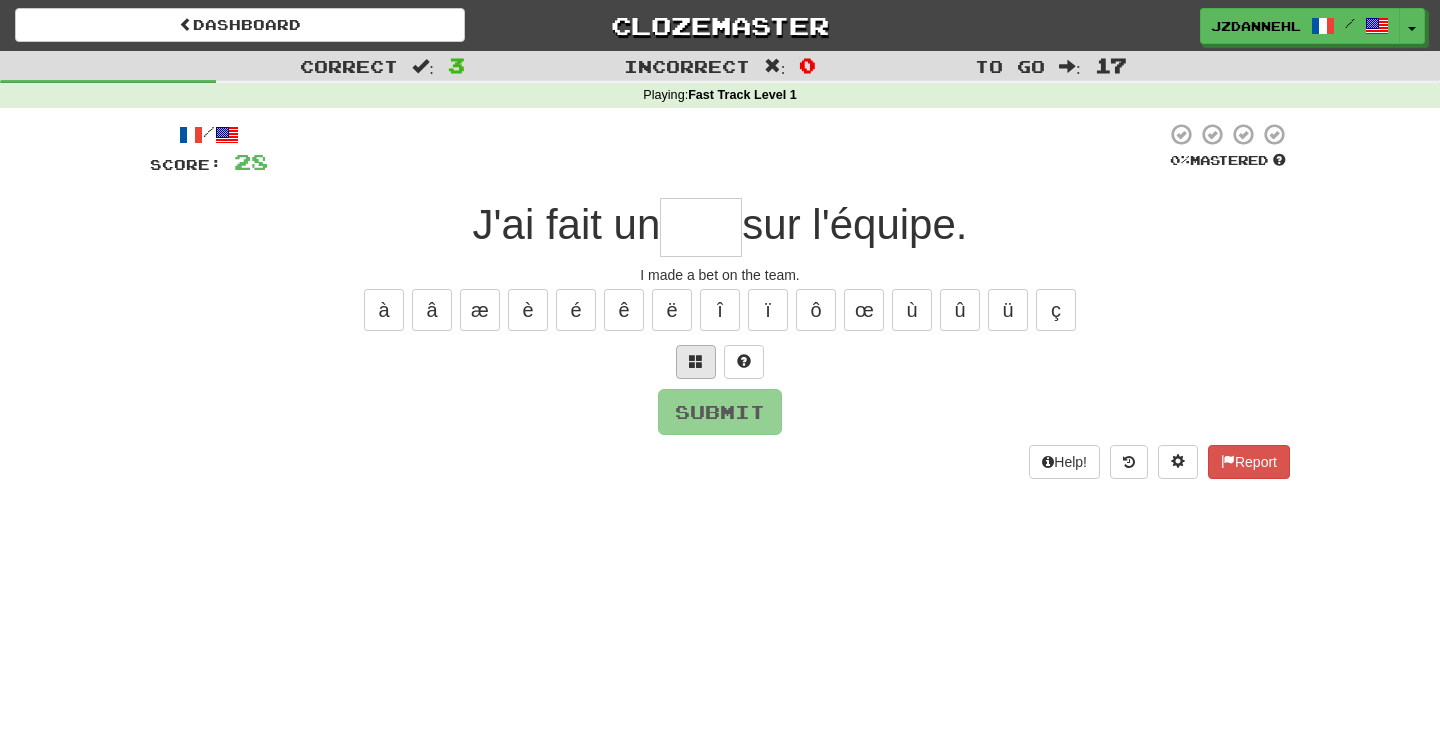 click at bounding box center (696, 362) 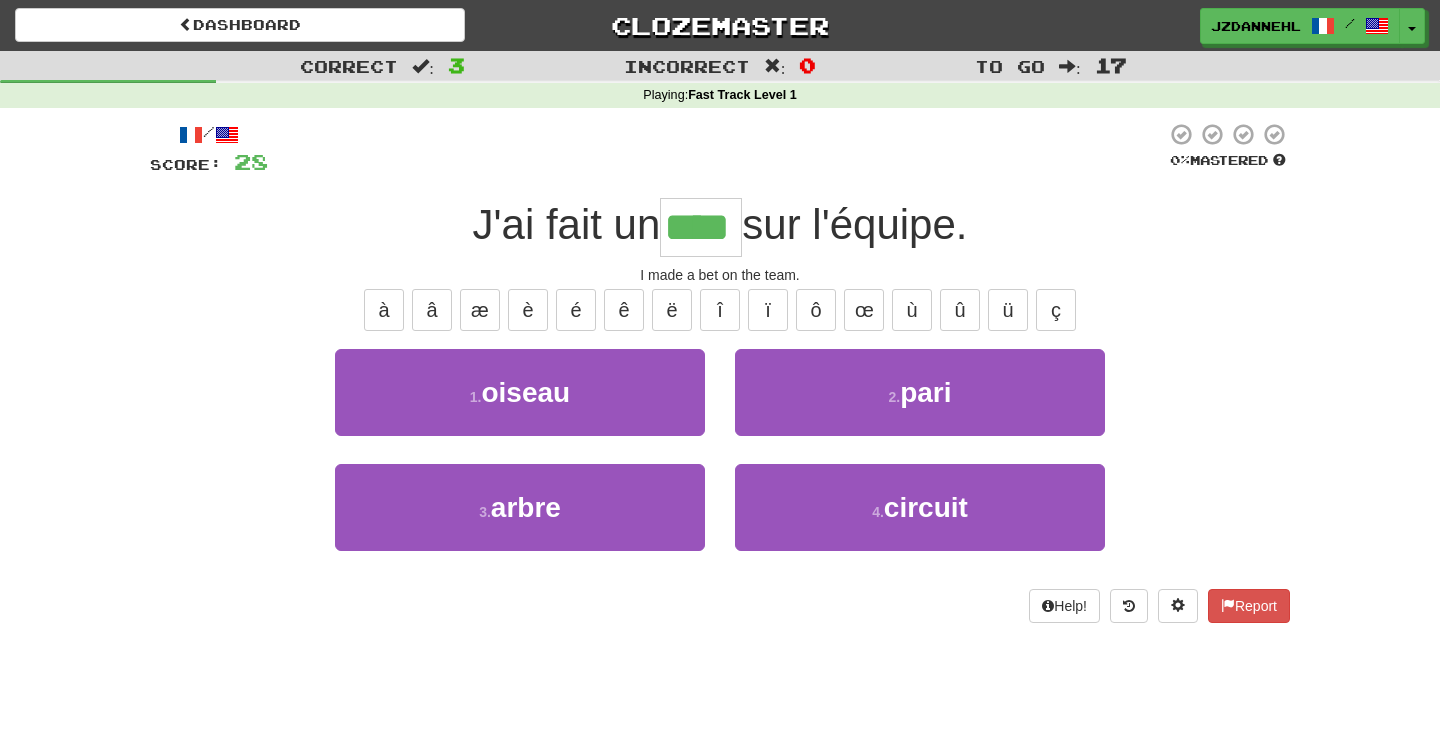 type on "****" 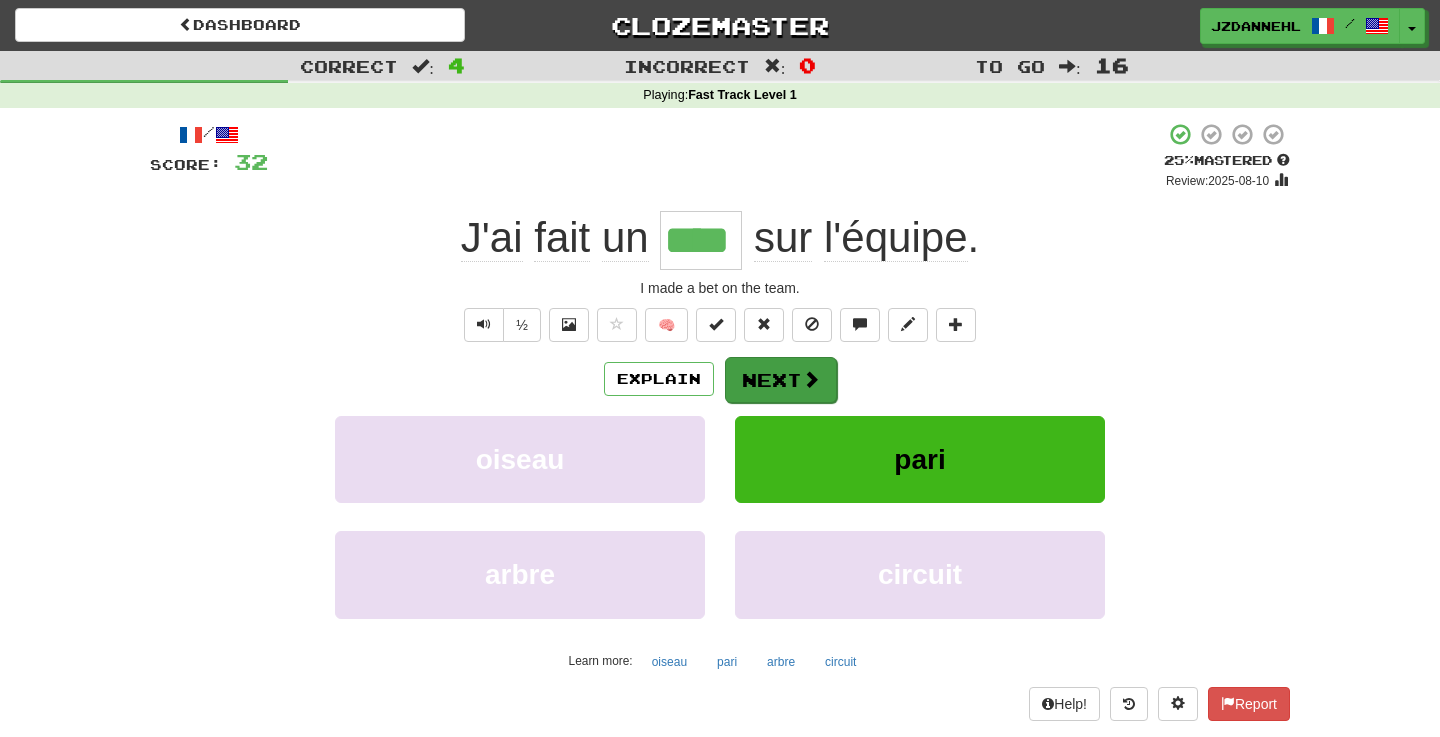 click on "Next" at bounding box center (781, 380) 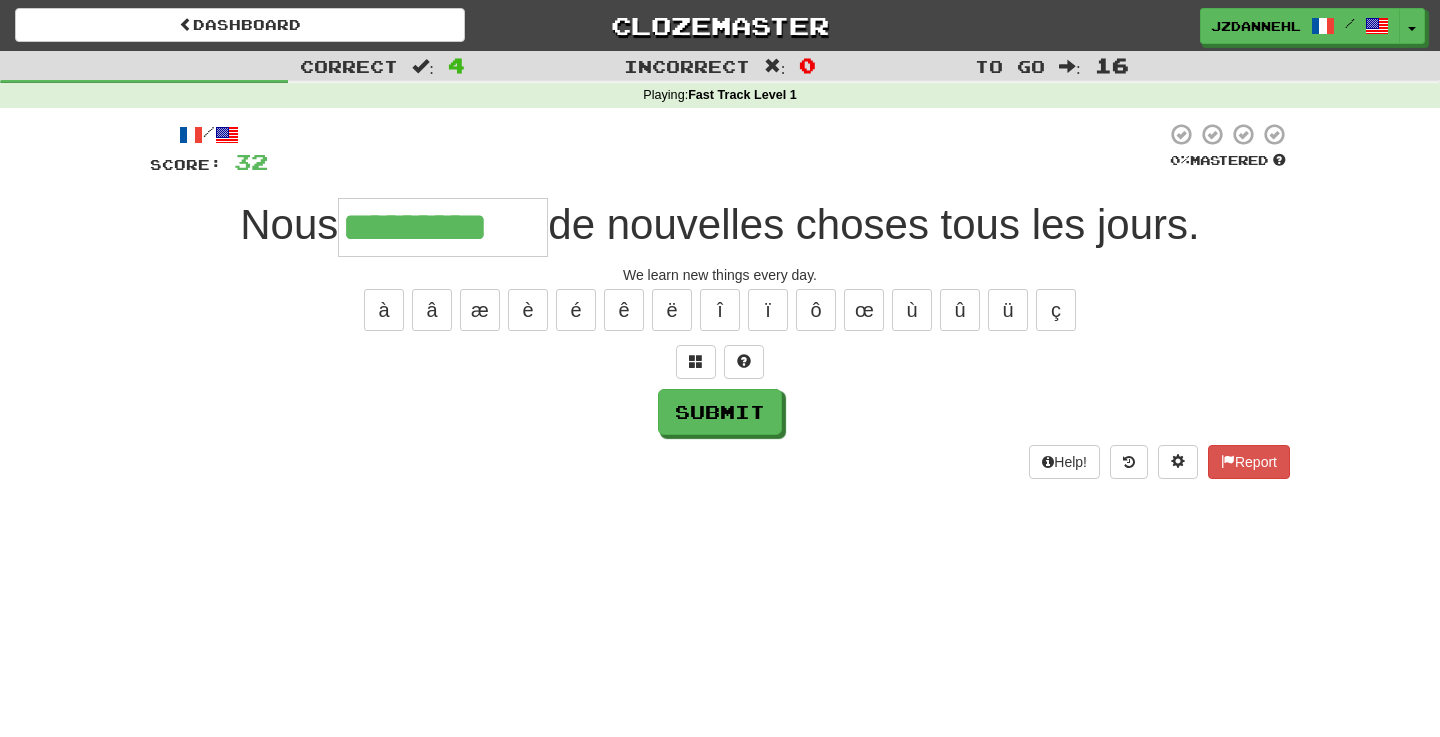 type on "*********" 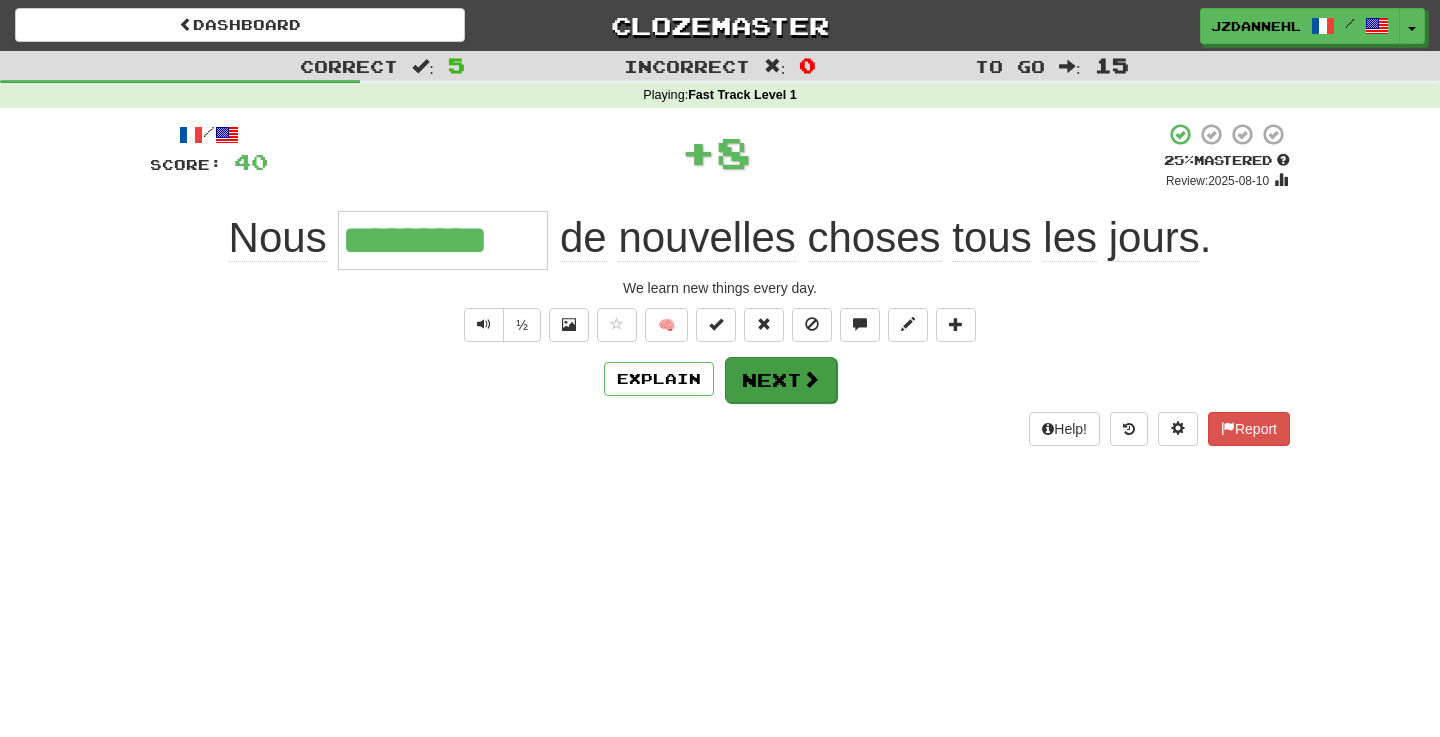 click on "Next" at bounding box center (781, 380) 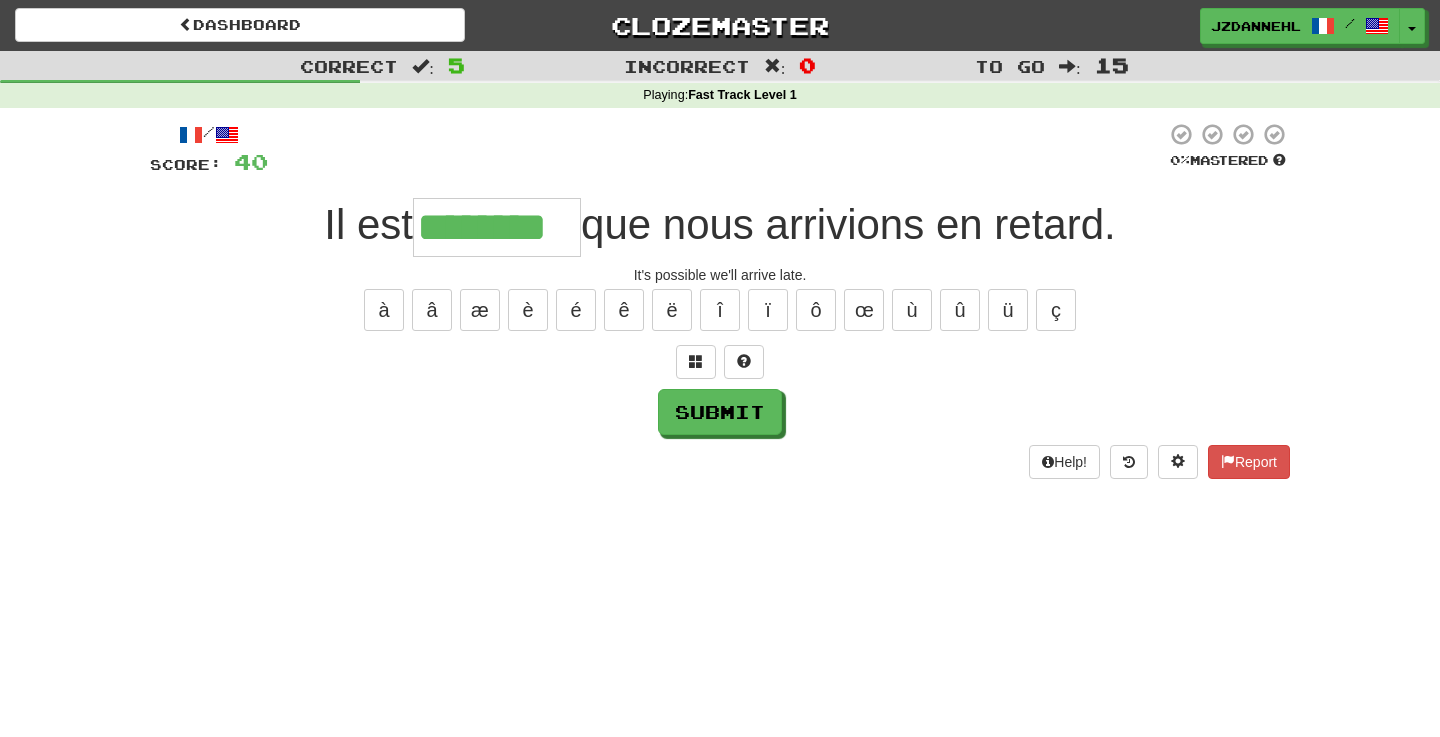 type on "********" 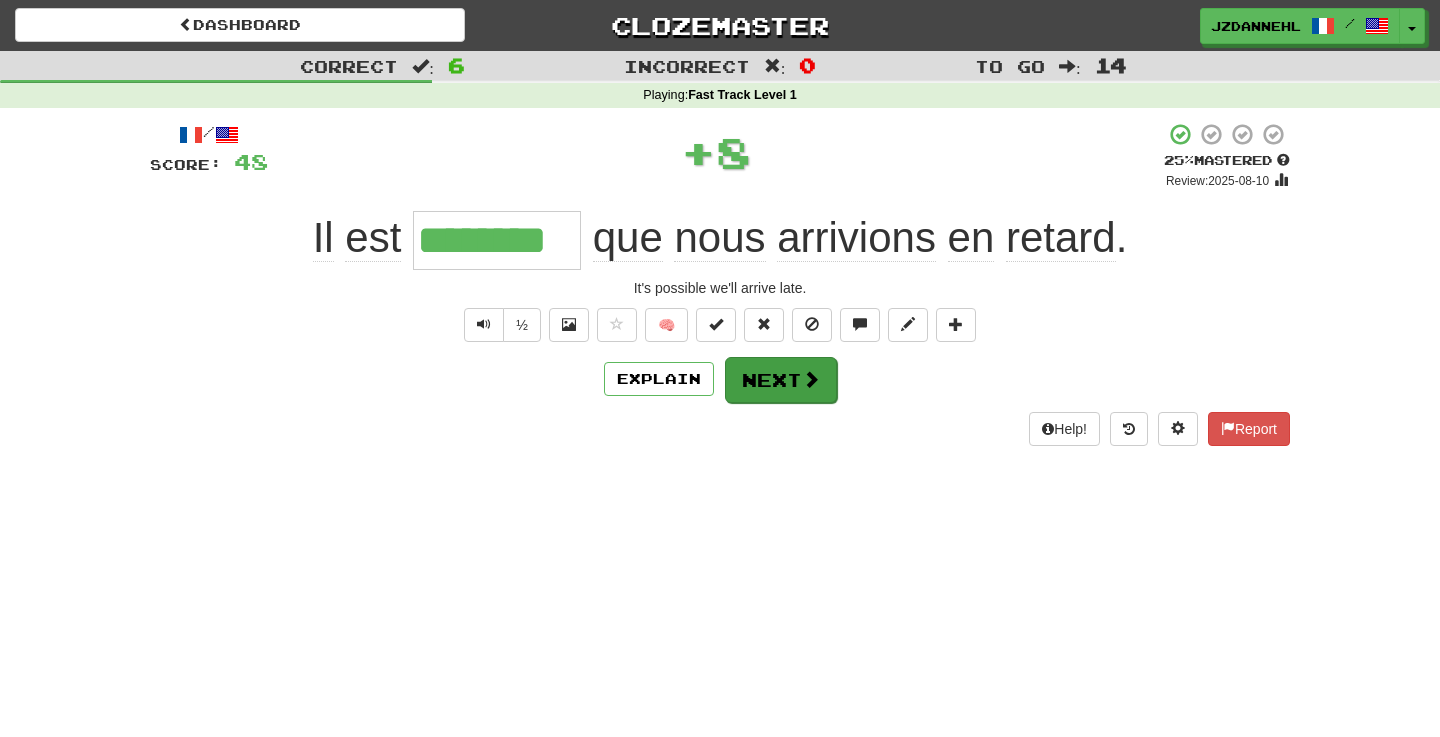 click on "Next" at bounding box center [781, 380] 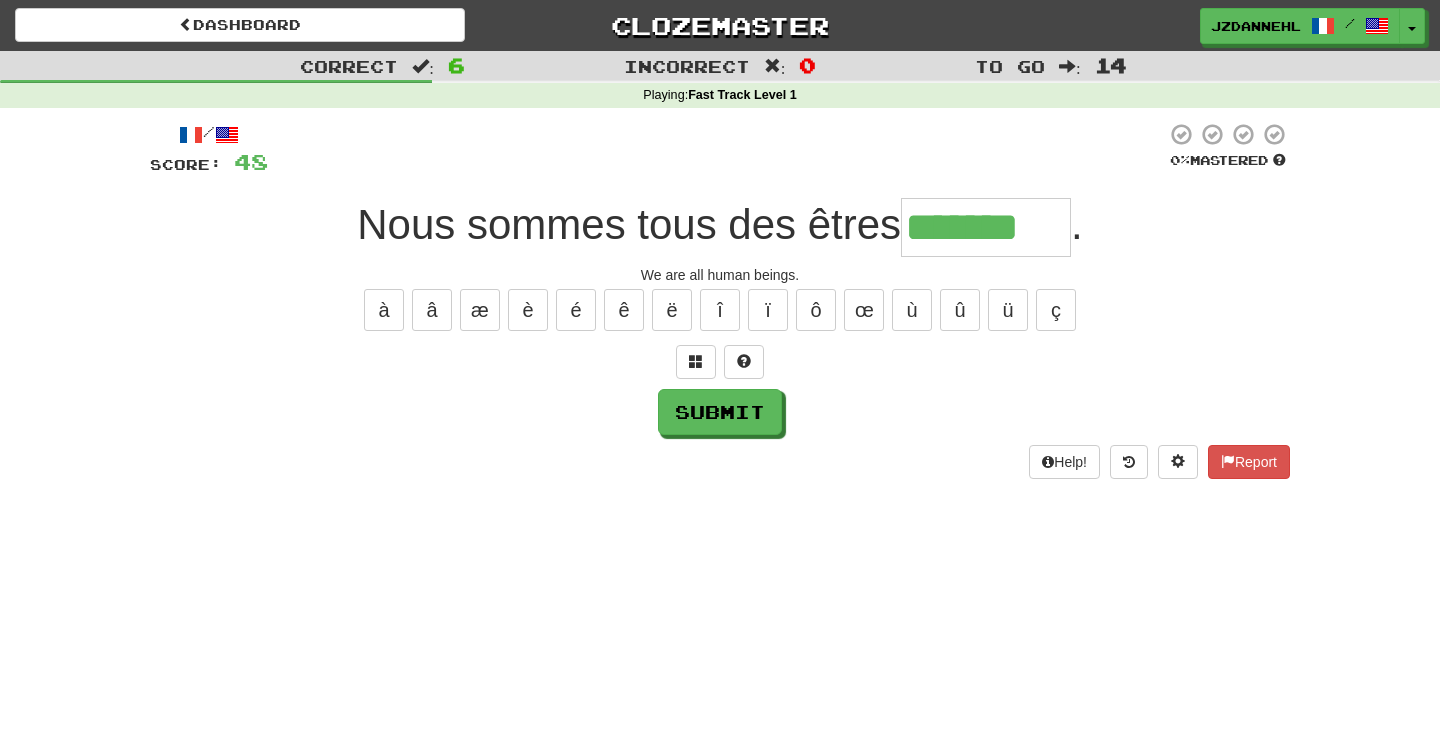 type on "*******" 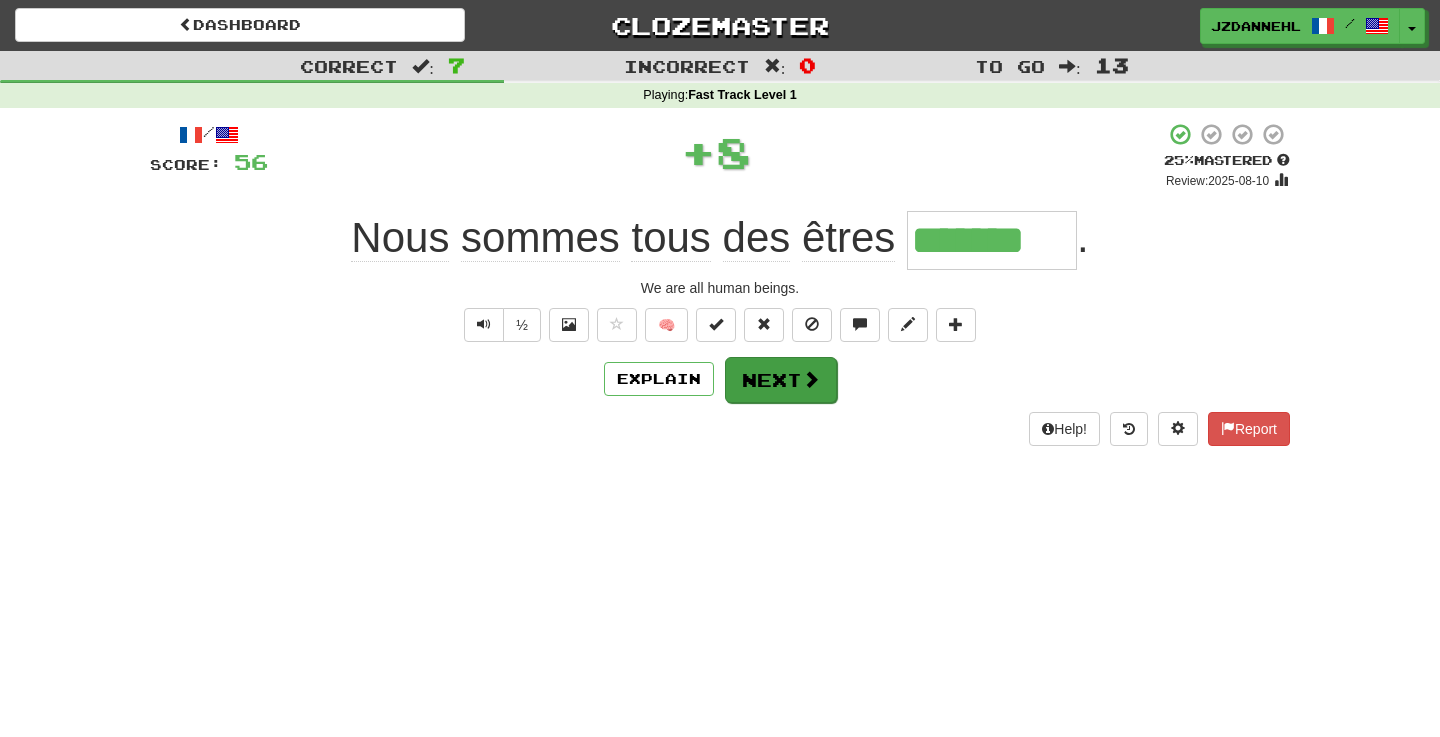 click on "Next" at bounding box center [781, 380] 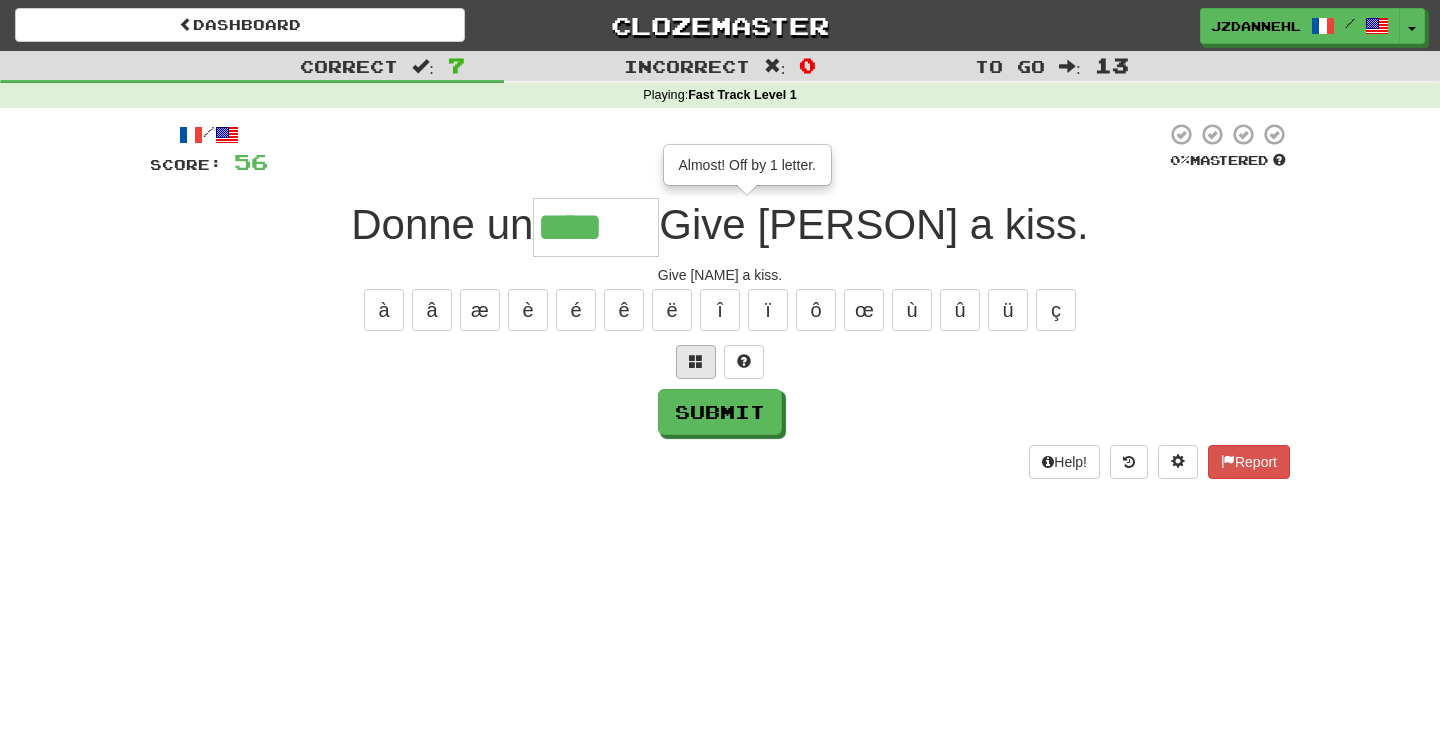 click at bounding box center [696, 361] 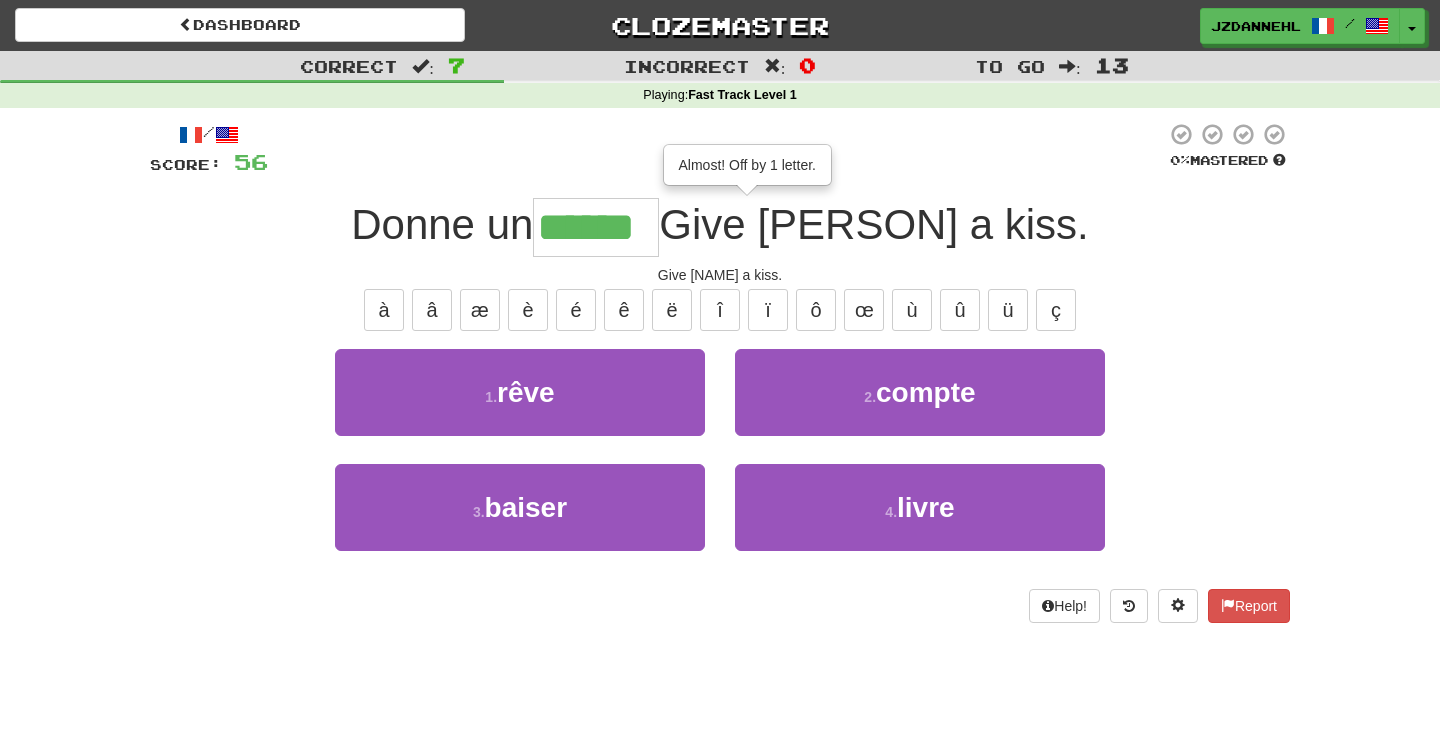 type on "******" 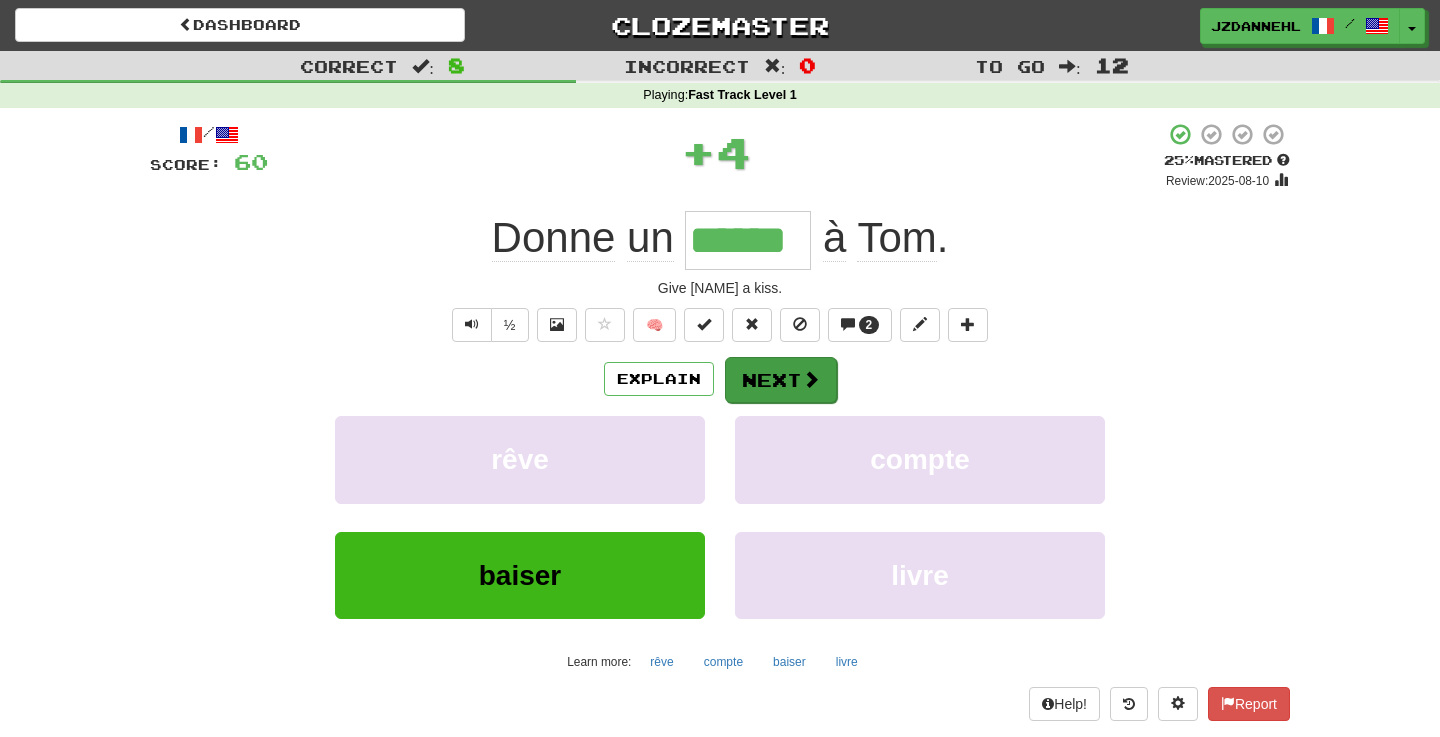click on "Next" at bounding box center (781, 380) 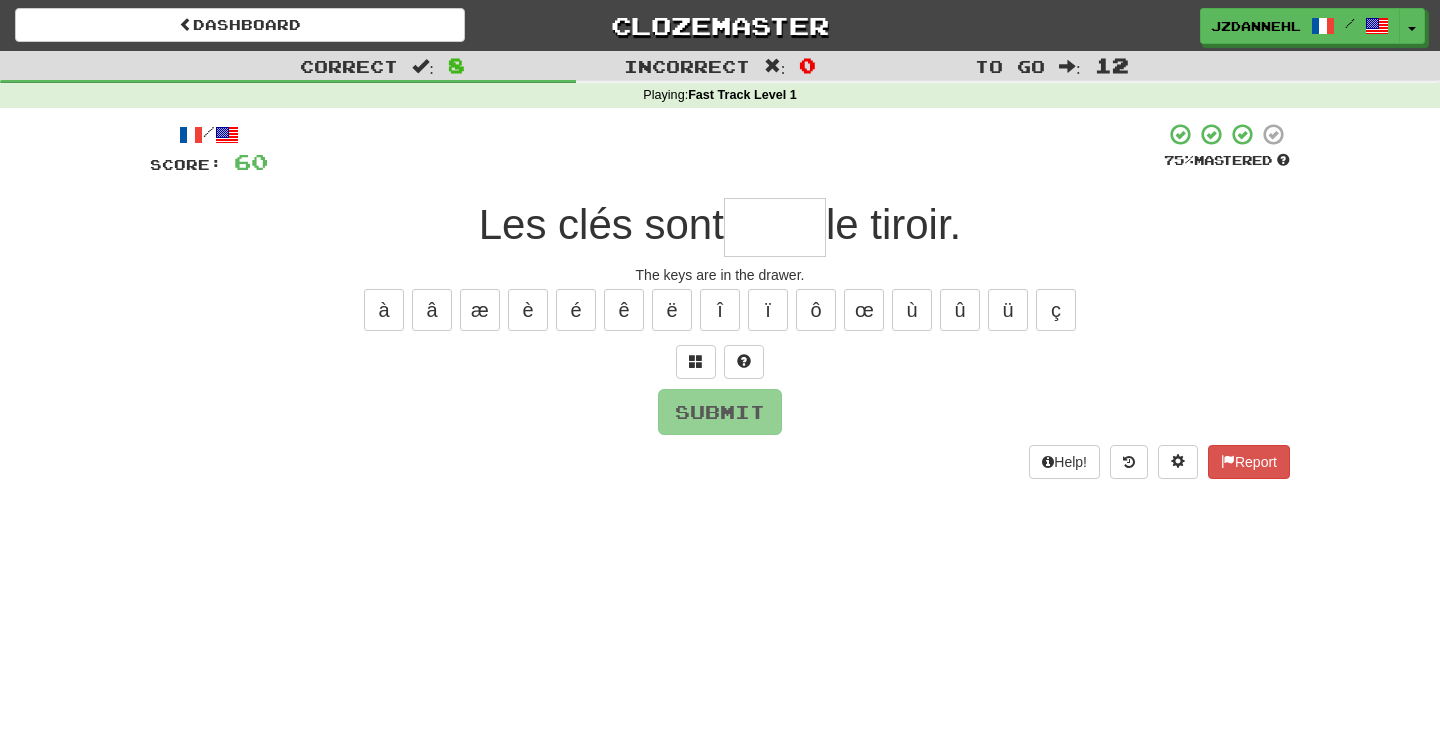 click at bounding box center [775, 227] 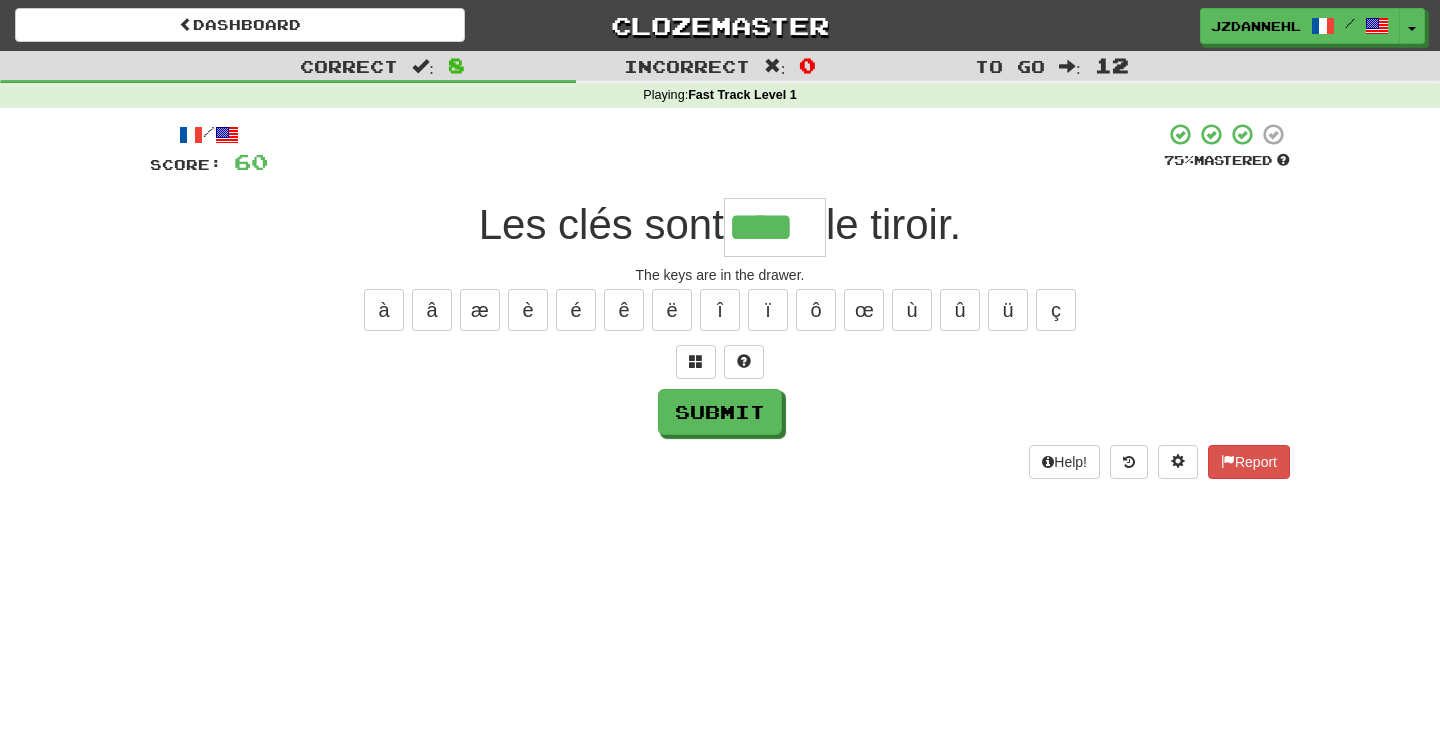 type on "****" 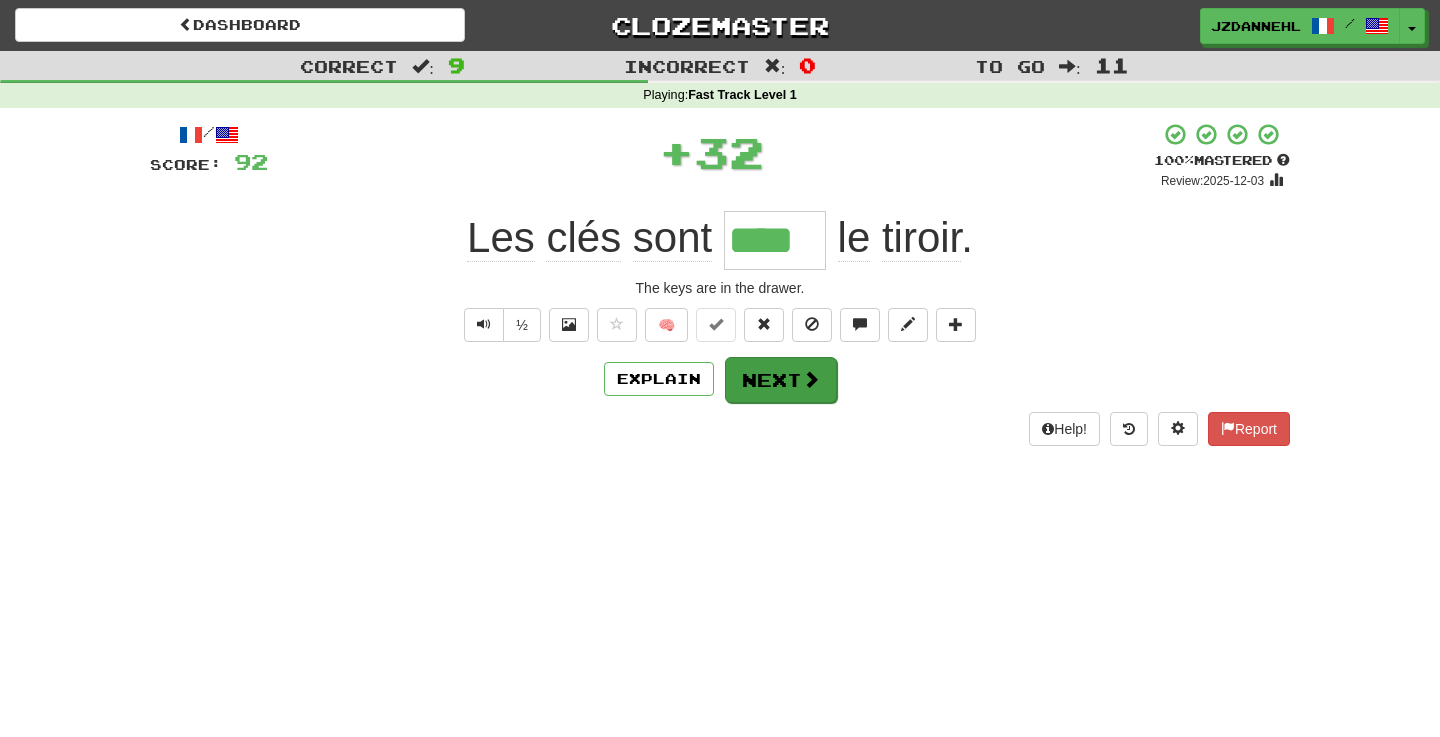 click on "Next" at bounding box center [781, 380] 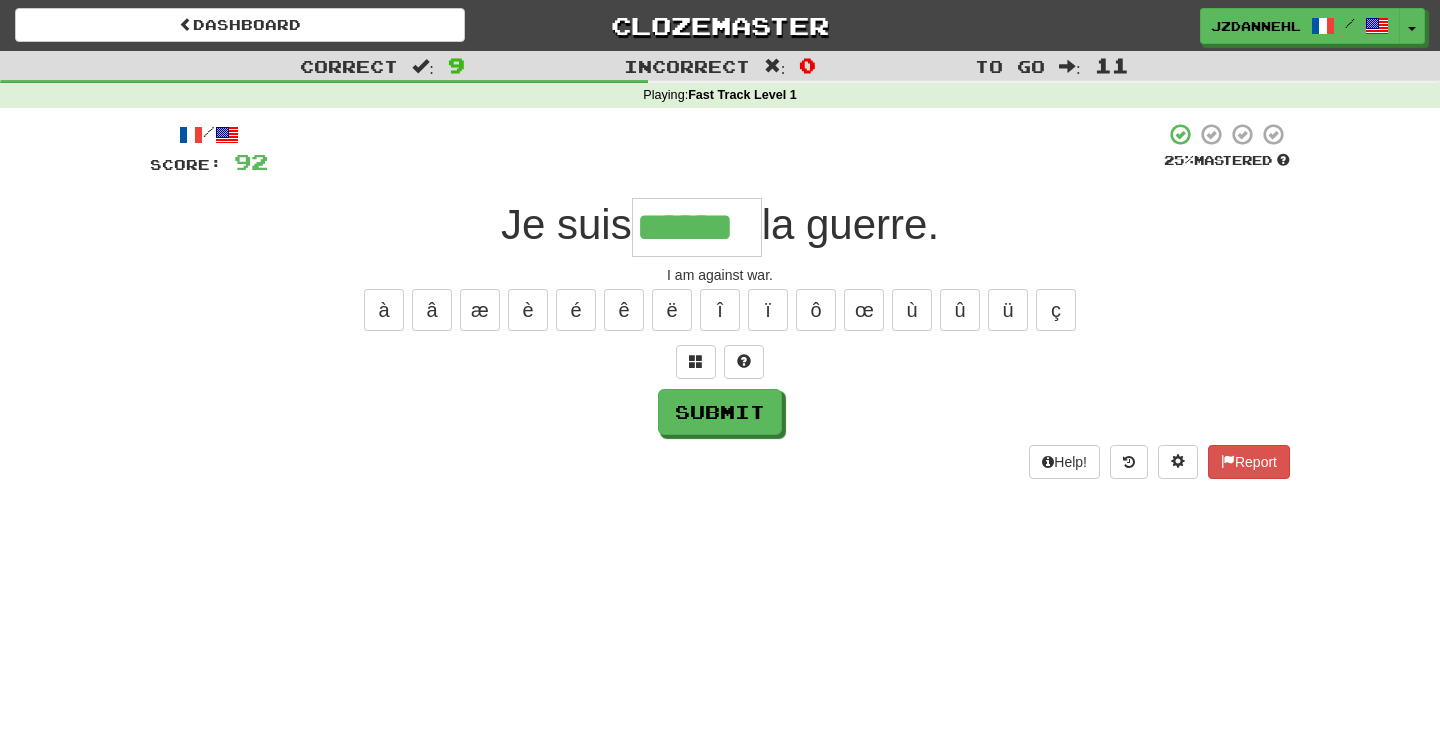 type on "******" 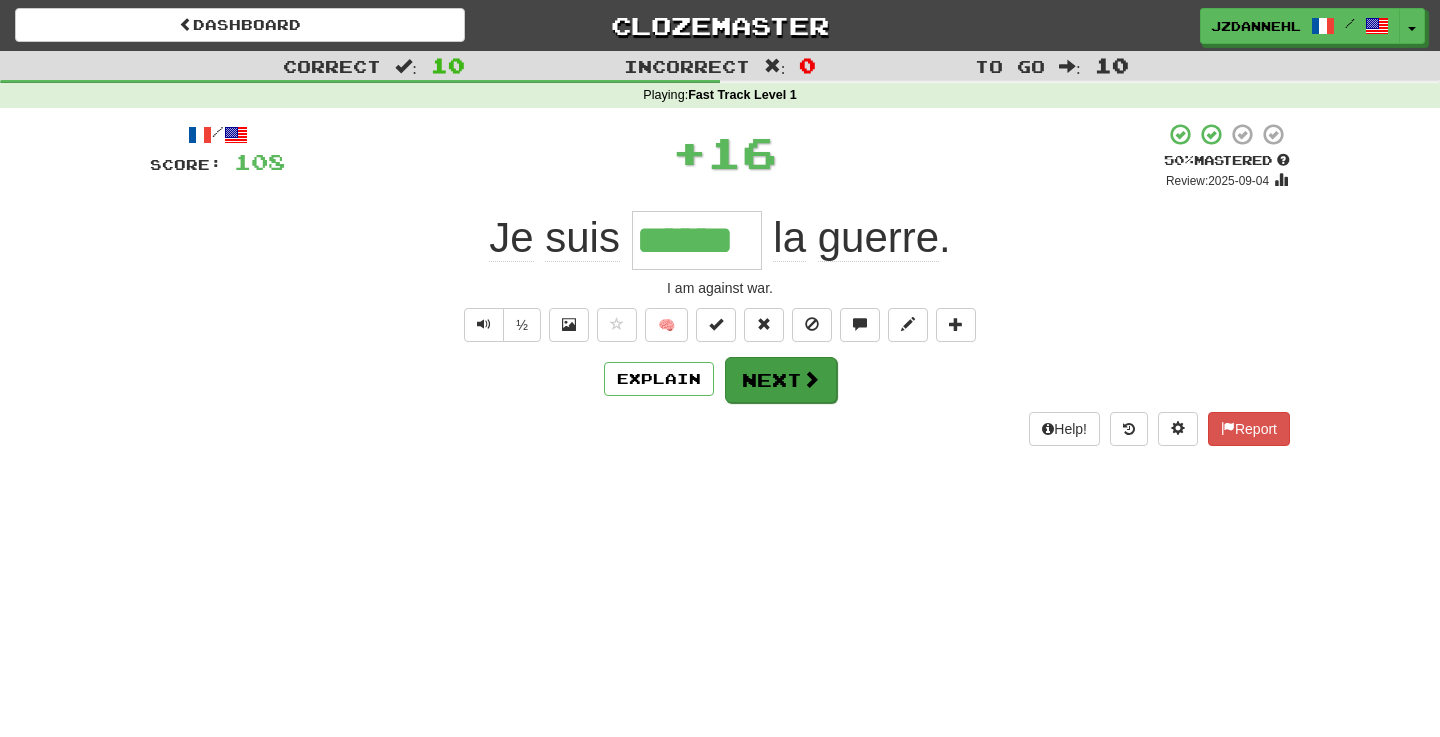 click on "Next" at bounding box center [781, 380] 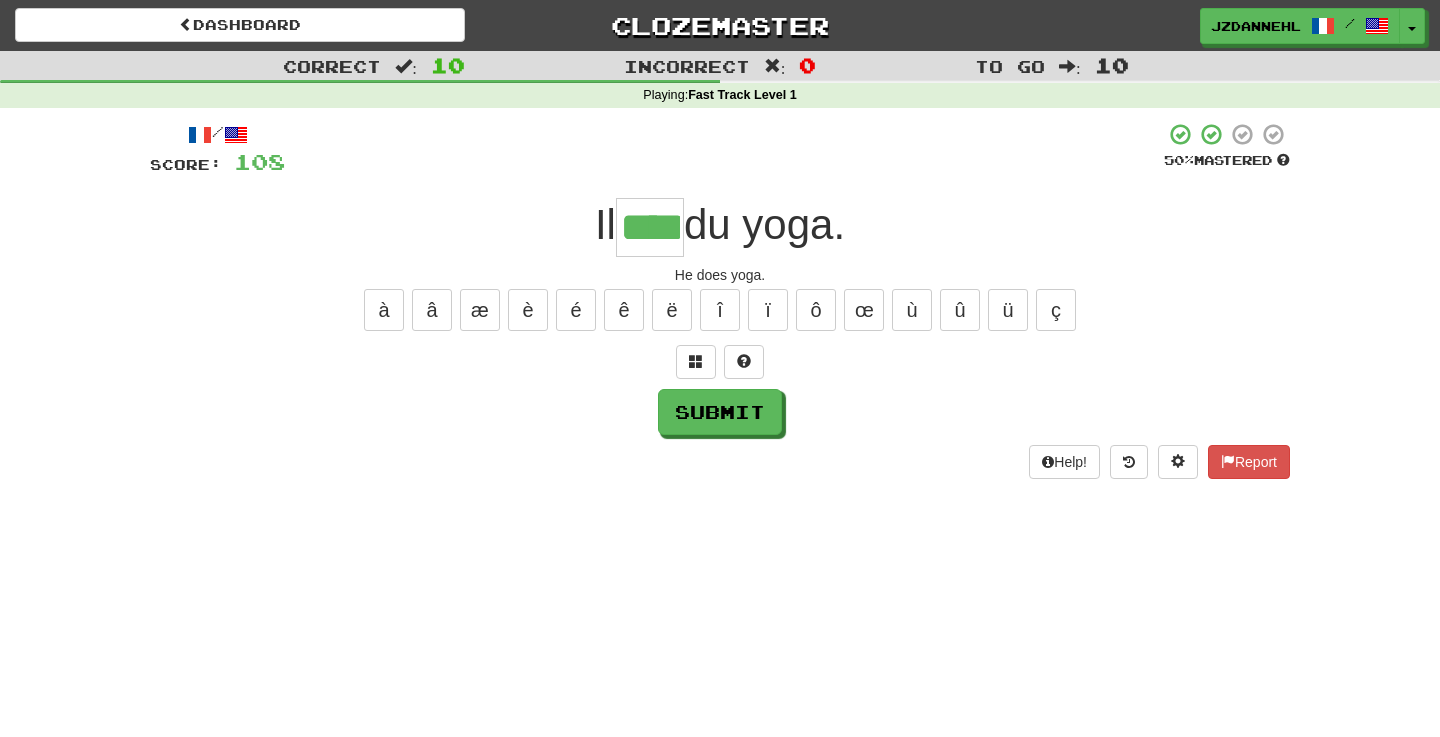 type on "****" 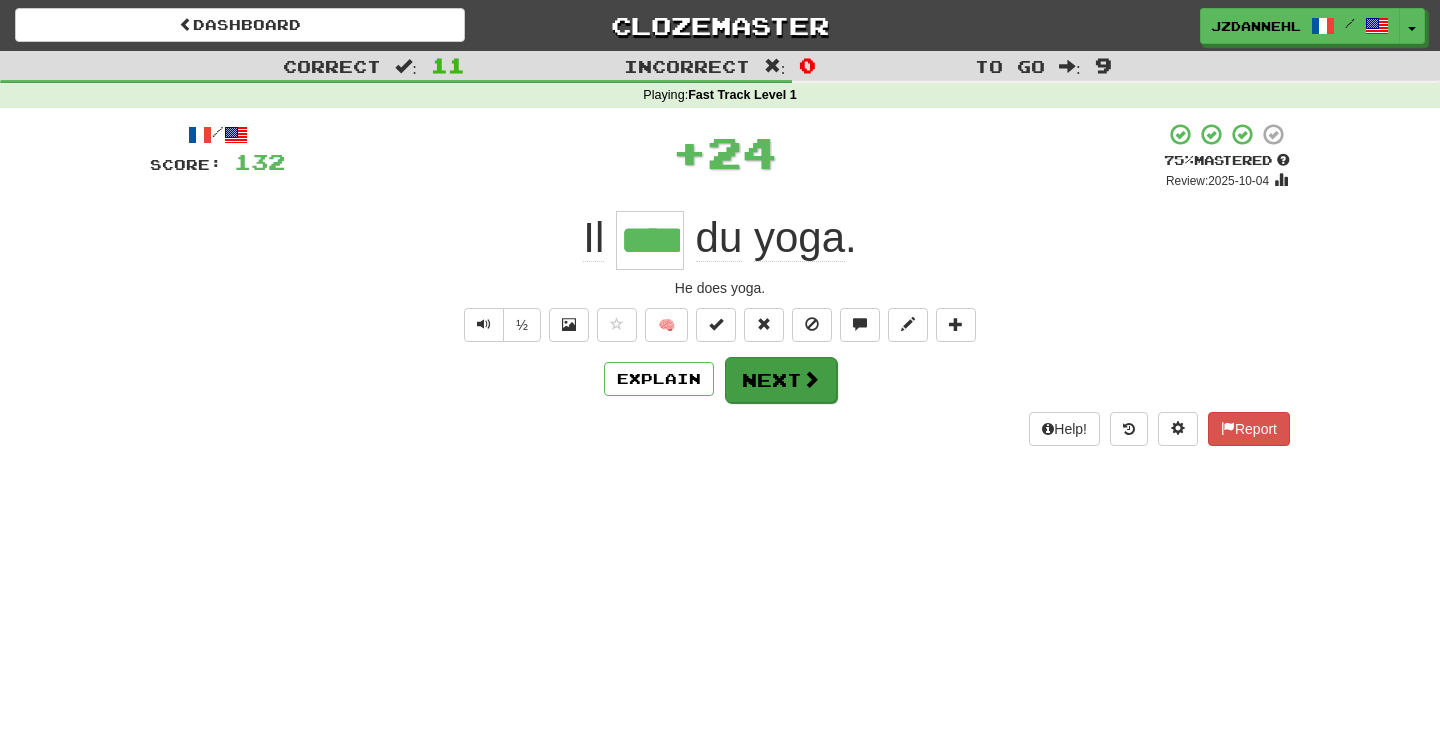 click on "Next" at bounding box center [781, 380] 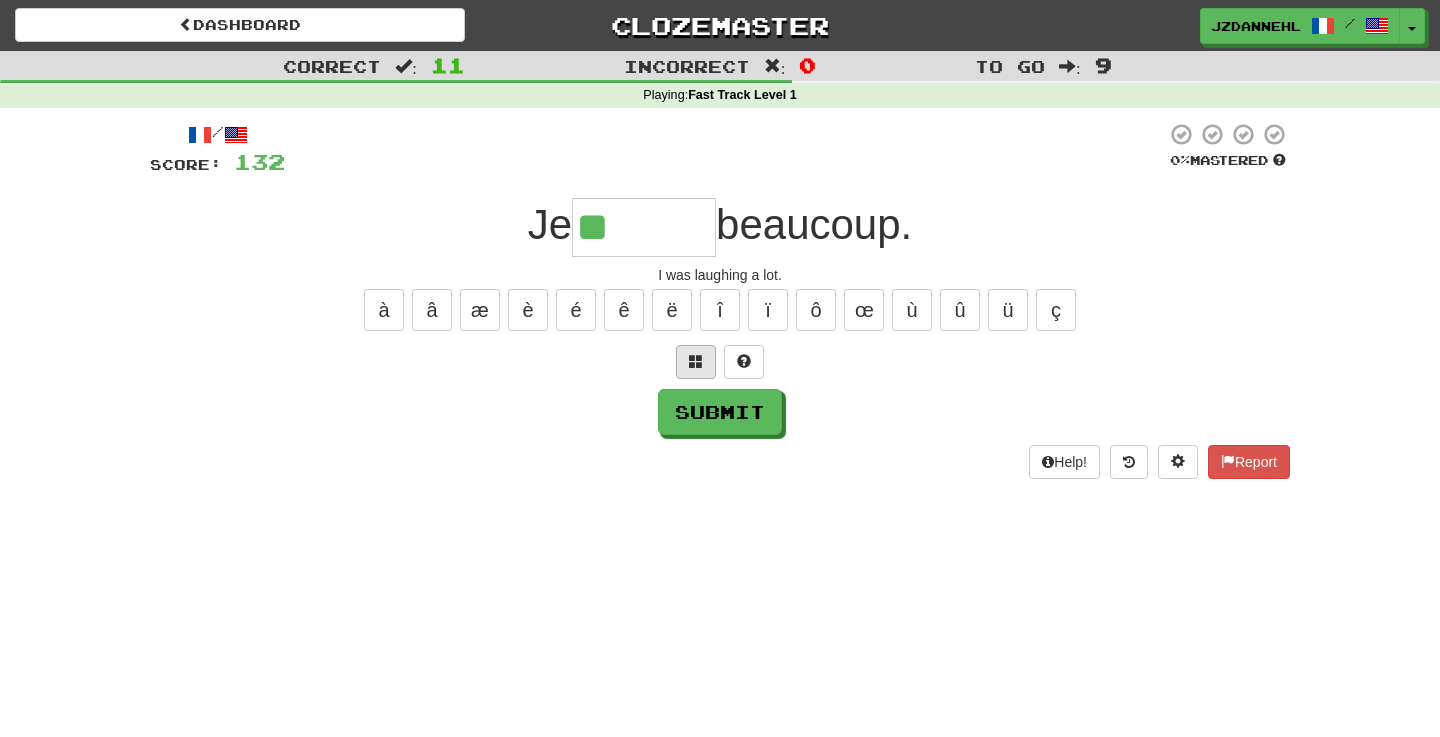 click at bounding box center (696, 361) 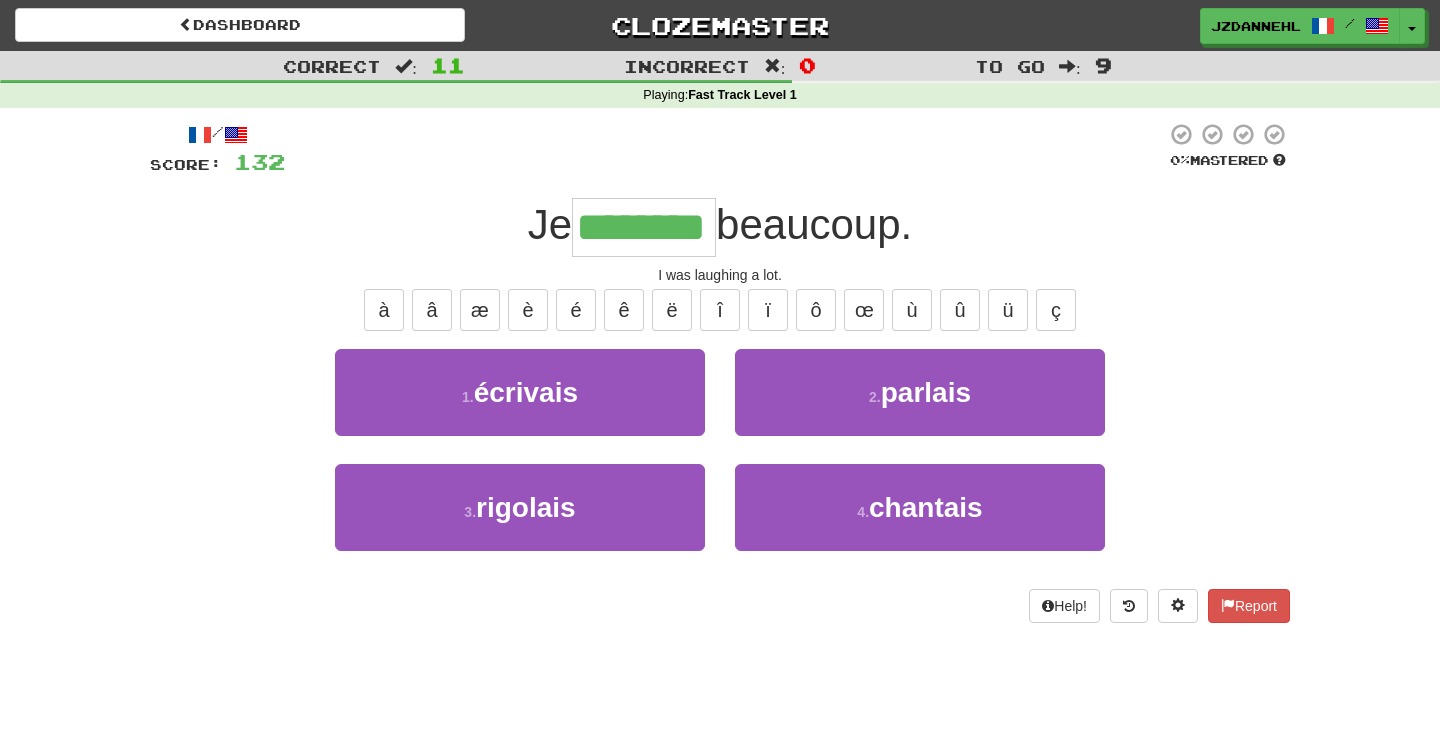 type on "********" 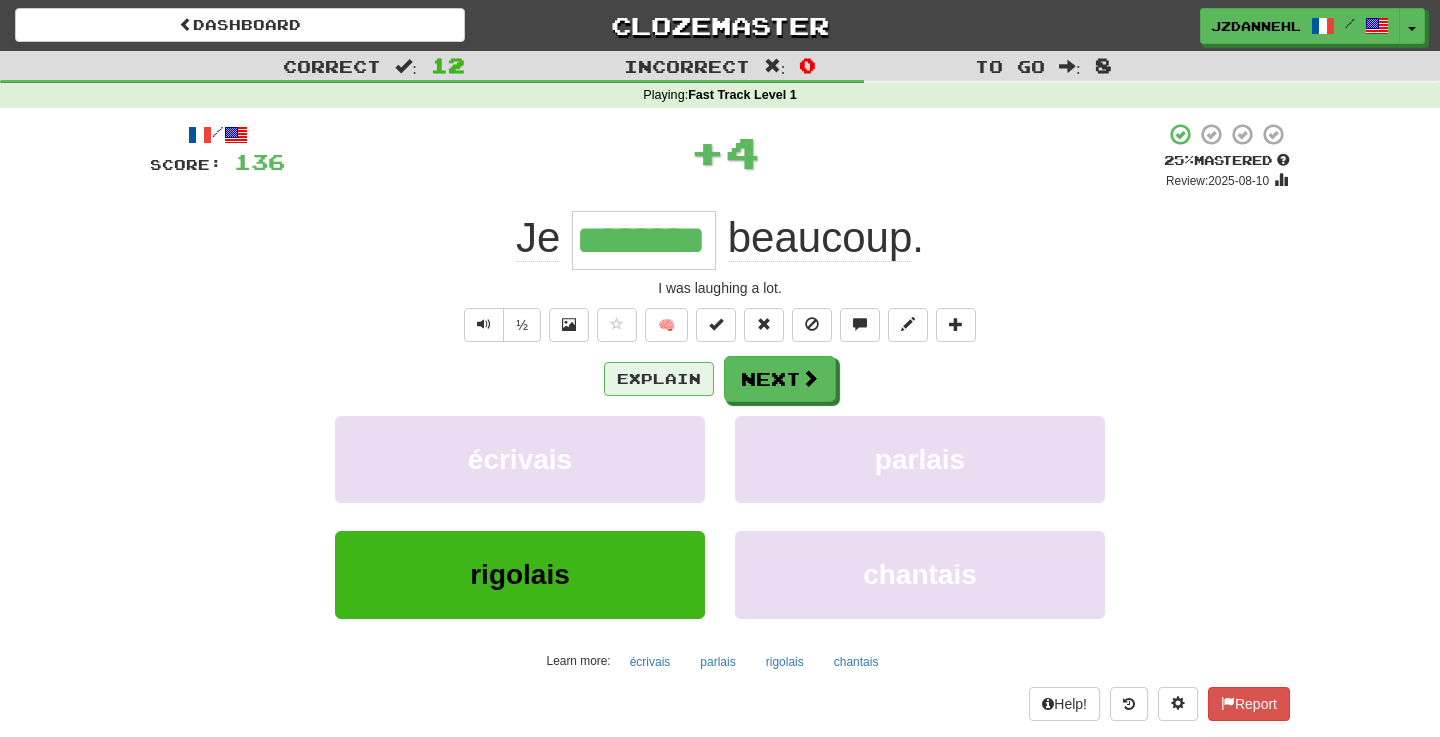 click on "Explain" at bounding box center (659, 379) 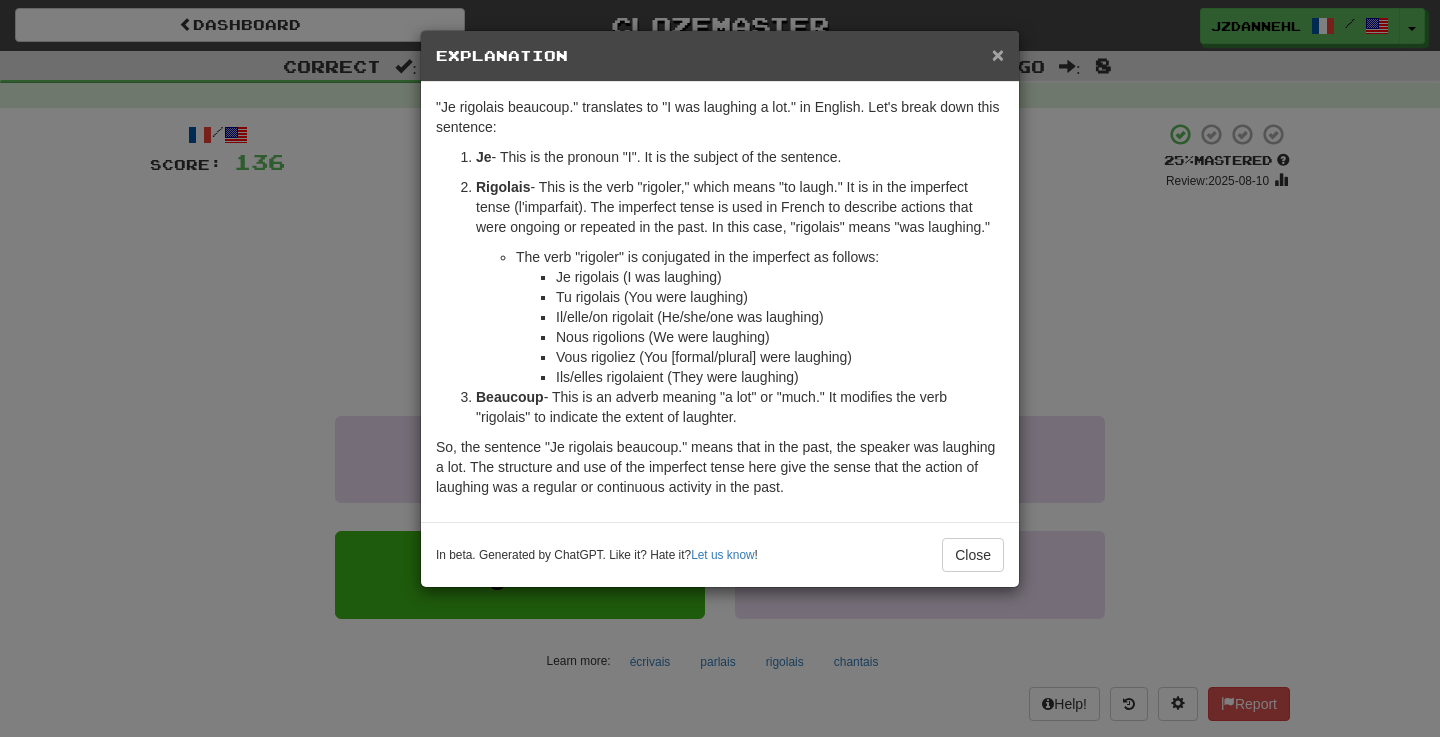 click on "×" at bounding box center (998, 54) 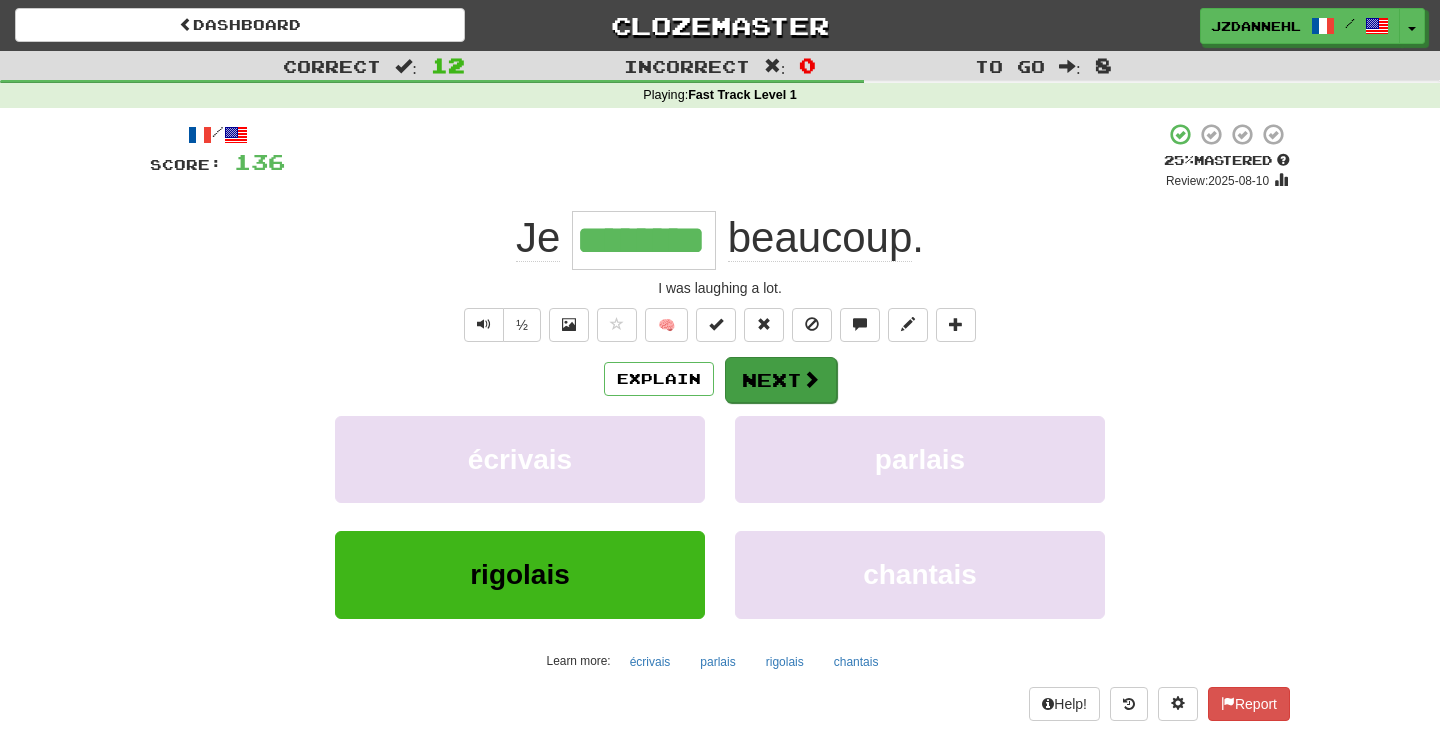 click on "Next" at bounding box center [781, 380] 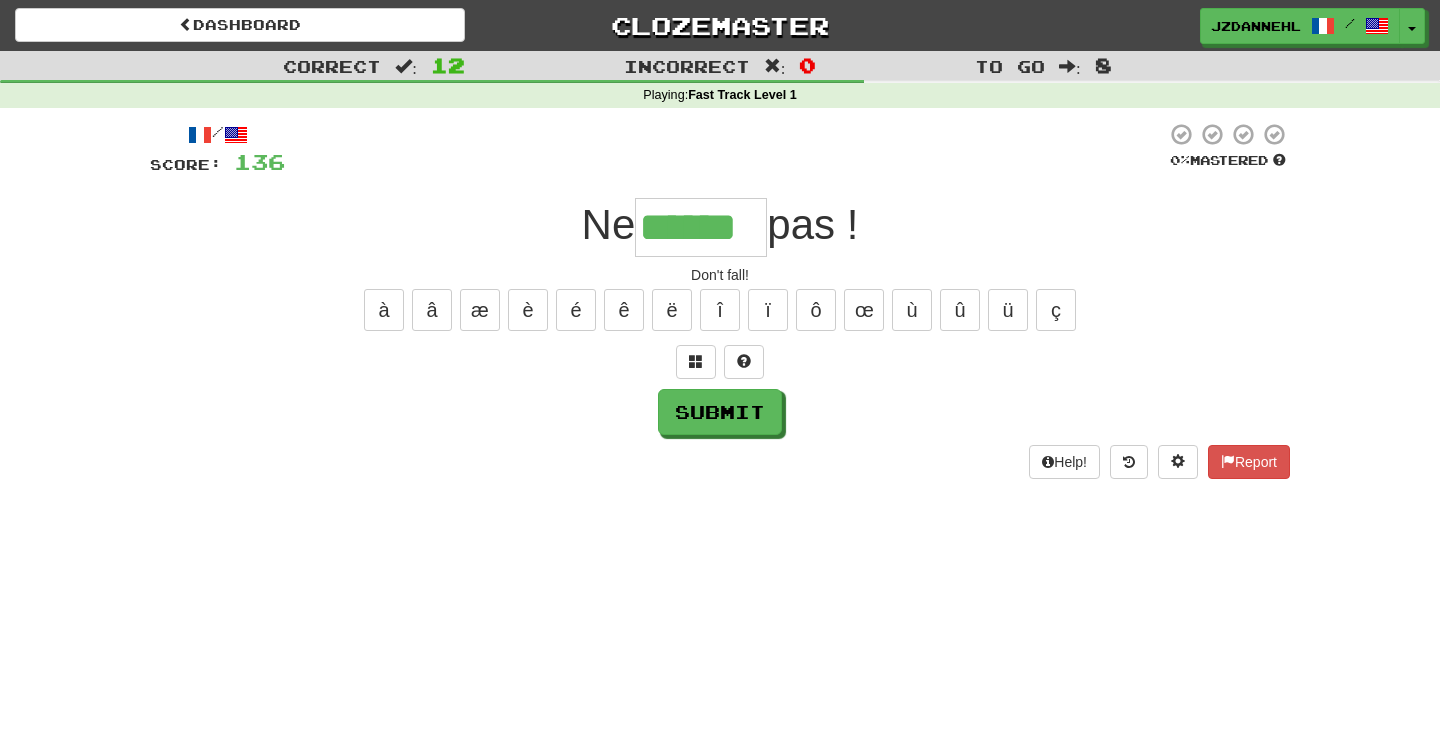 type on "*****" 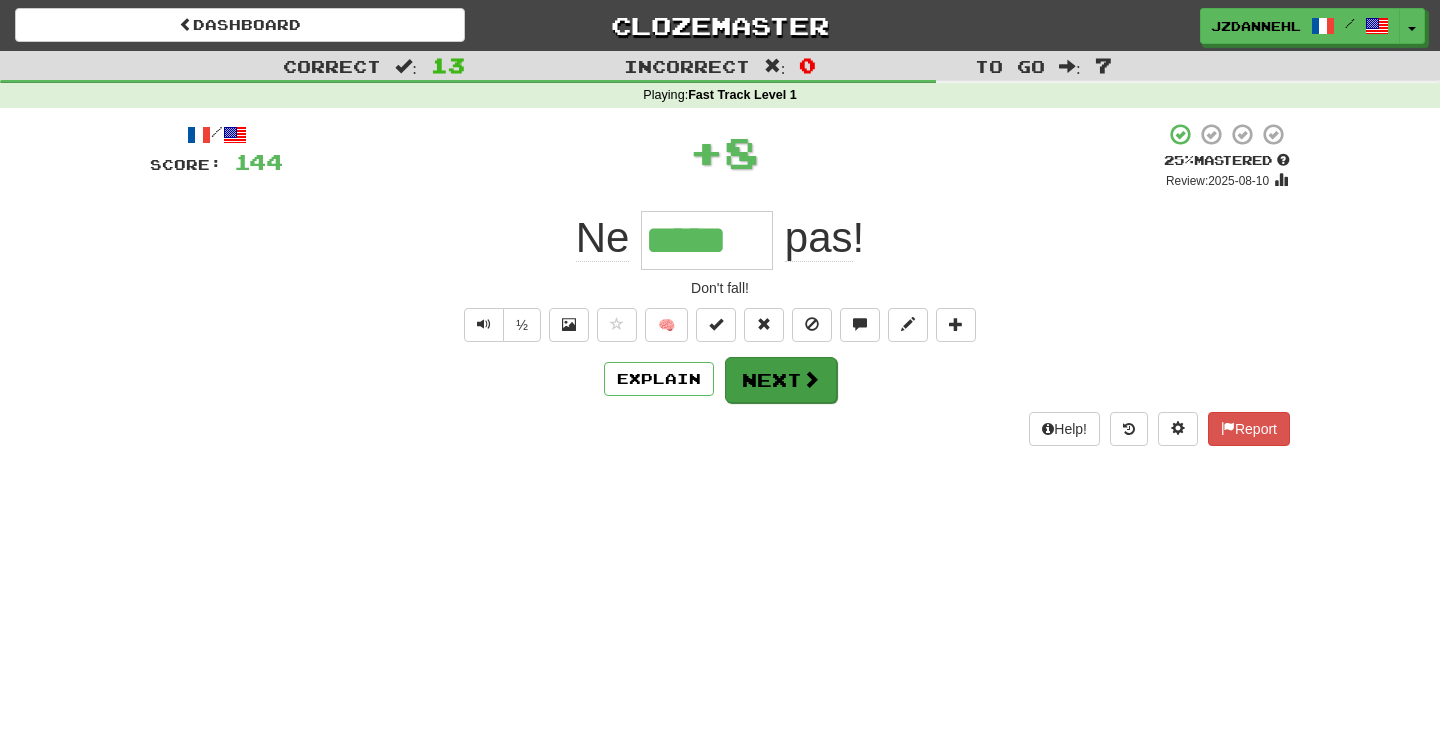 click on "Next" at bounding box center (781, 380) 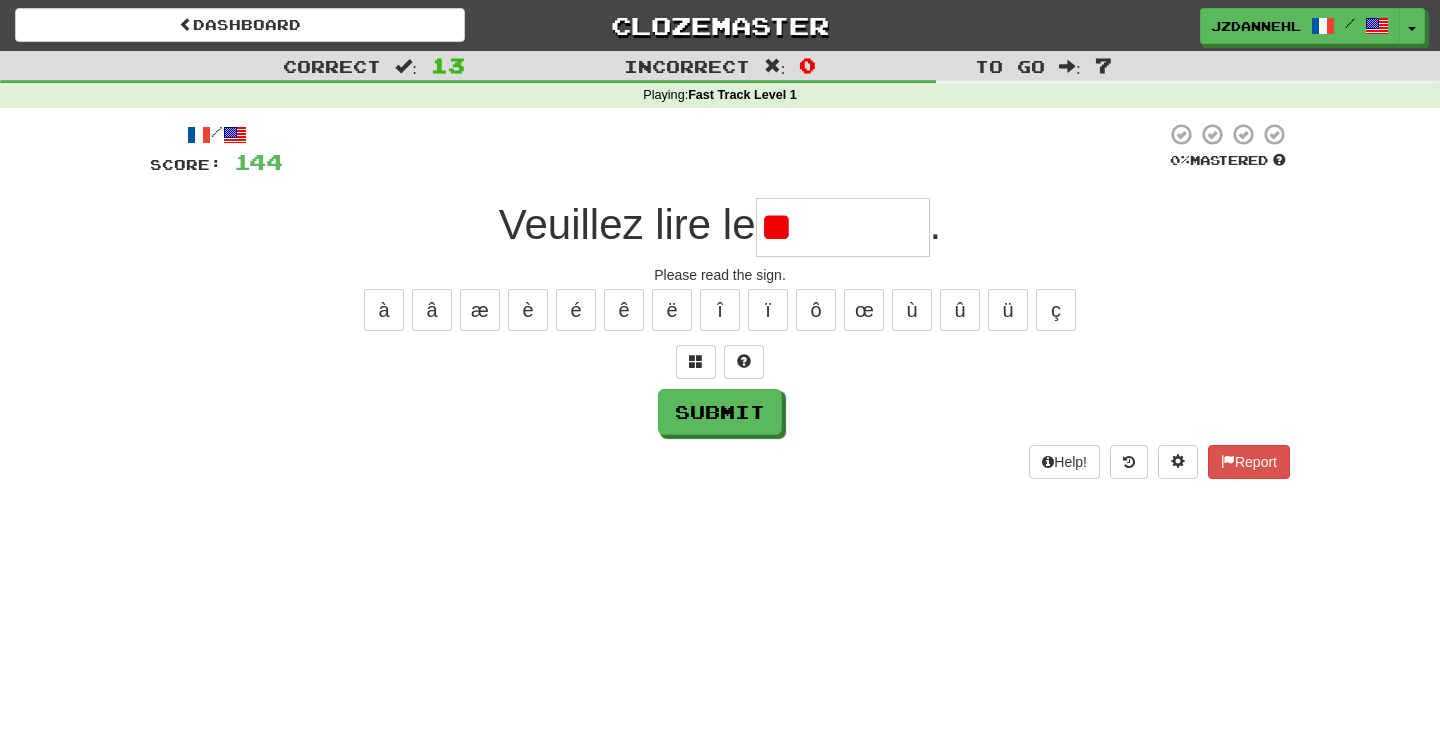 type on "*" 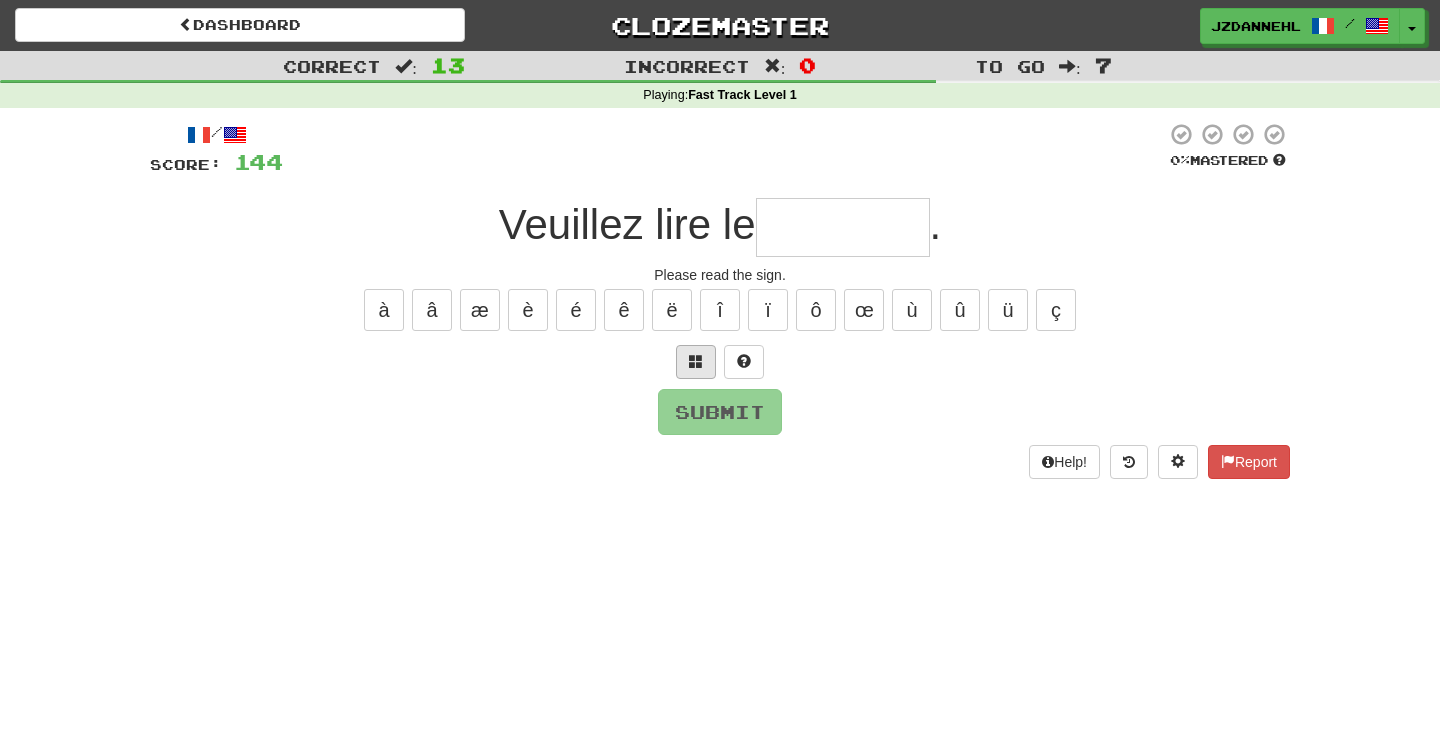 click at bounding box center [696, 361] 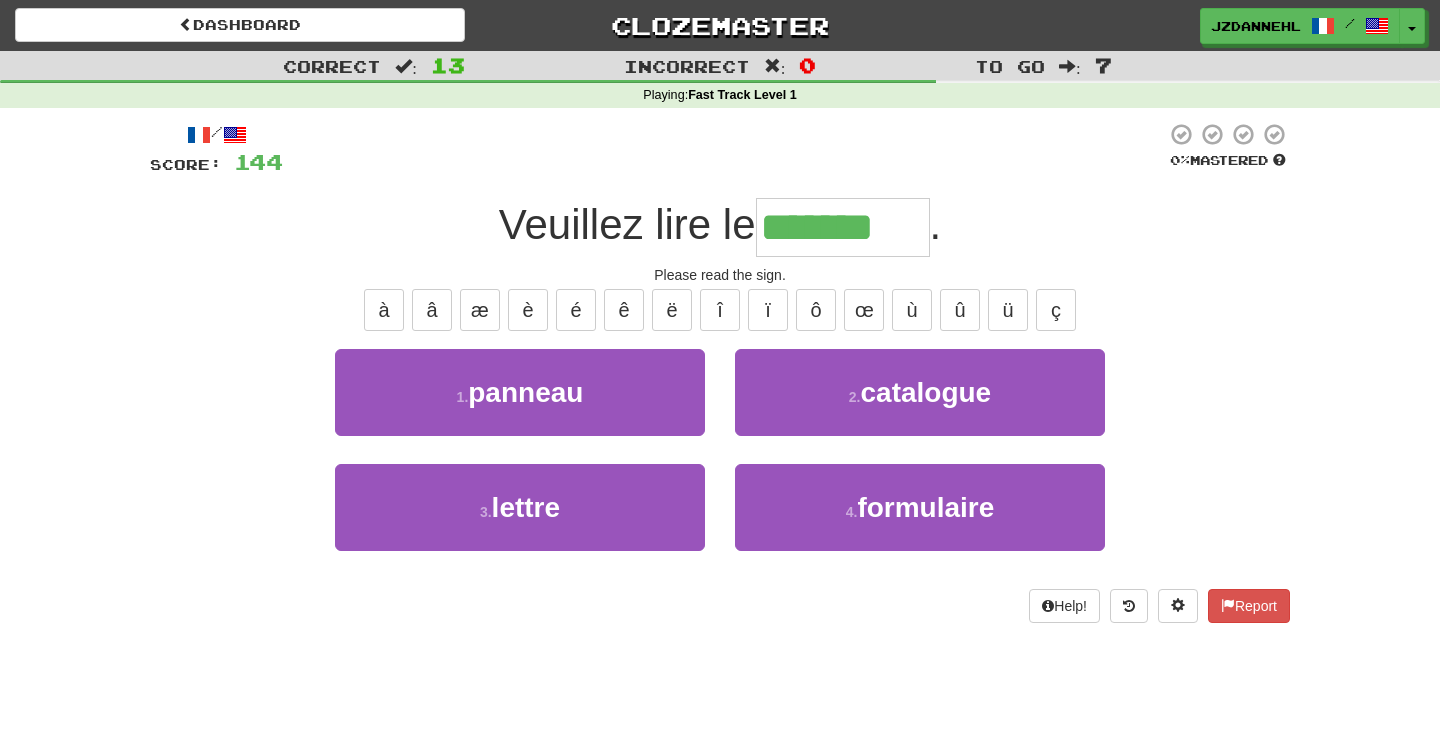 type on "*******" 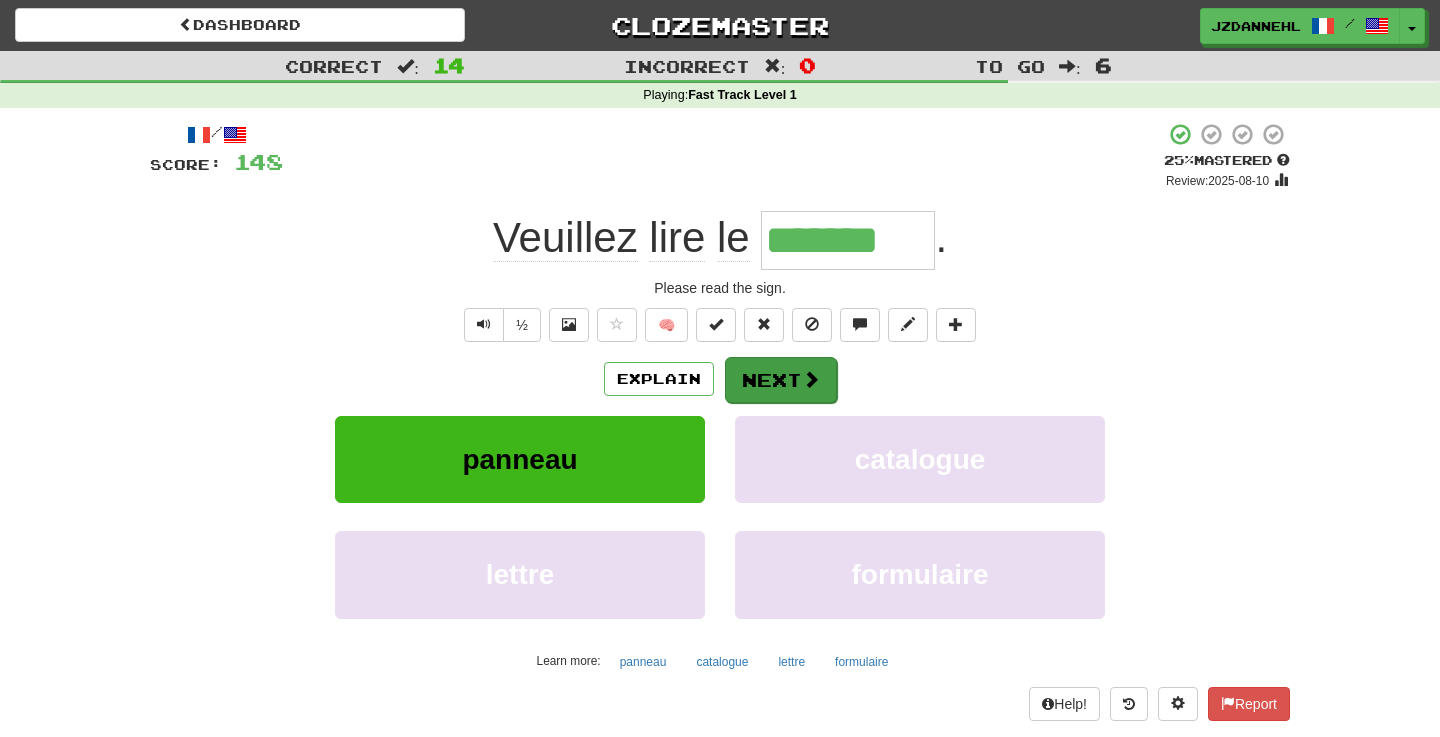 click on "Next" at bounding box center [781, 380] 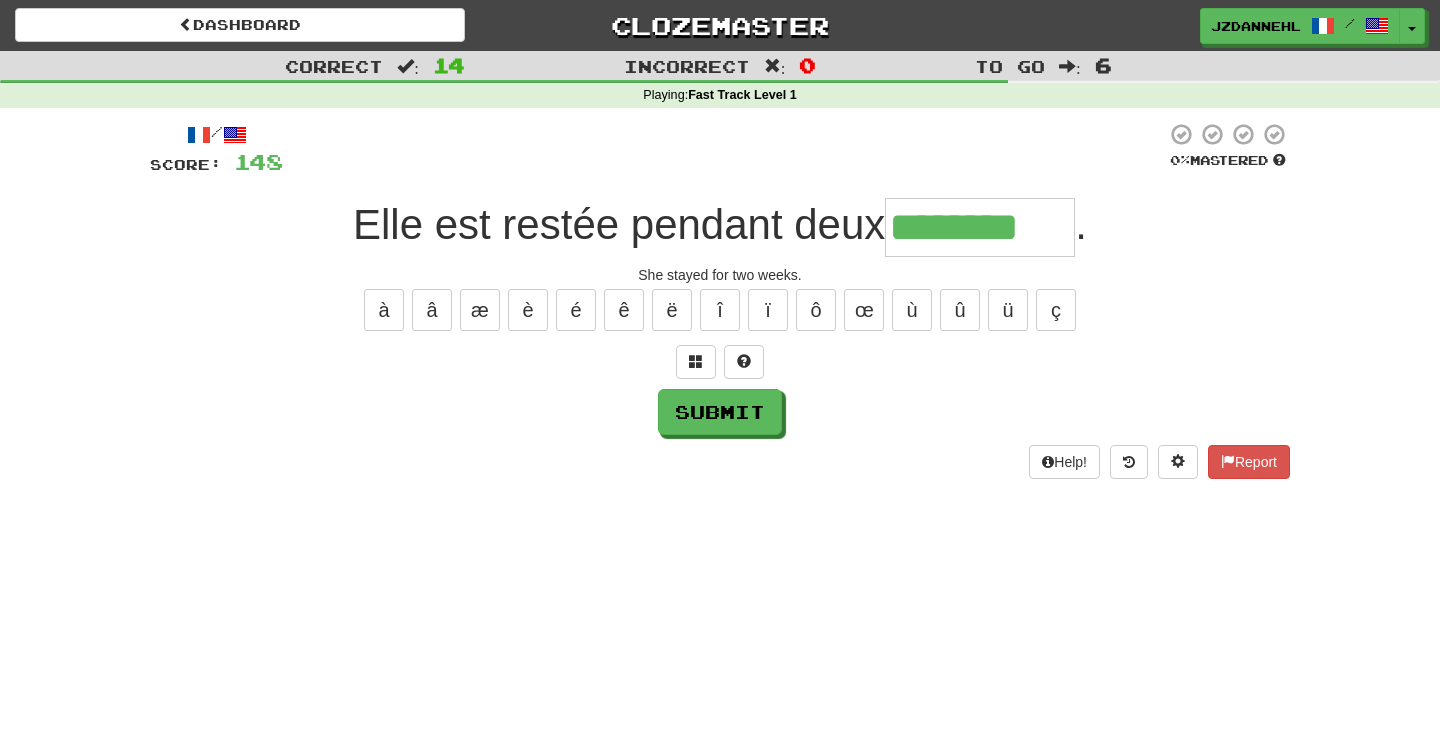 type on "********" 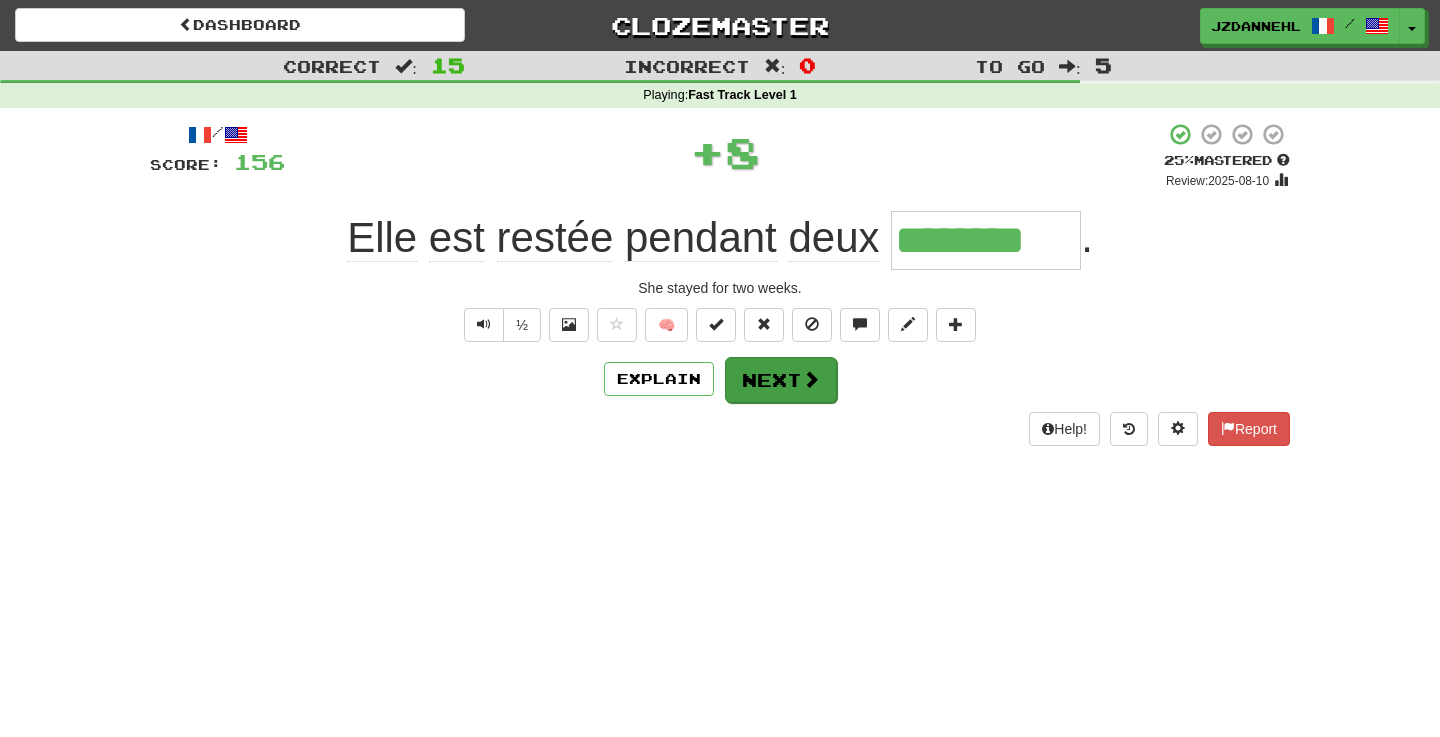 click on "Next" at bounding box center (781, 380) 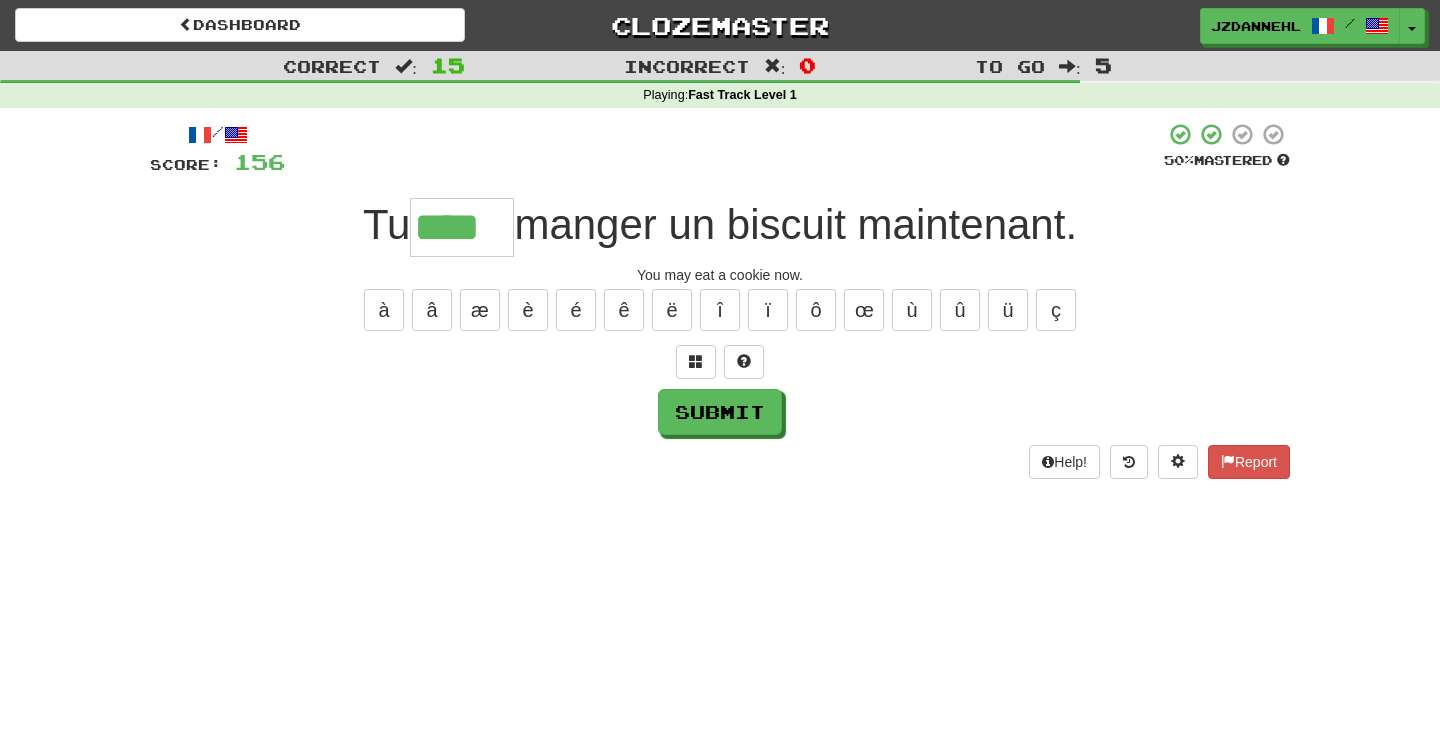 type on "****" 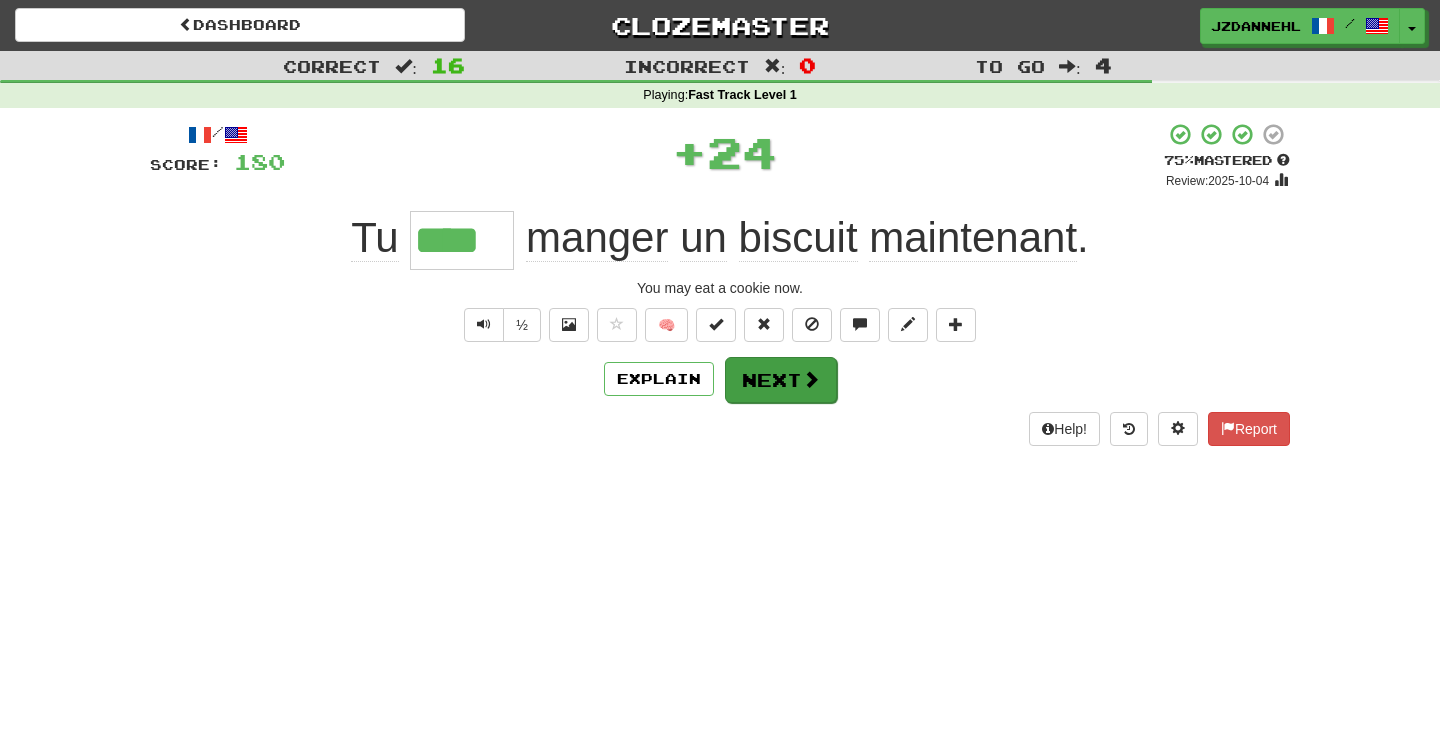 click on "Next" at bounding box center [781, 380] 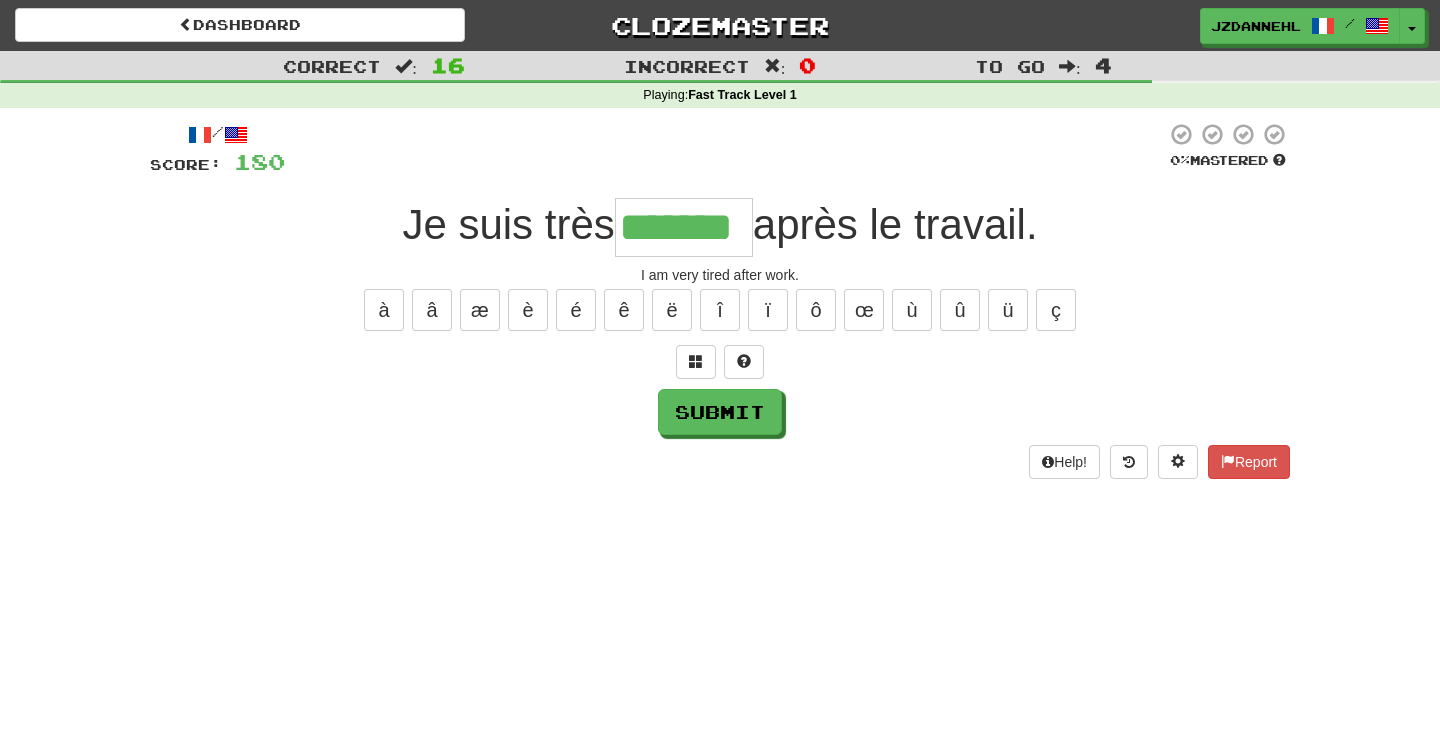 type on "*******" 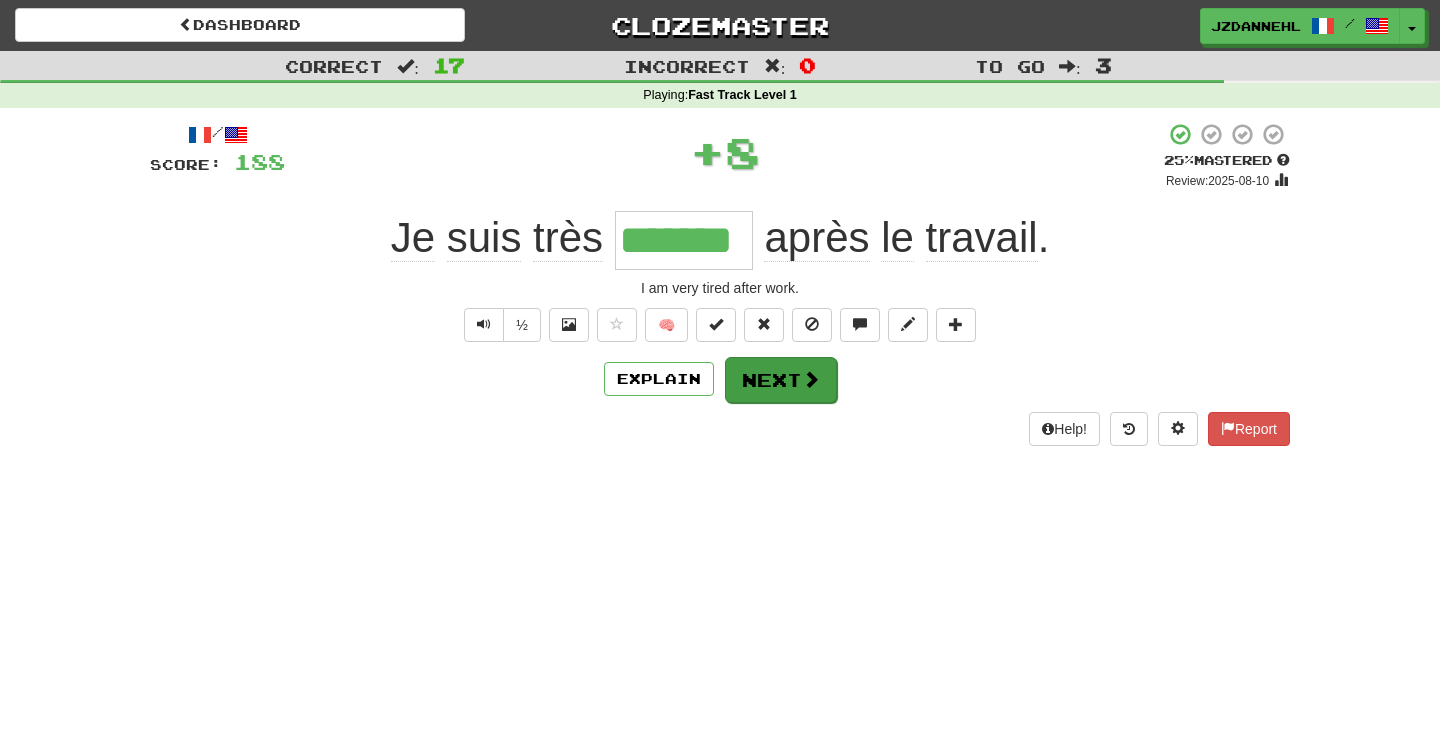 click at bounding box center [811, 379] 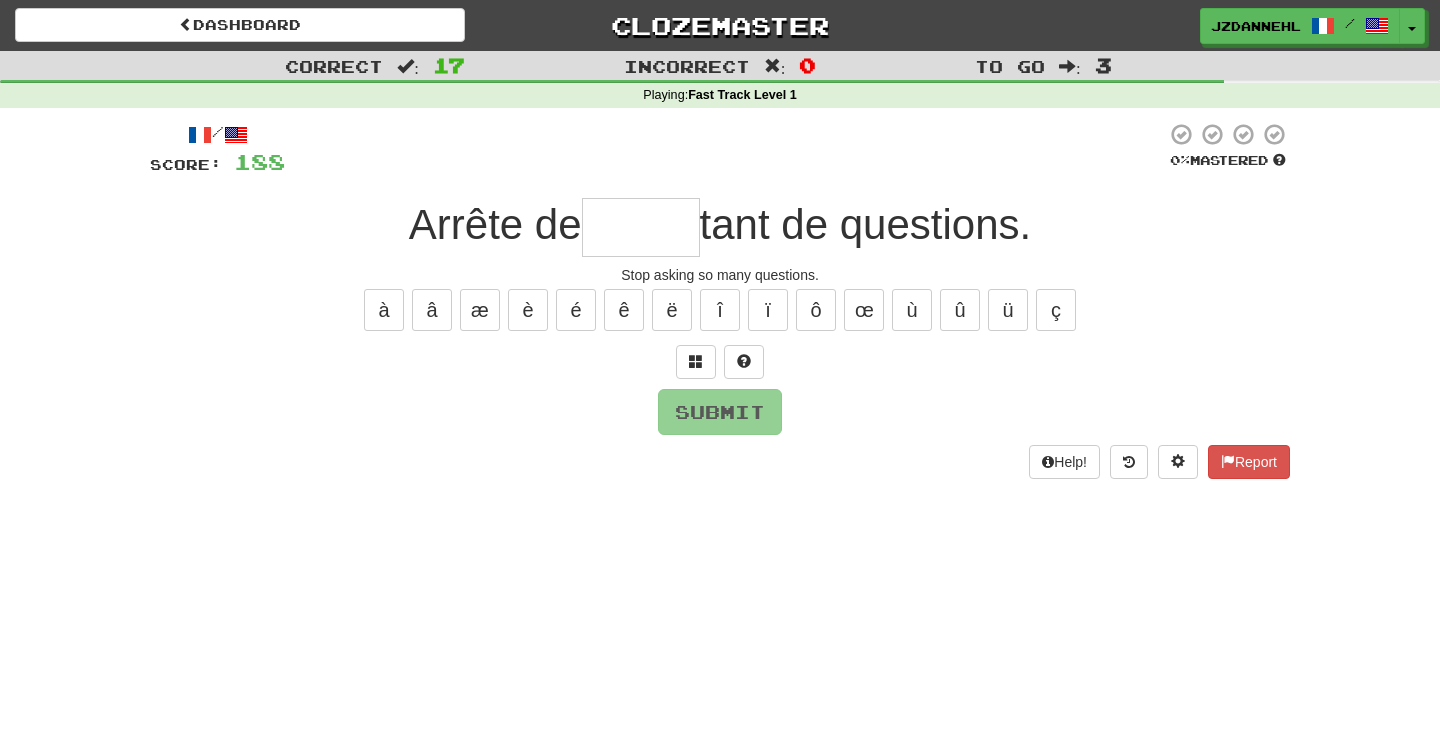 type on "*" 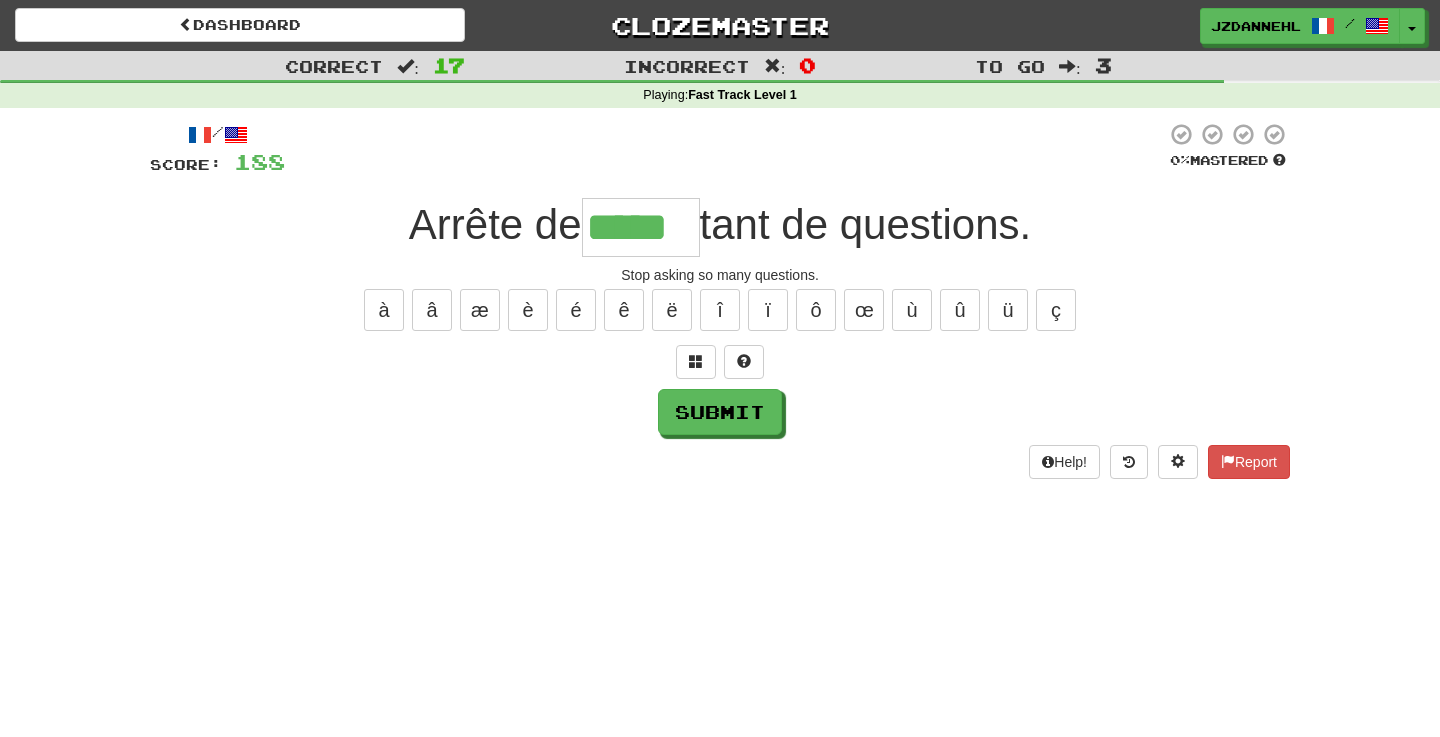 type on "*****" 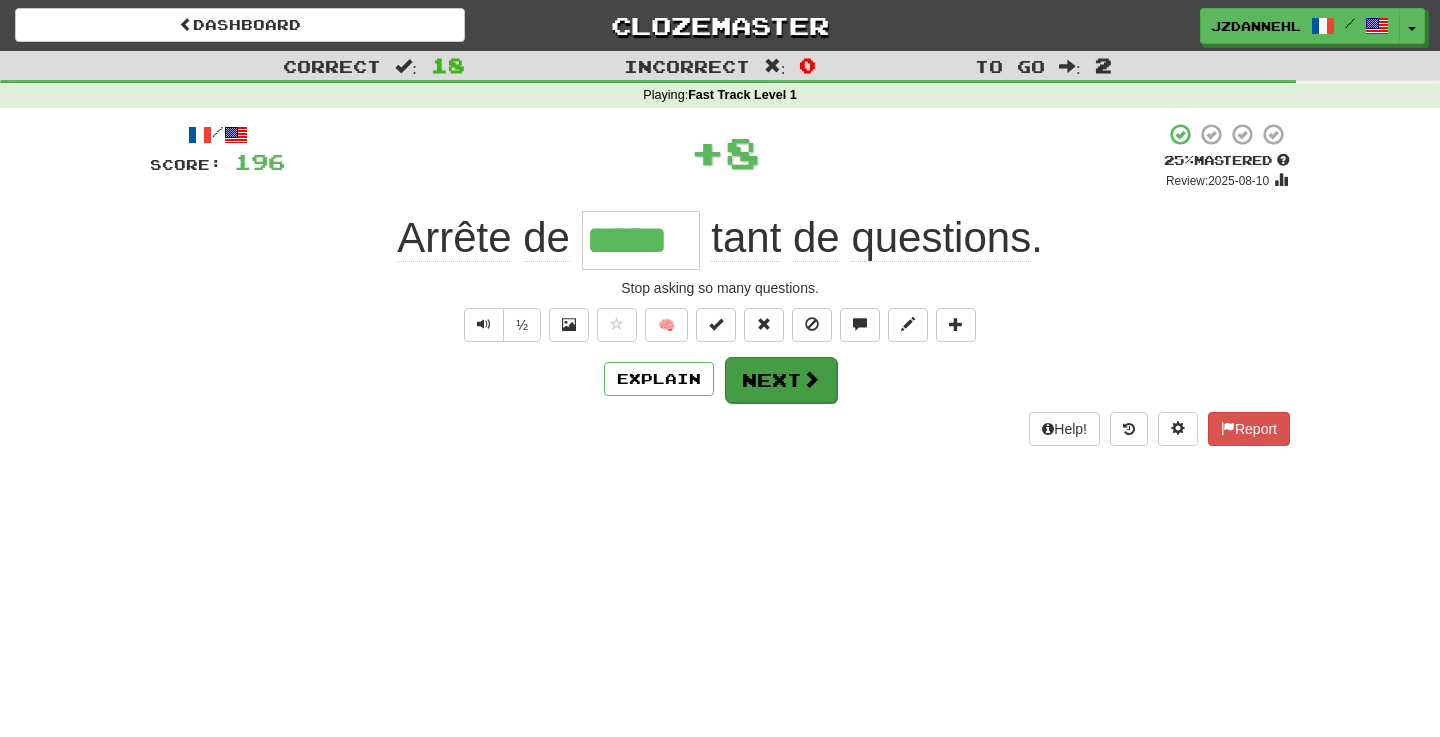 click on "Next" at bounding box center [781, 380] 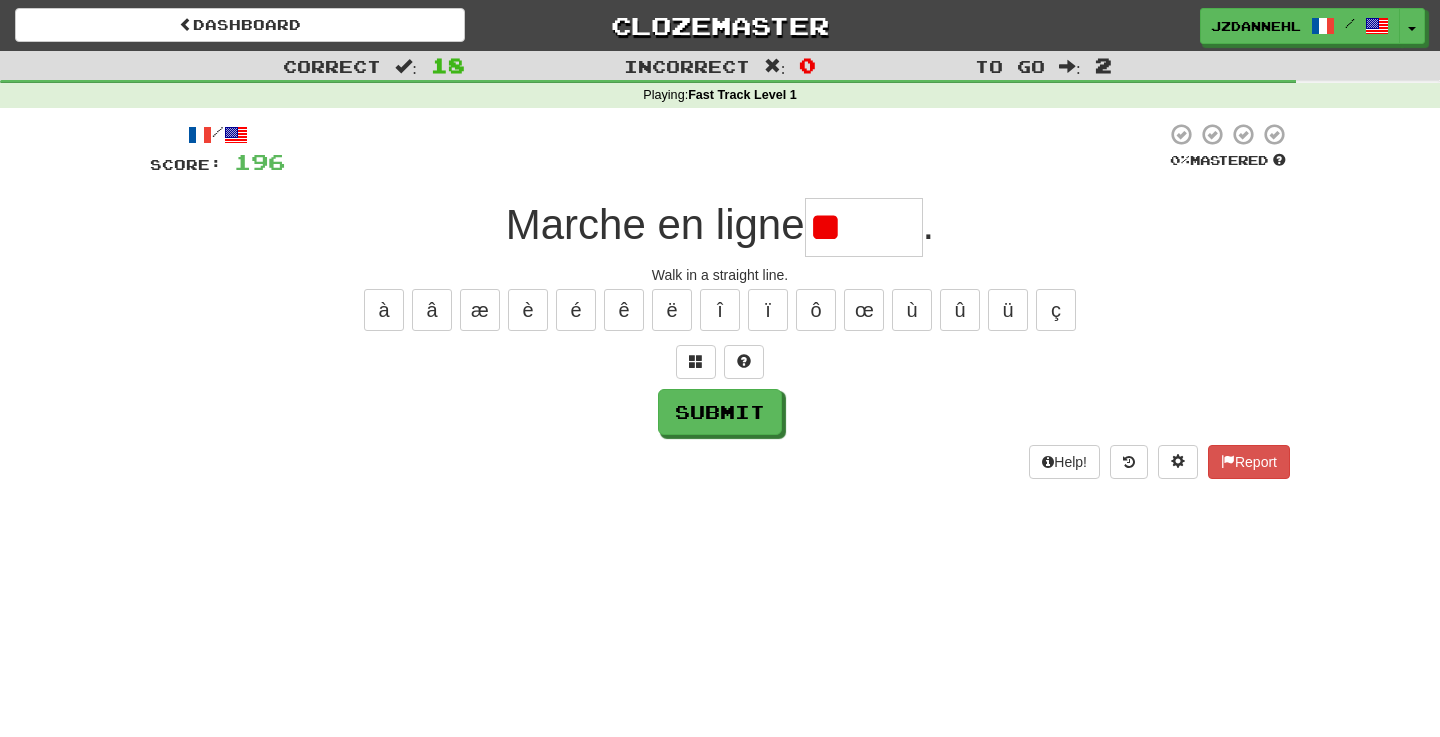 type on "*" 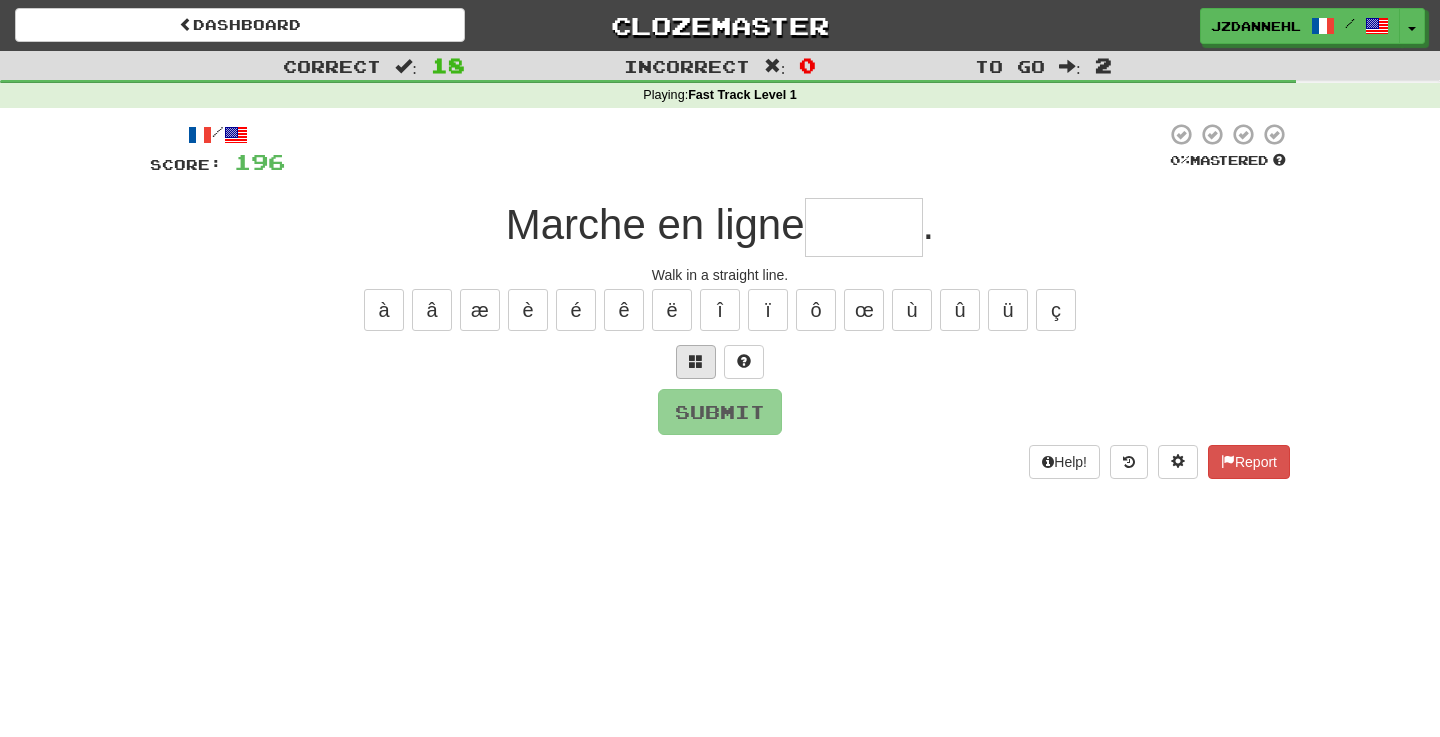 click at bounding box center [696, 362] 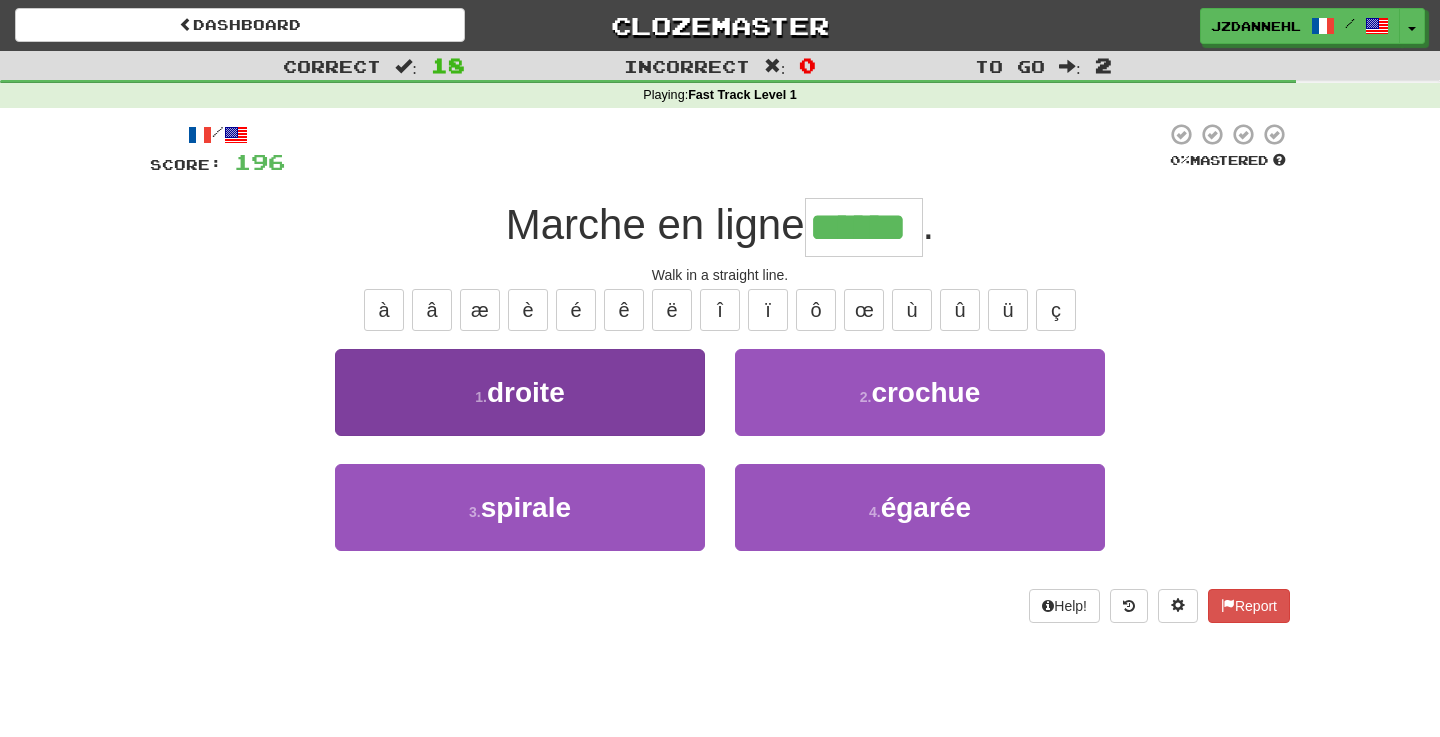 type on "******" 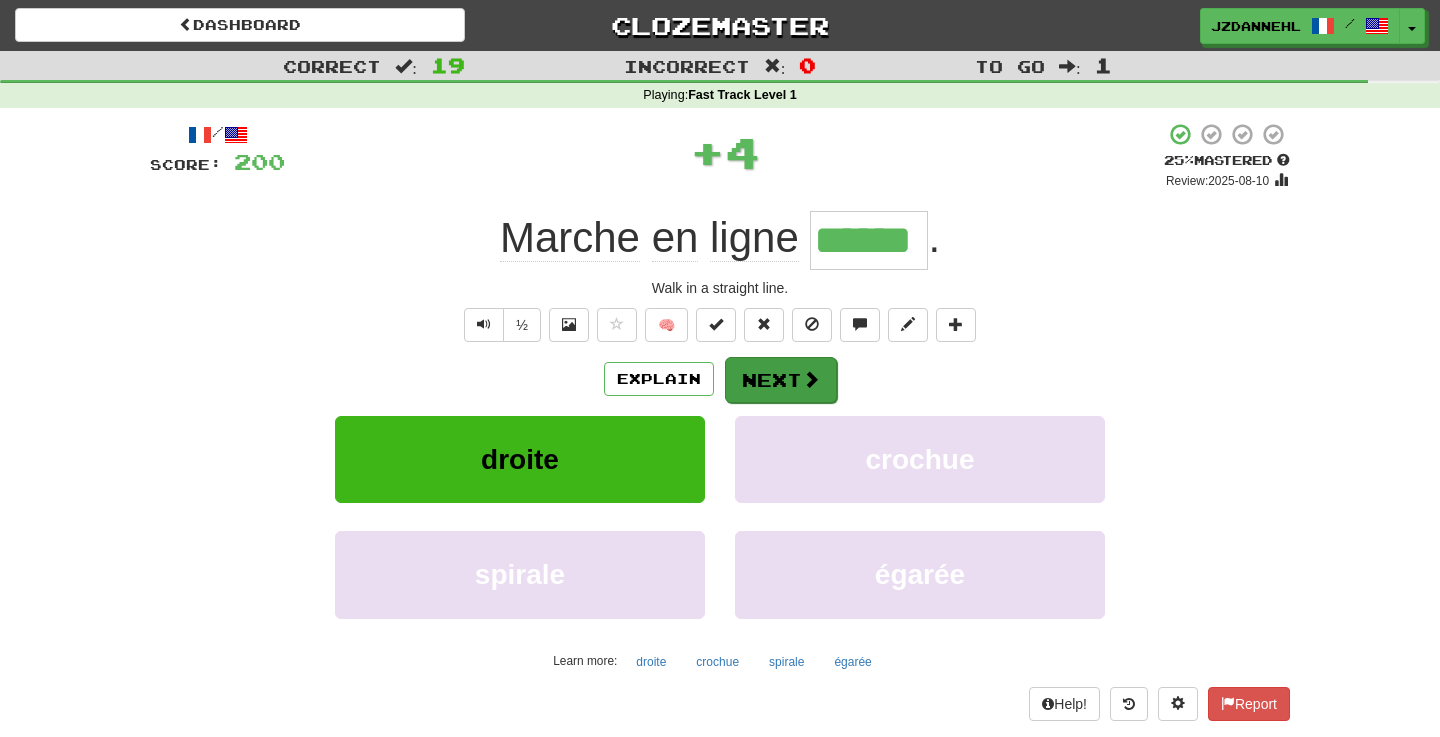 click on "Next" at bounding box center [781, 380] 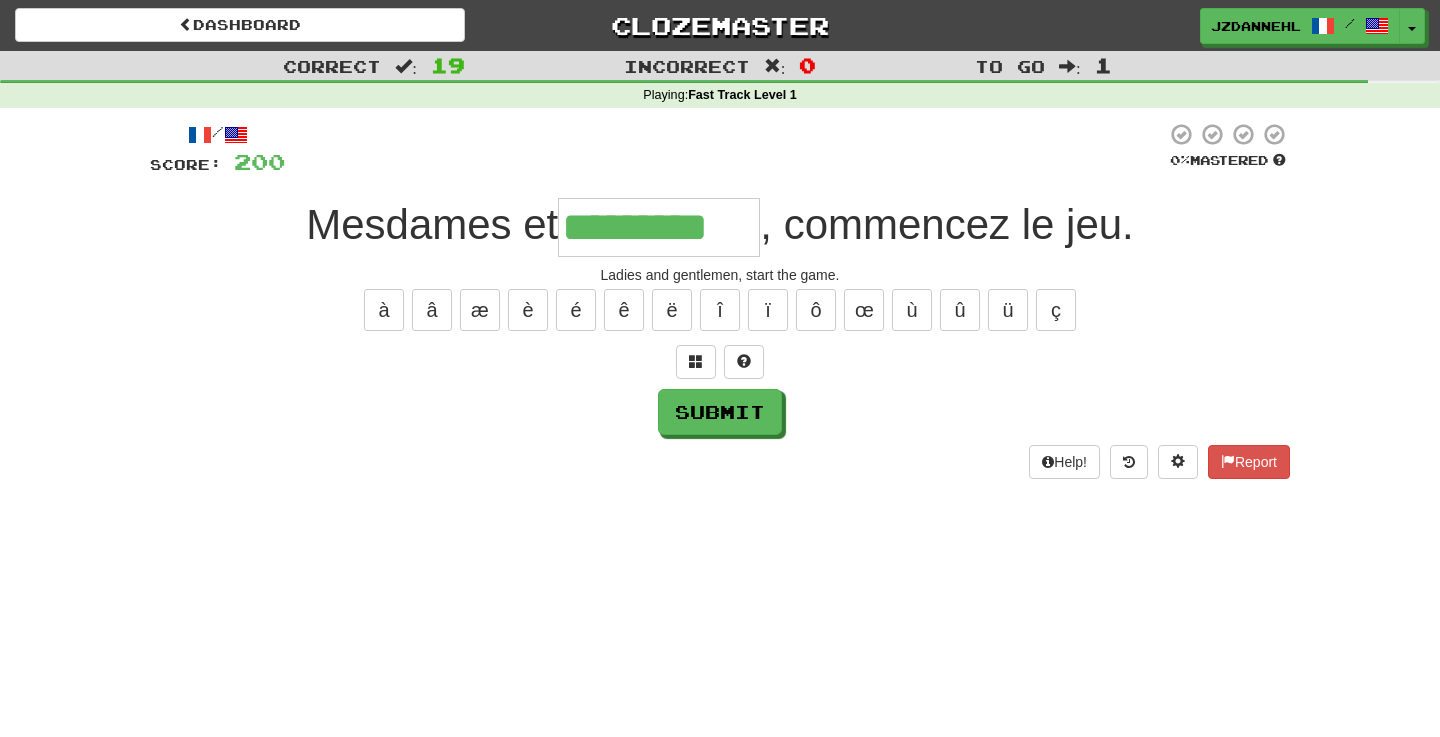 type on "*********" 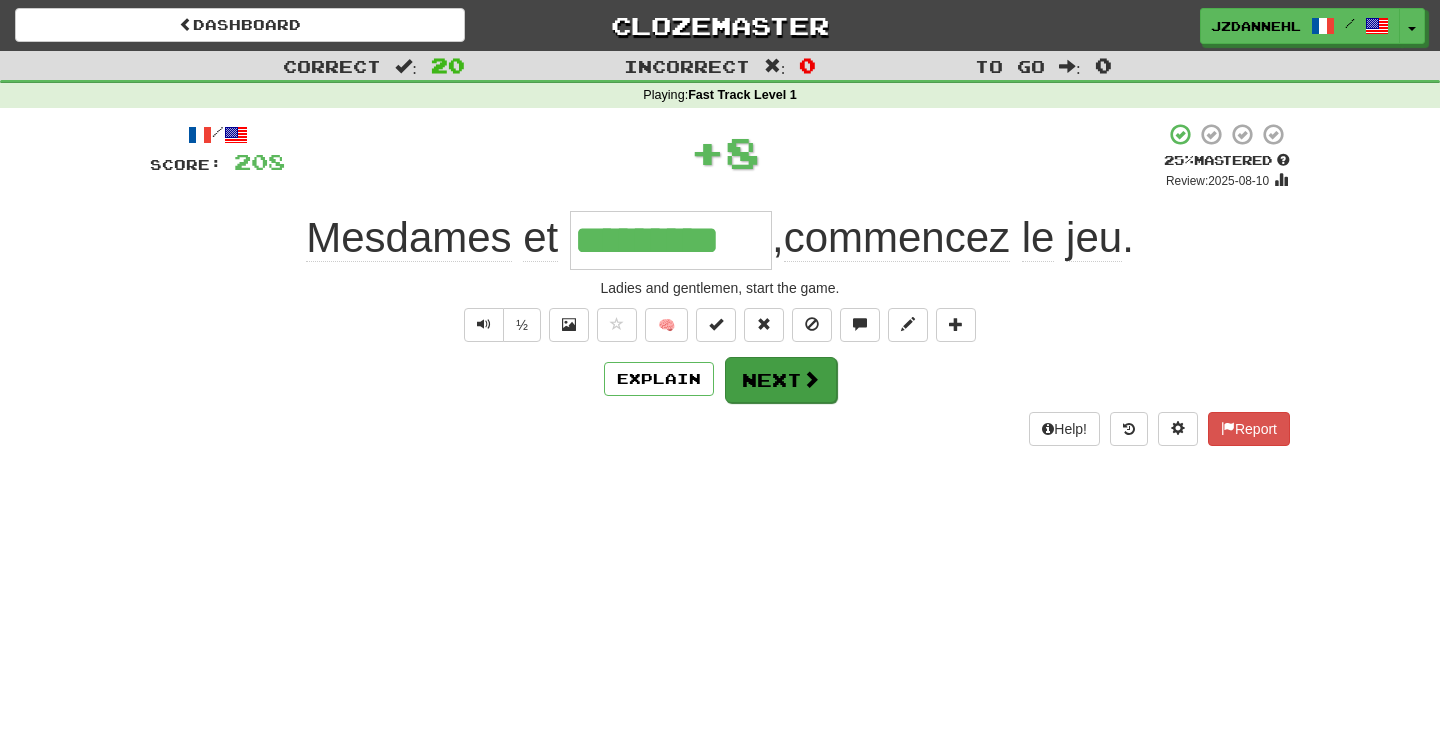 click at bounding box center (811, 379) 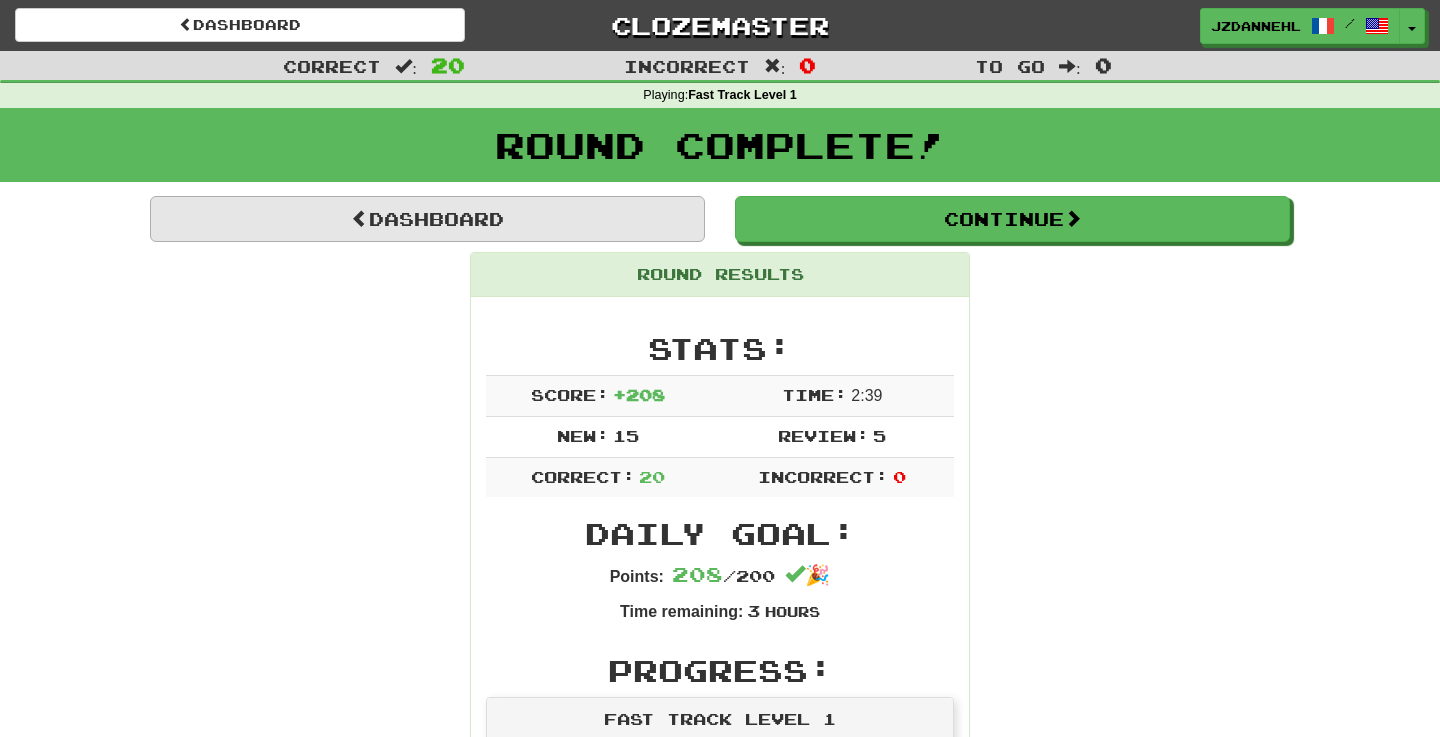 click on "Dashboard" at bounding box center (427, 219) 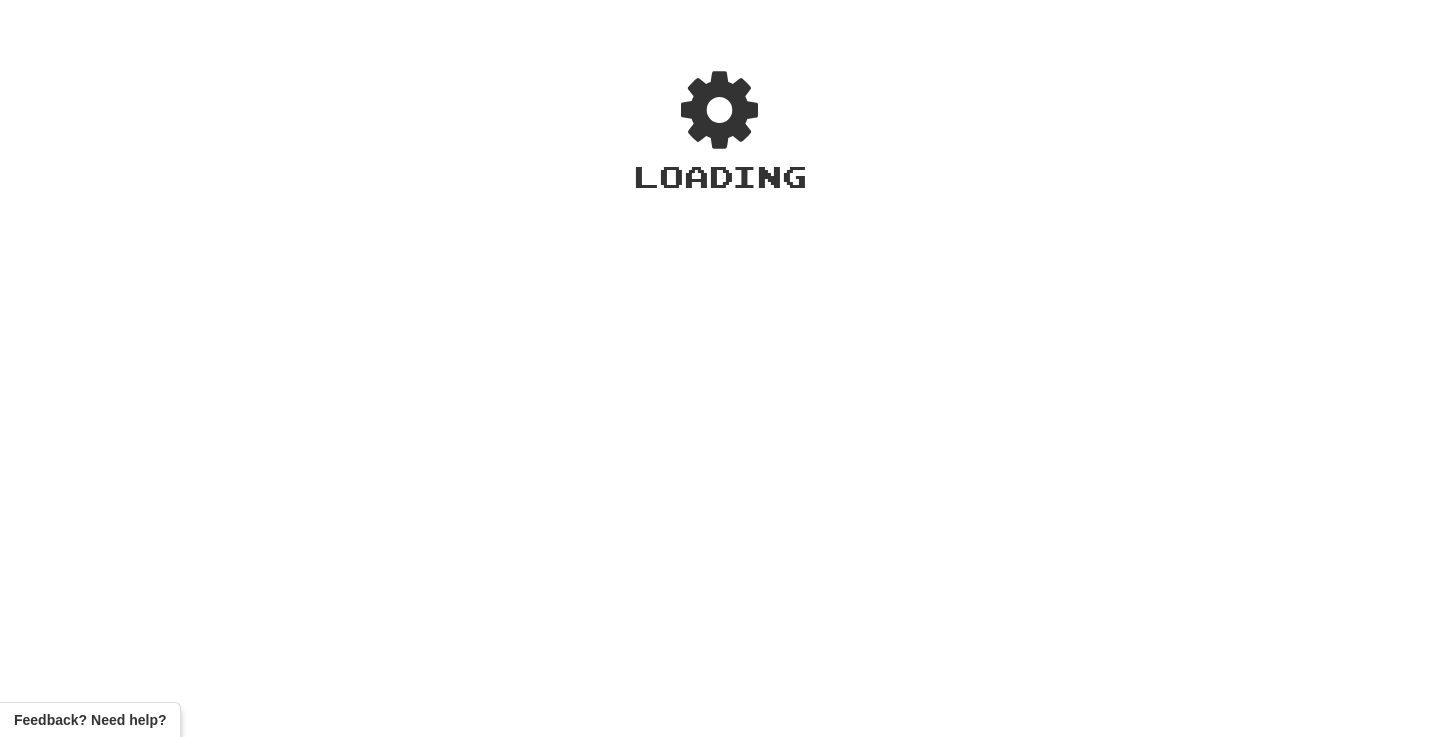 scroll, scrollTop: 0, scrollLeft: 0, axis: both 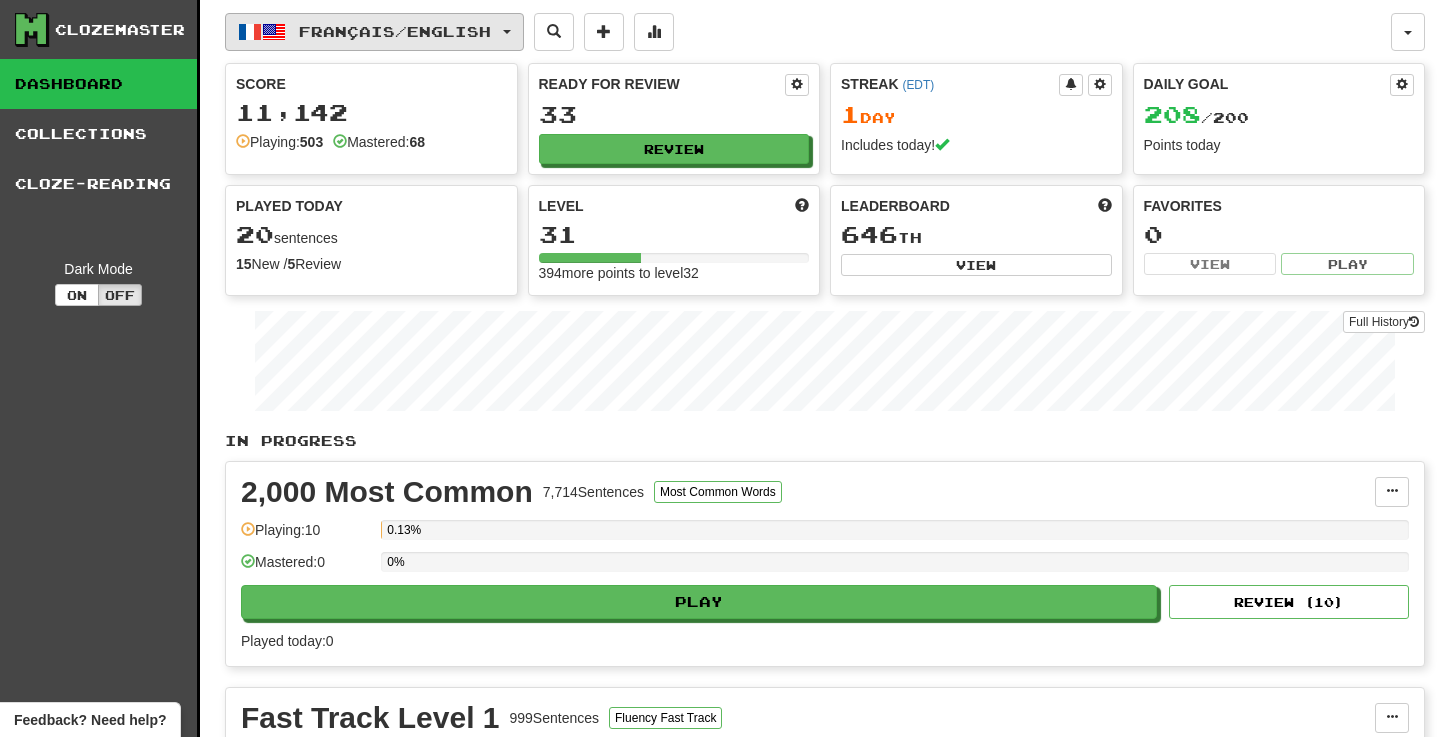 click on "Français  /  English" at bounding box center [374, 32] 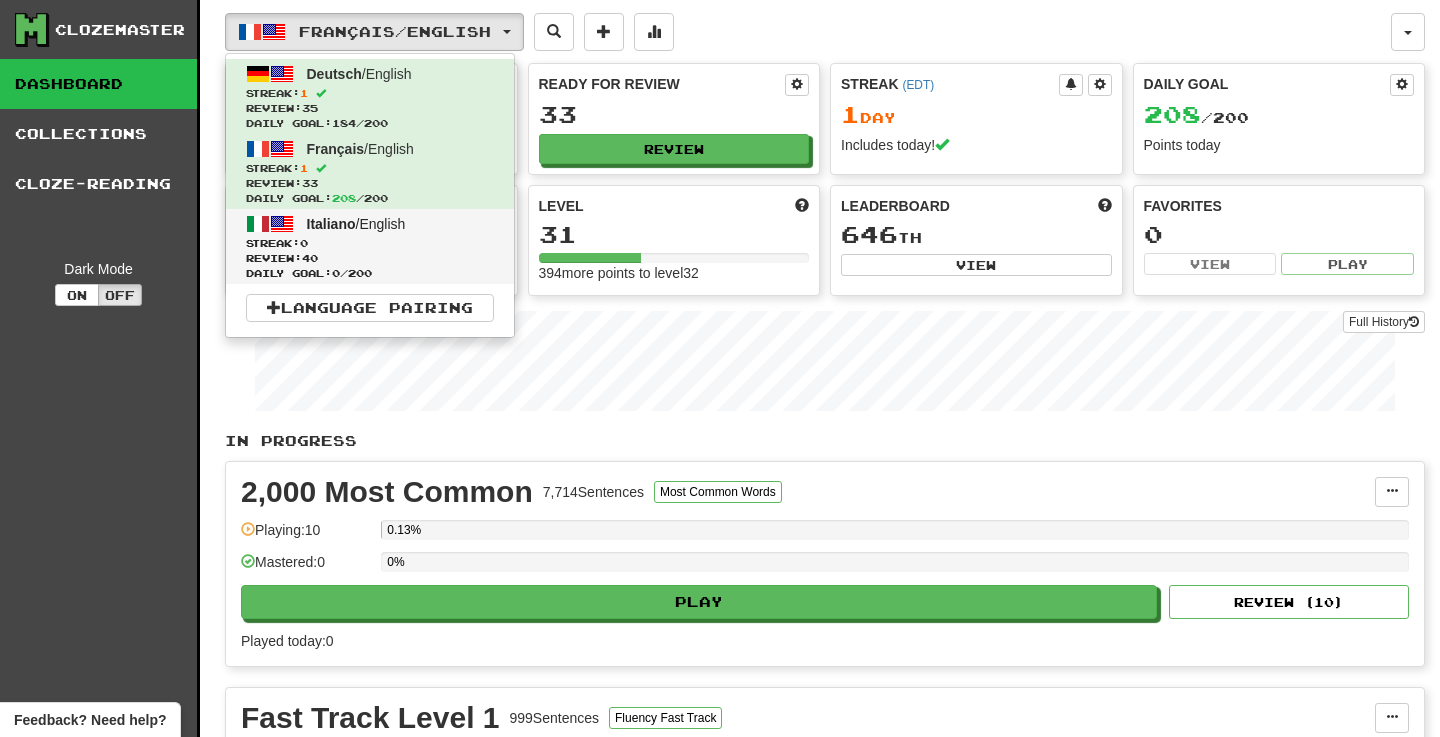 click on "Streak:  0" at bounding box center (370, 243) 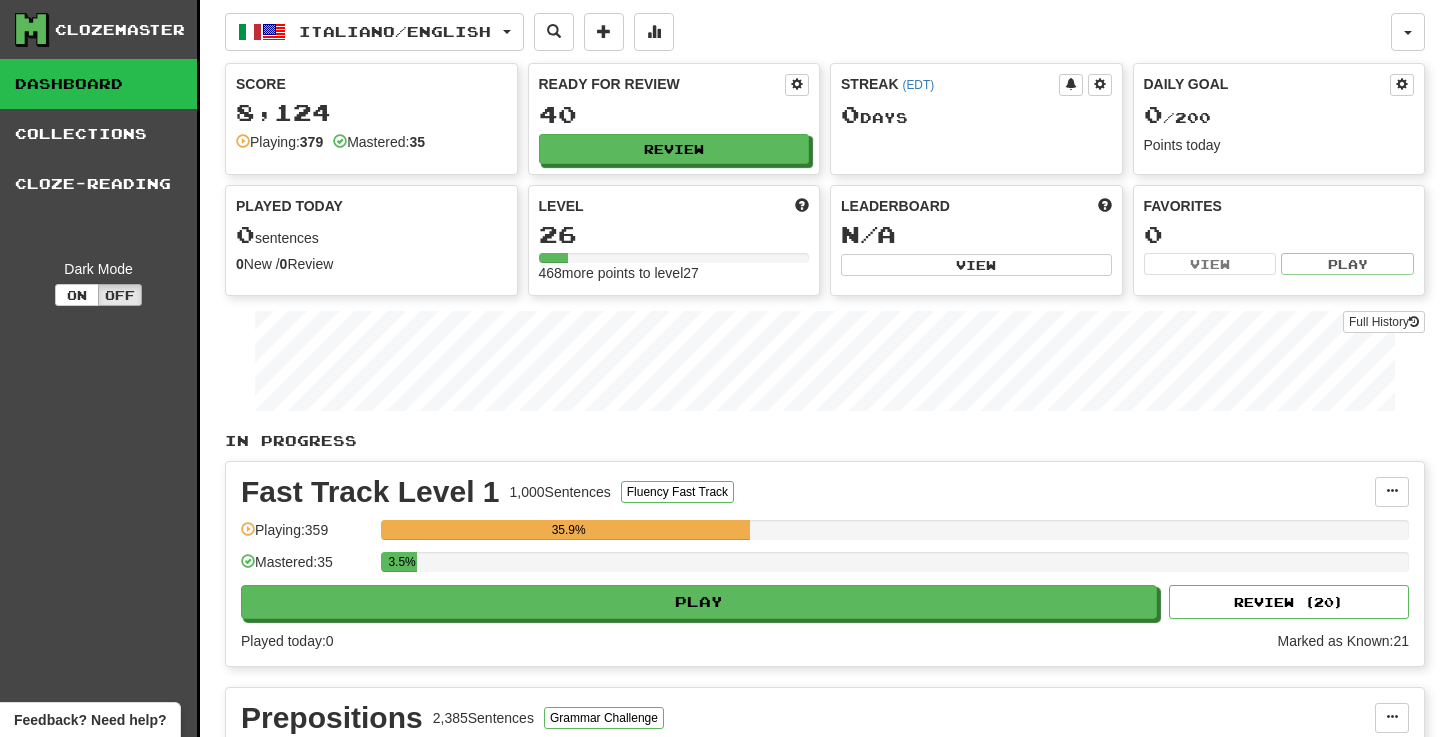 scroll, scrollTop: 0, scrollLeft: 0, axis: both 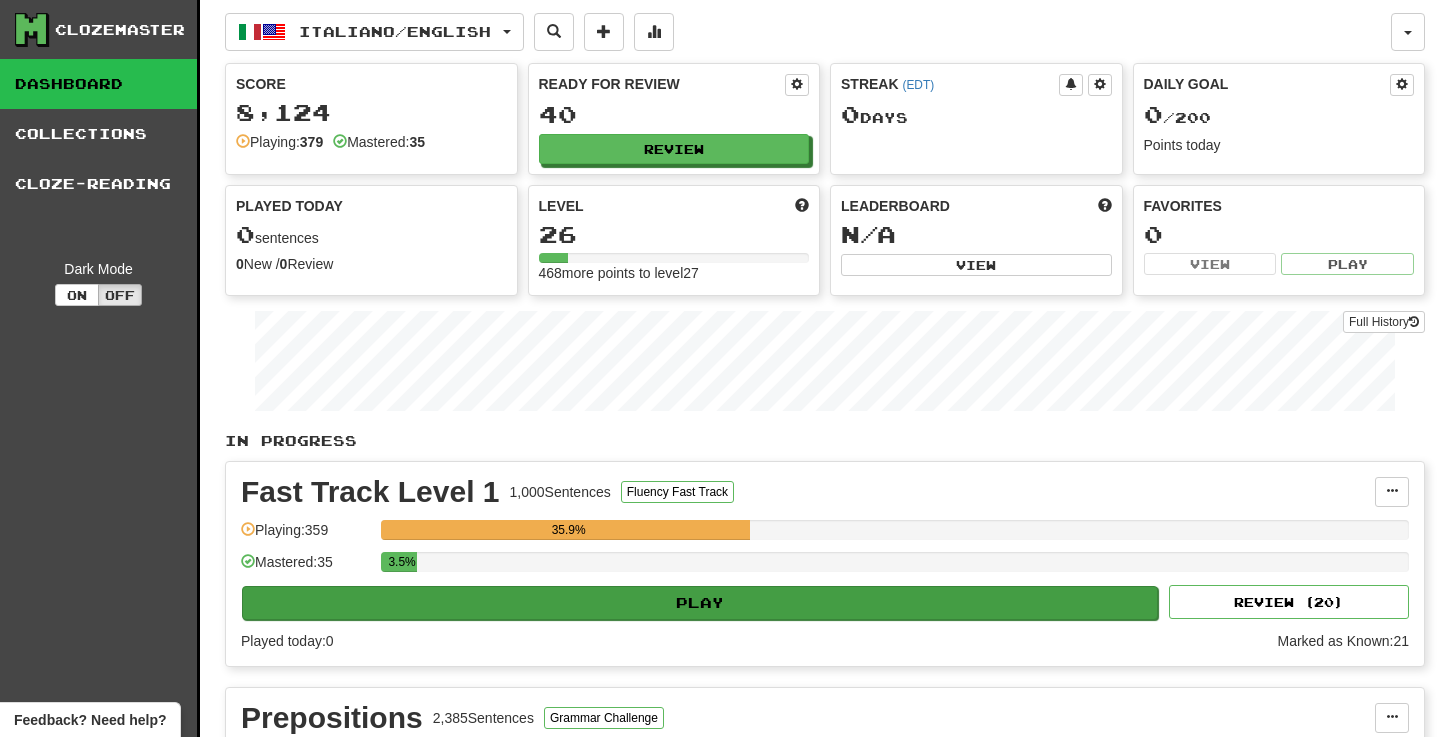 click on "Play" at bounding box center (700, 603) 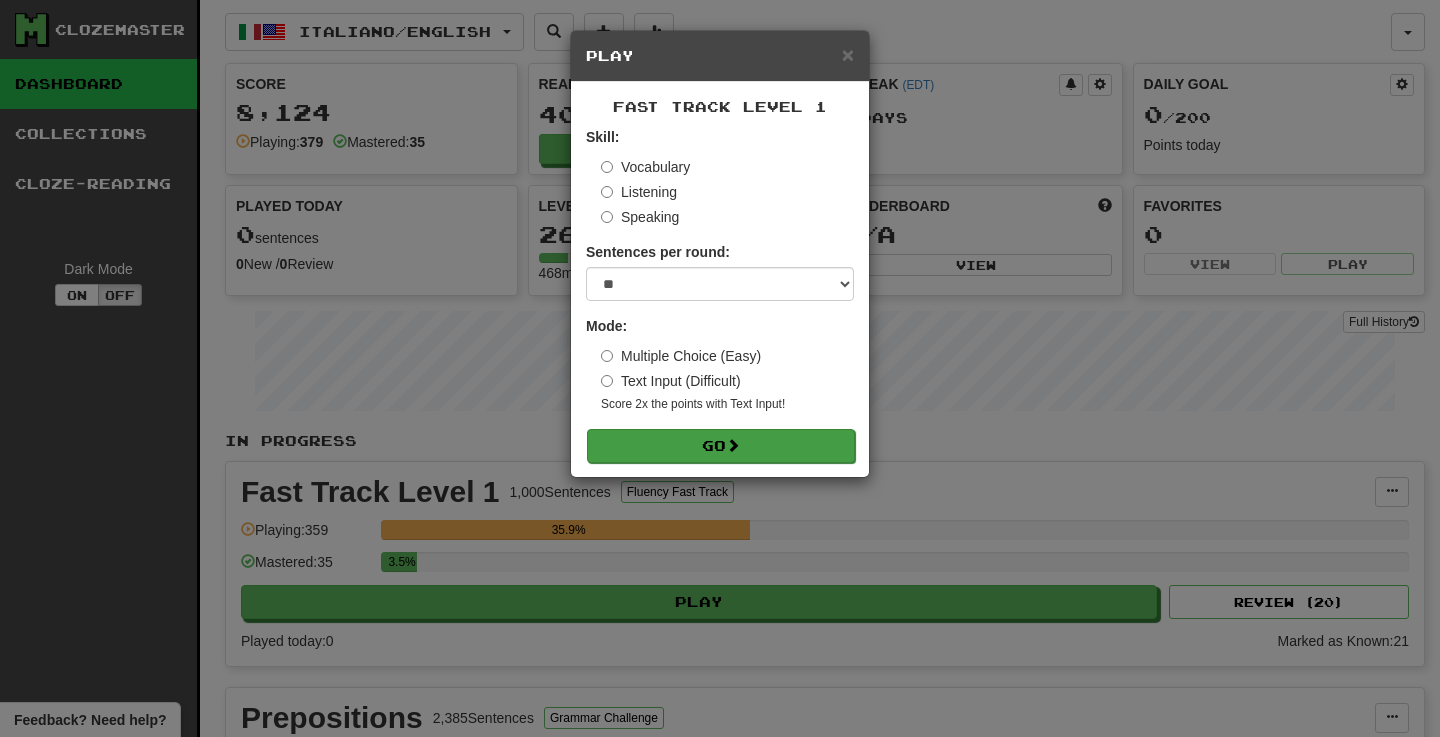 click on "Go" at bounding box center (721, 446) 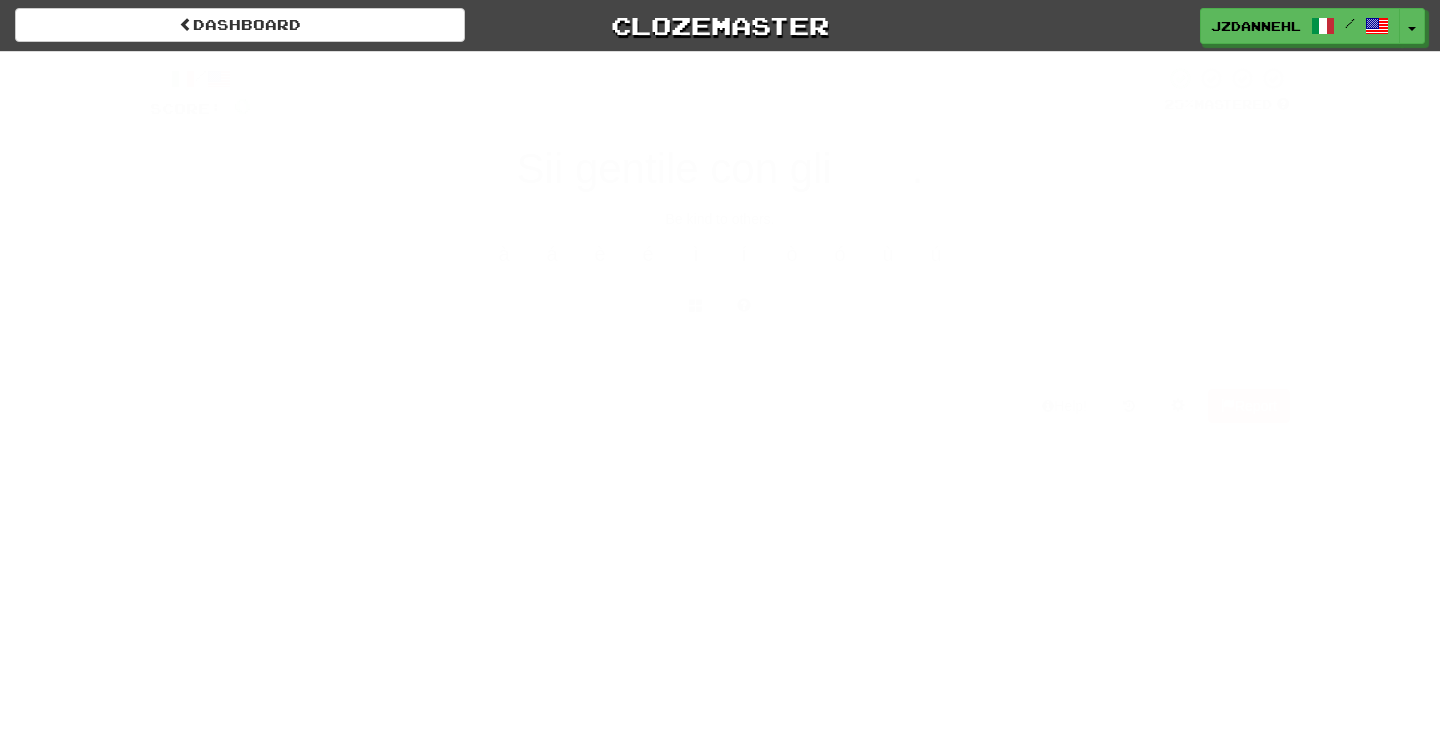 scroll, scrollTop: 0, scrollLeft: 0, axis: both 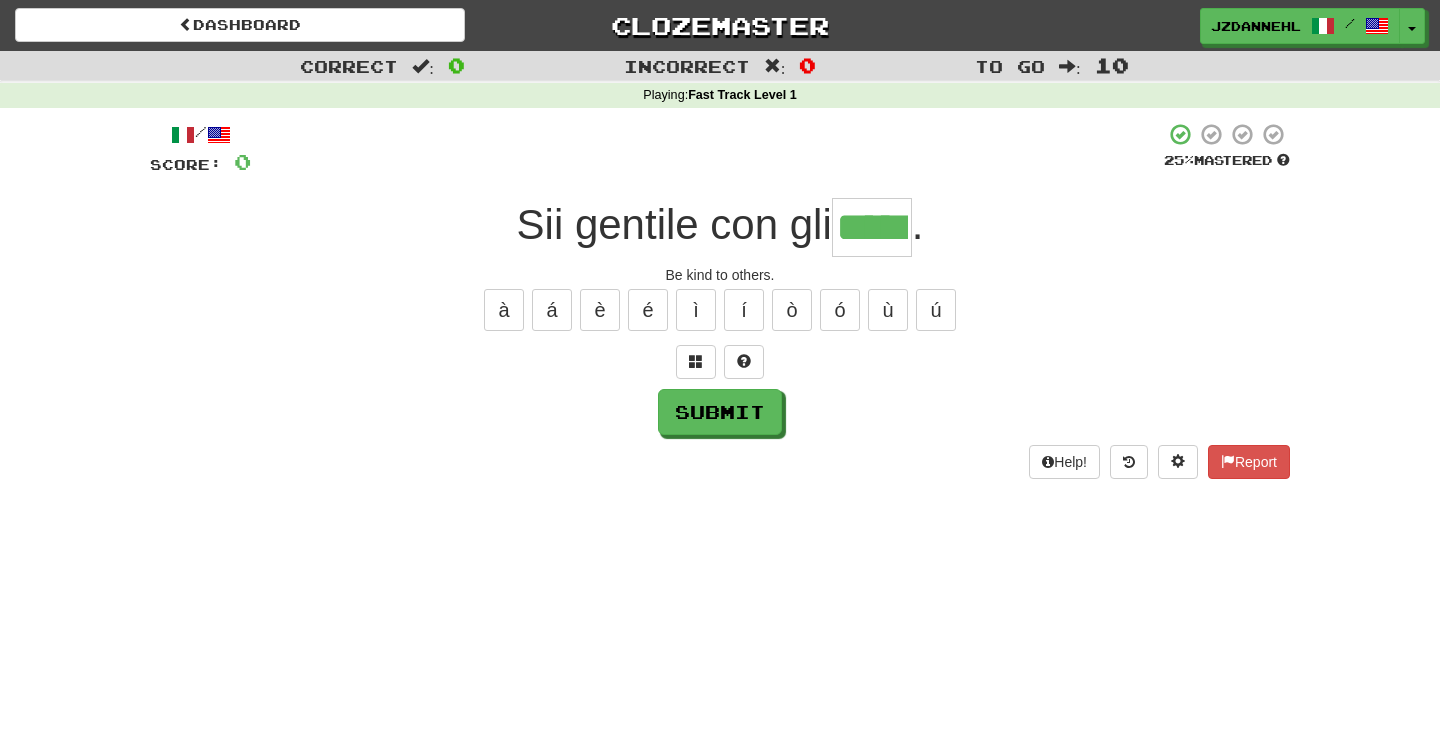 type on "*****" 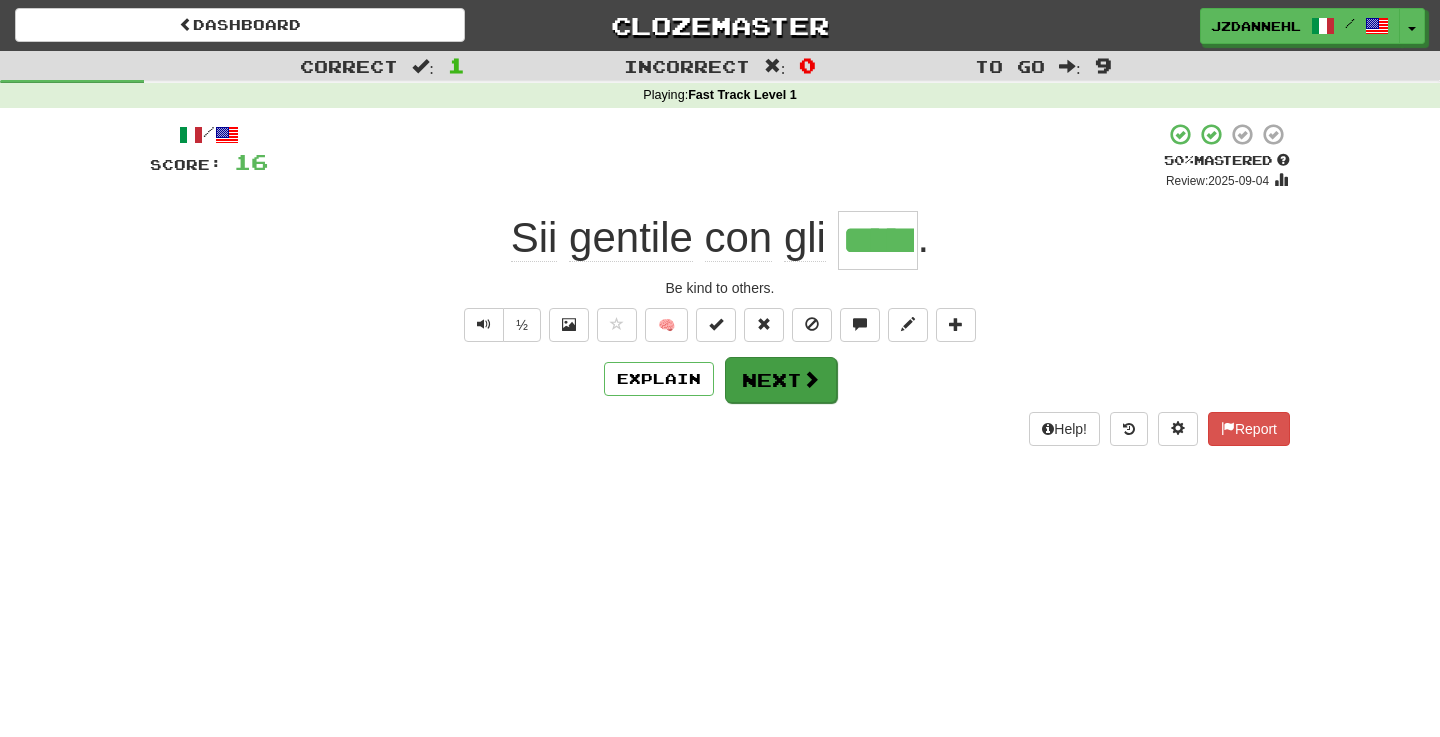 click on "Next" at bounding box center (781, 380) 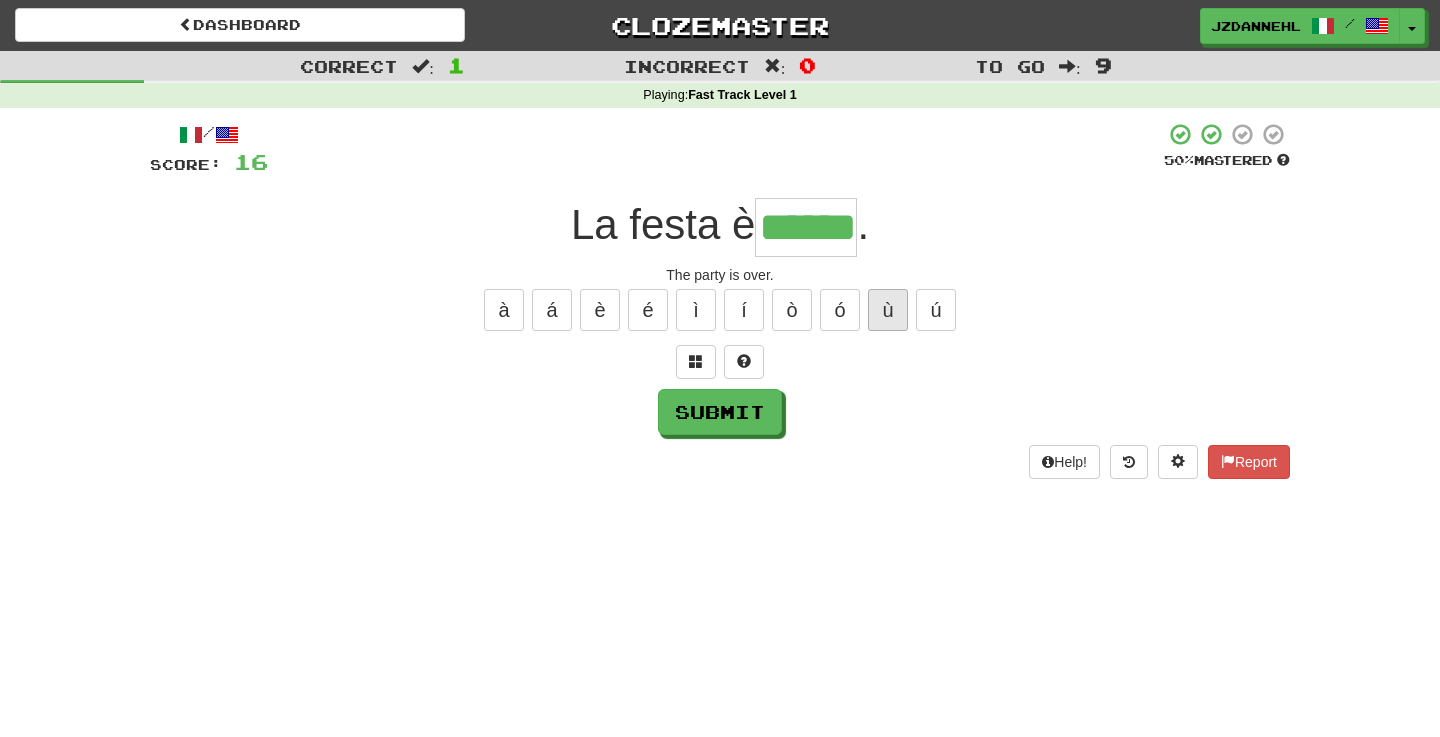 type on "******" 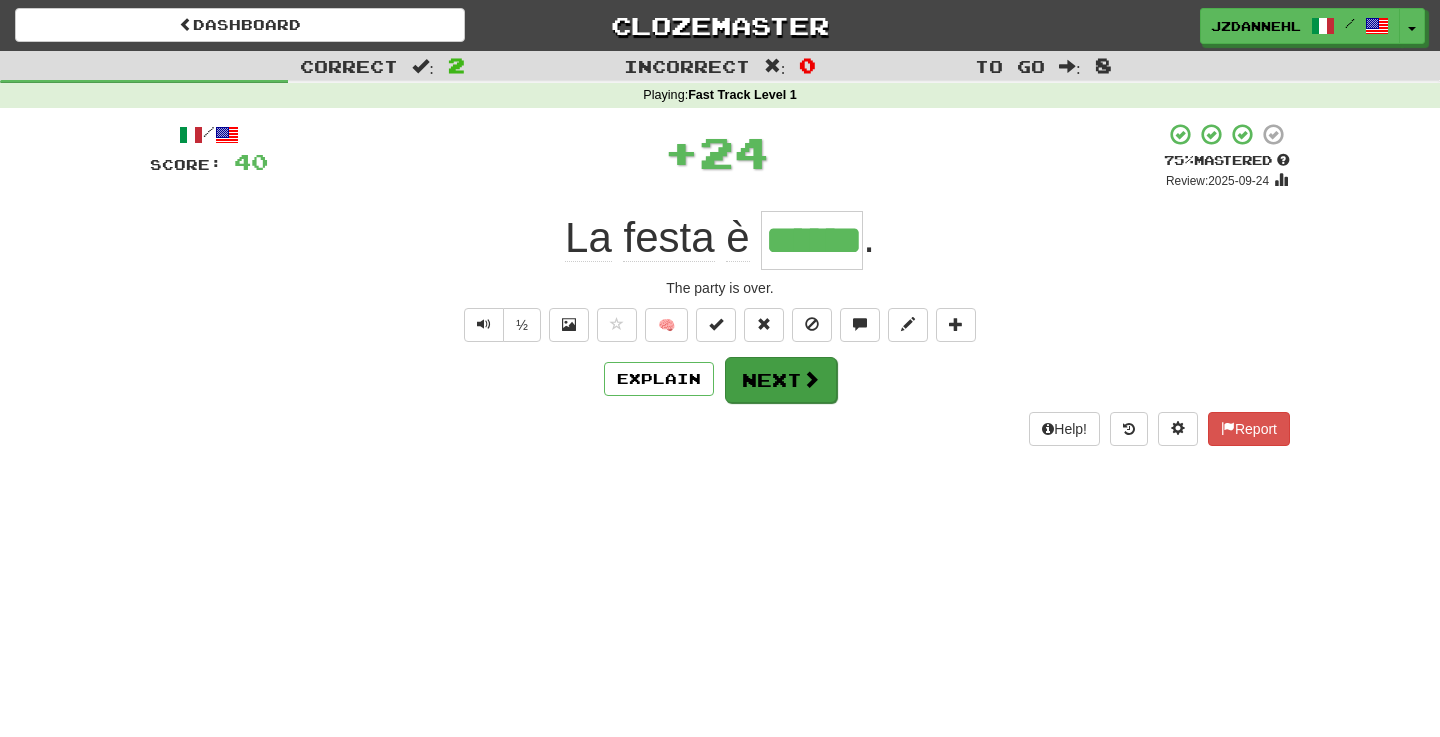 click on "Next" at bounding box center (781, 380) 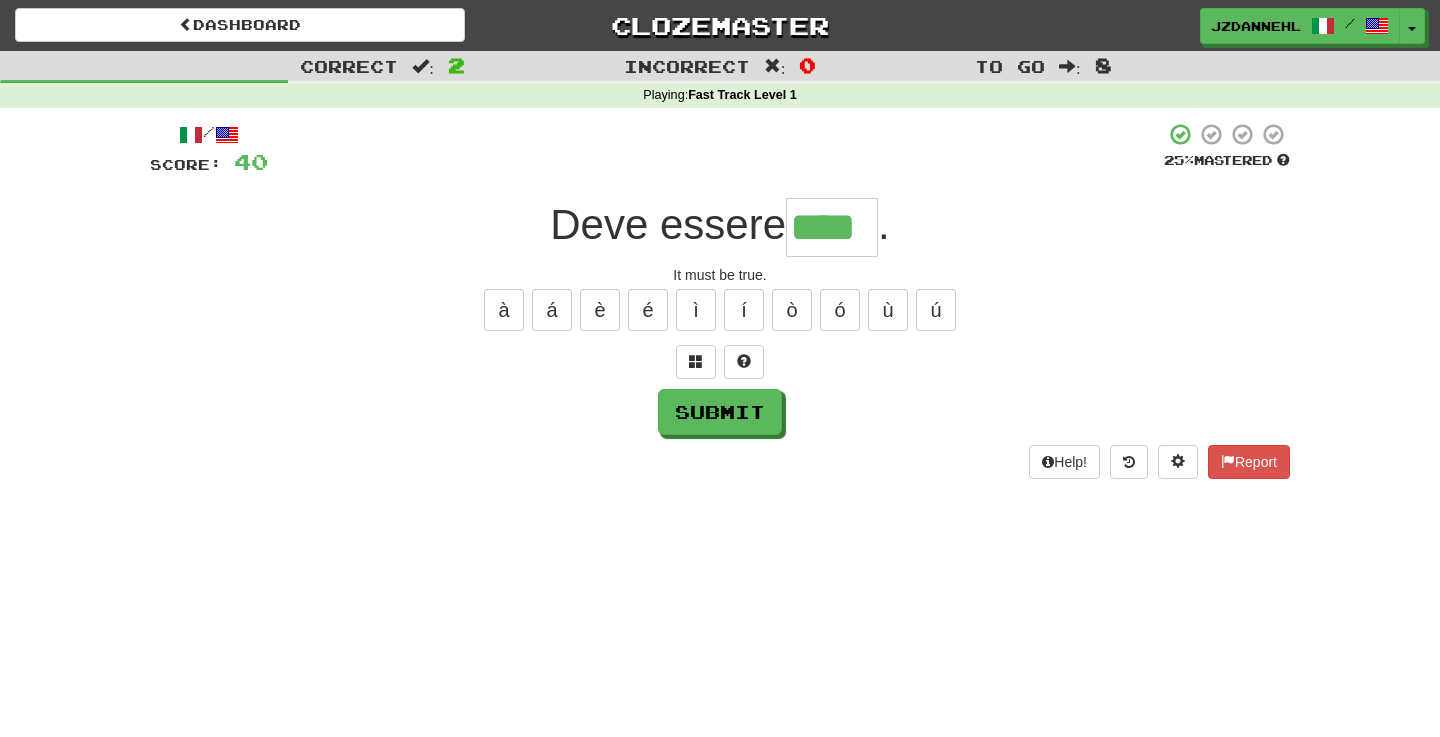 type on "****" 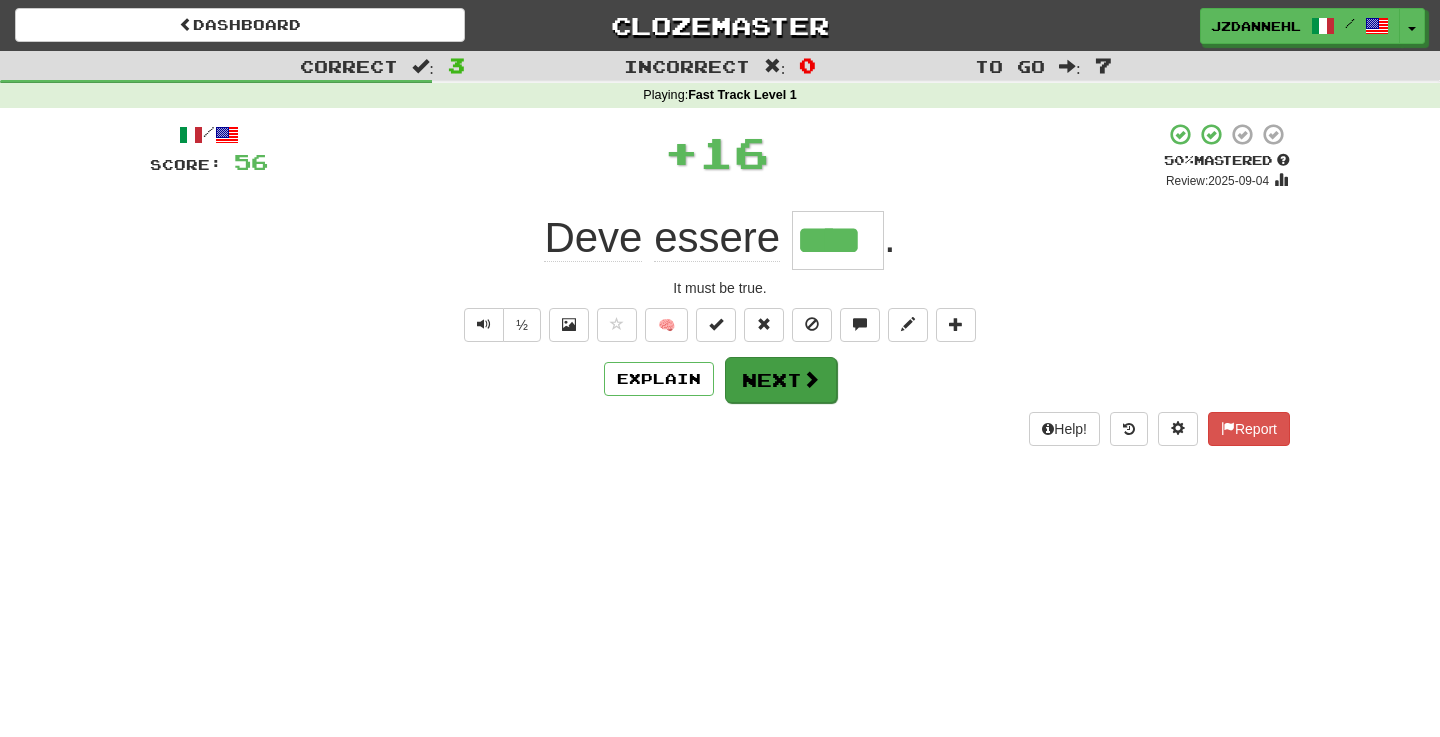 click on "Next" at bounding box center [781, 380] 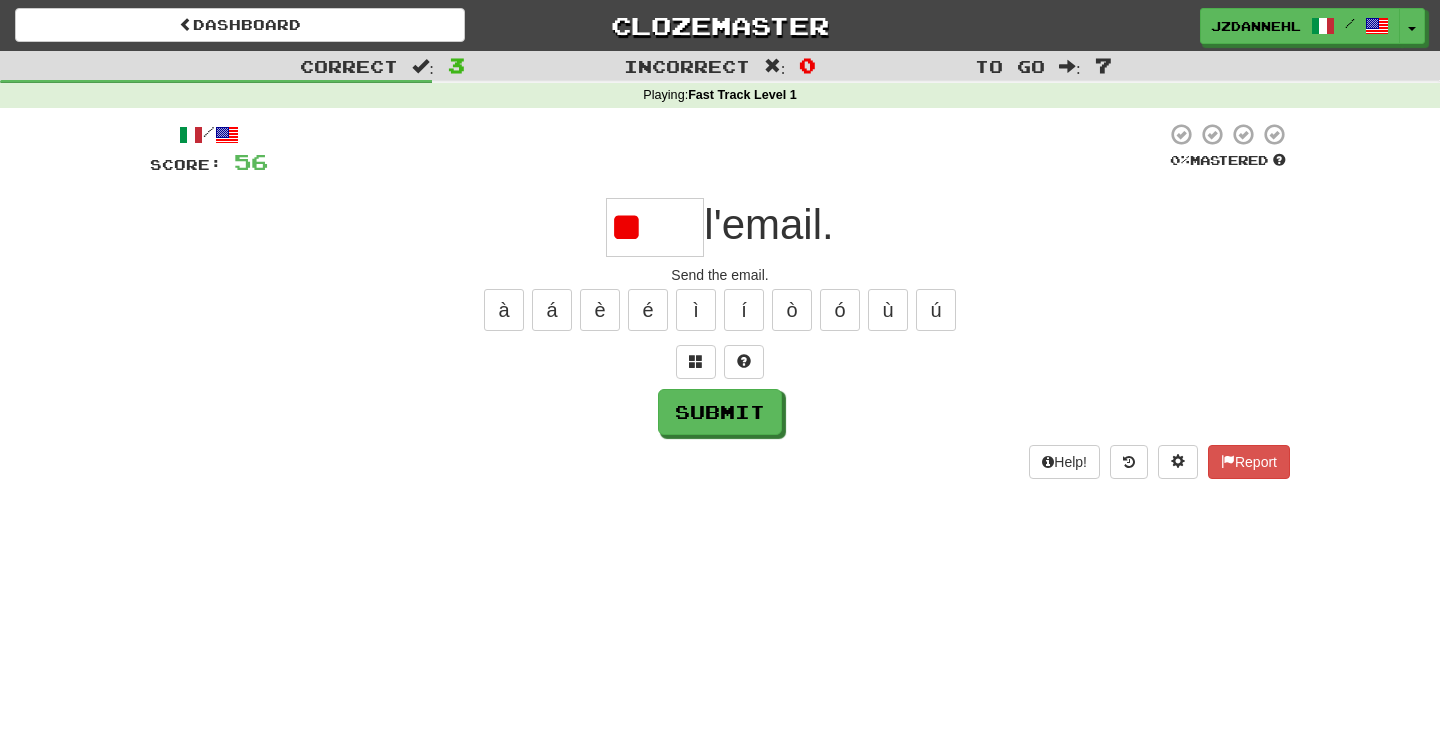 type on "*" 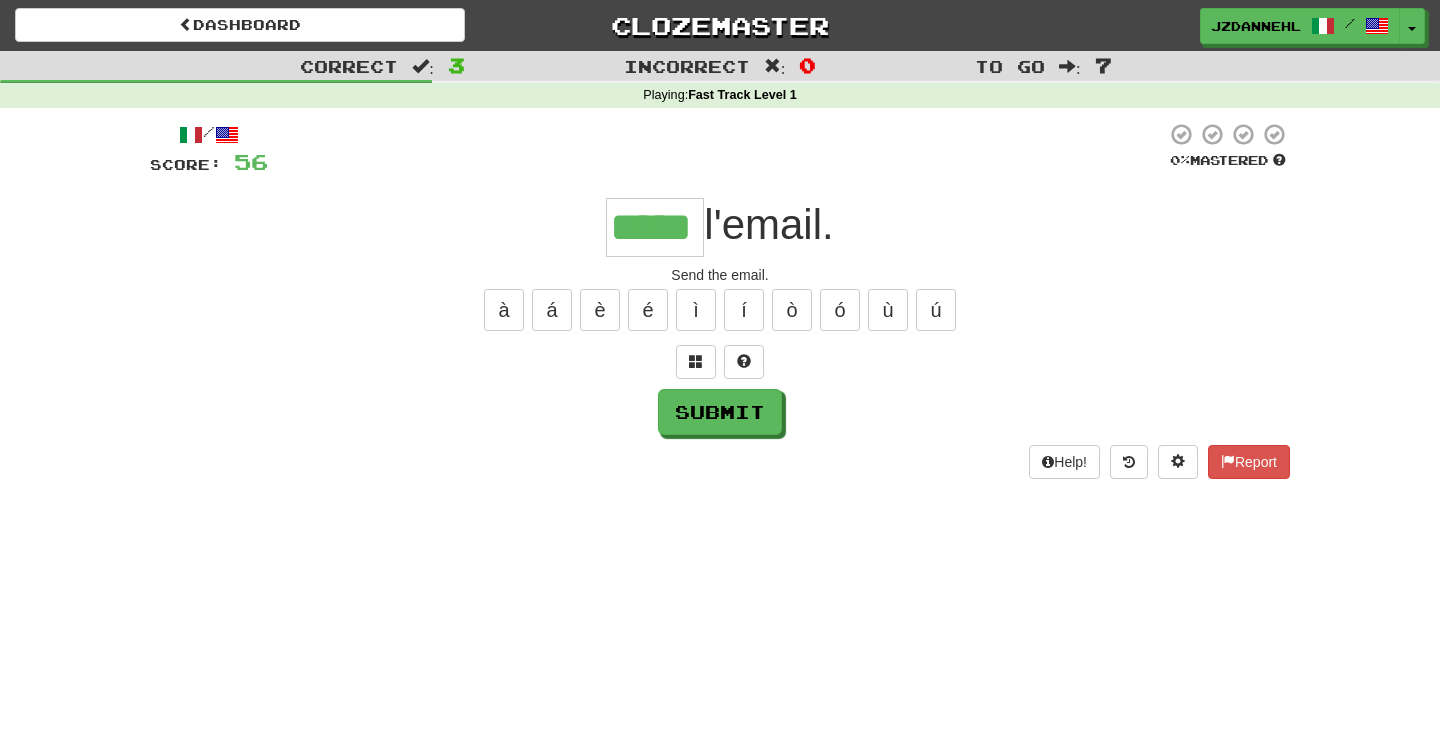 type on "*****" 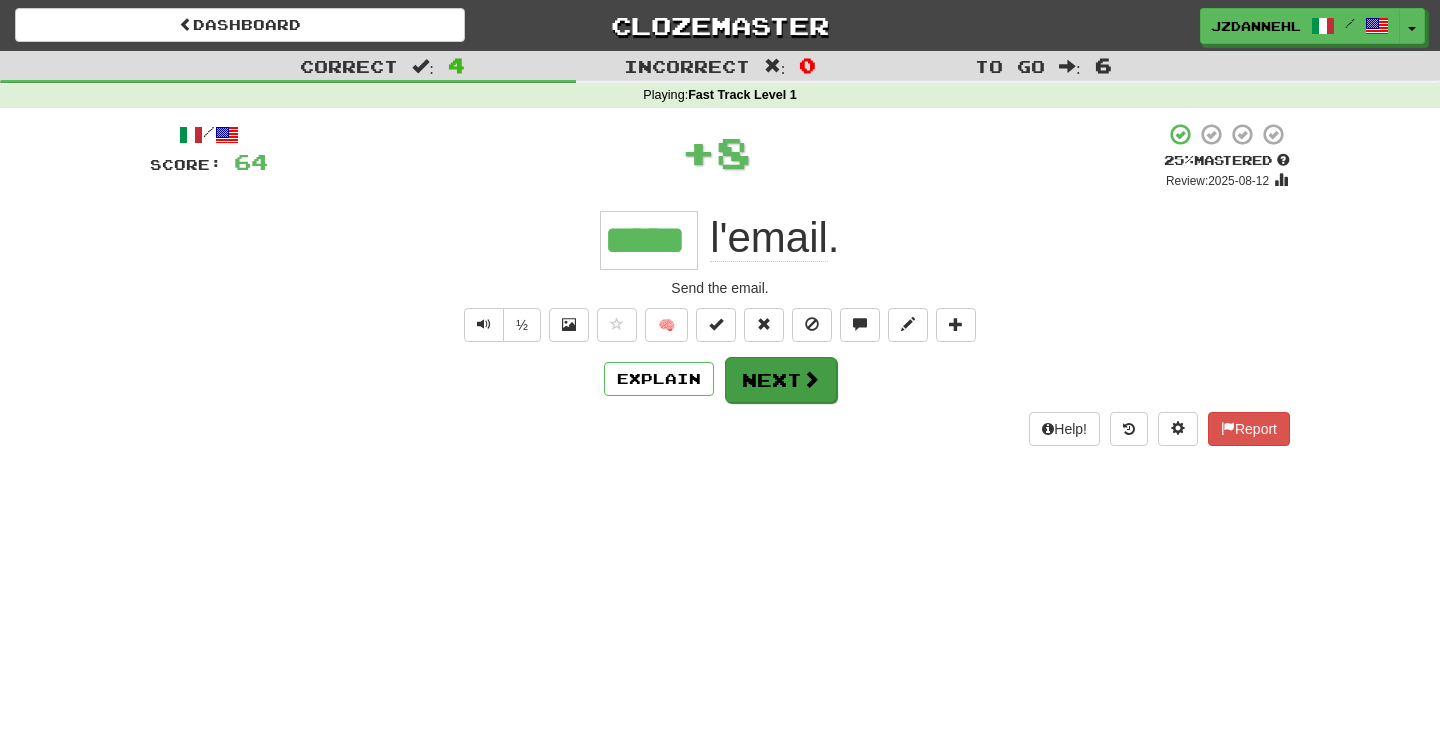 click at bounding box center [811, 379] 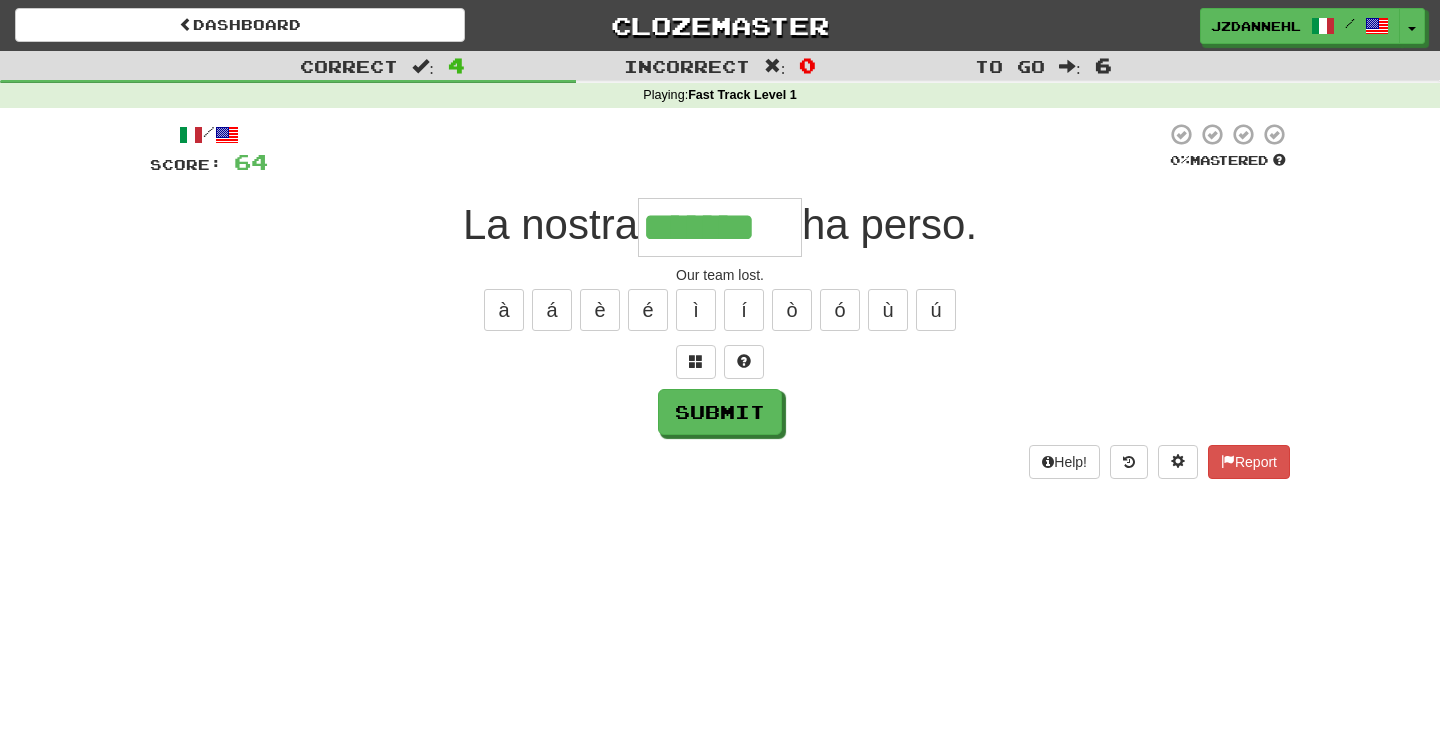 type on "*******" 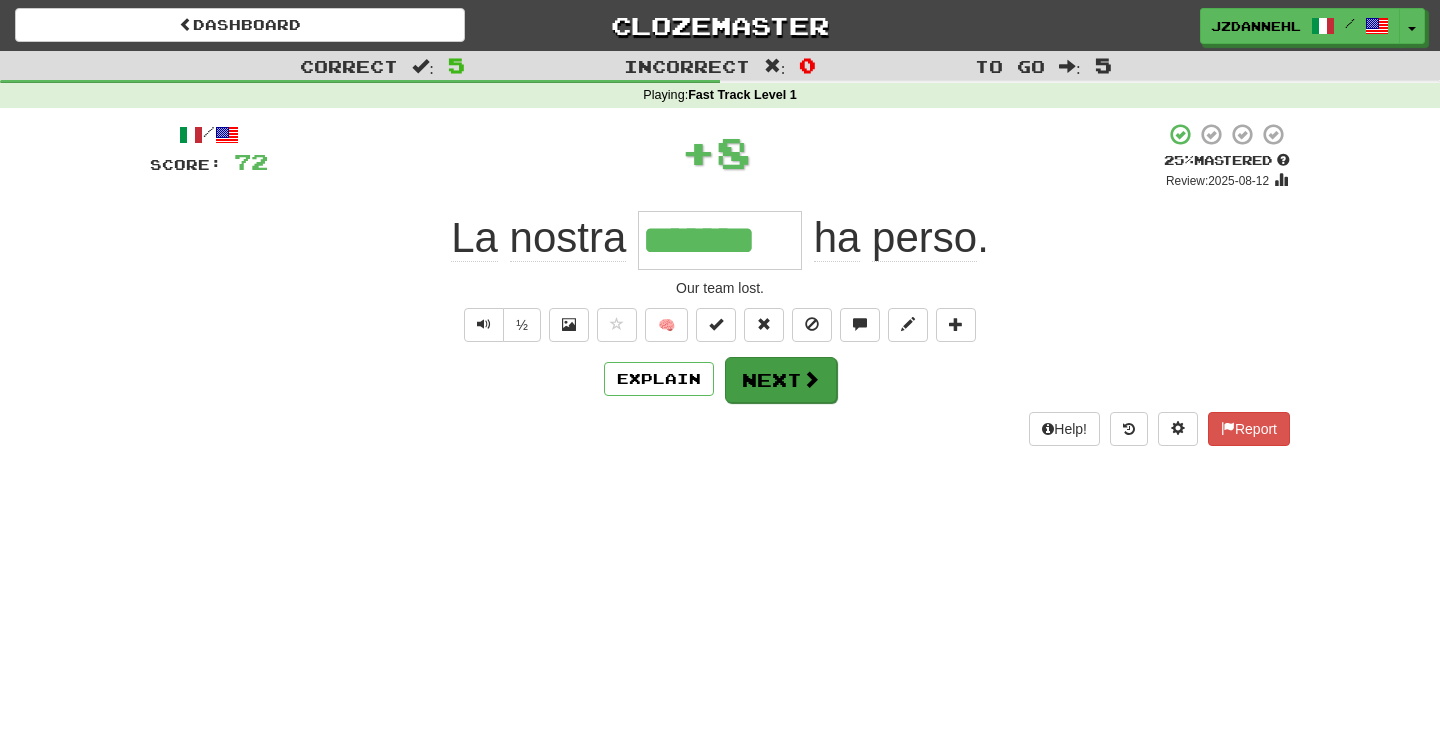 click on "Next" at bounding box center (781, 380) 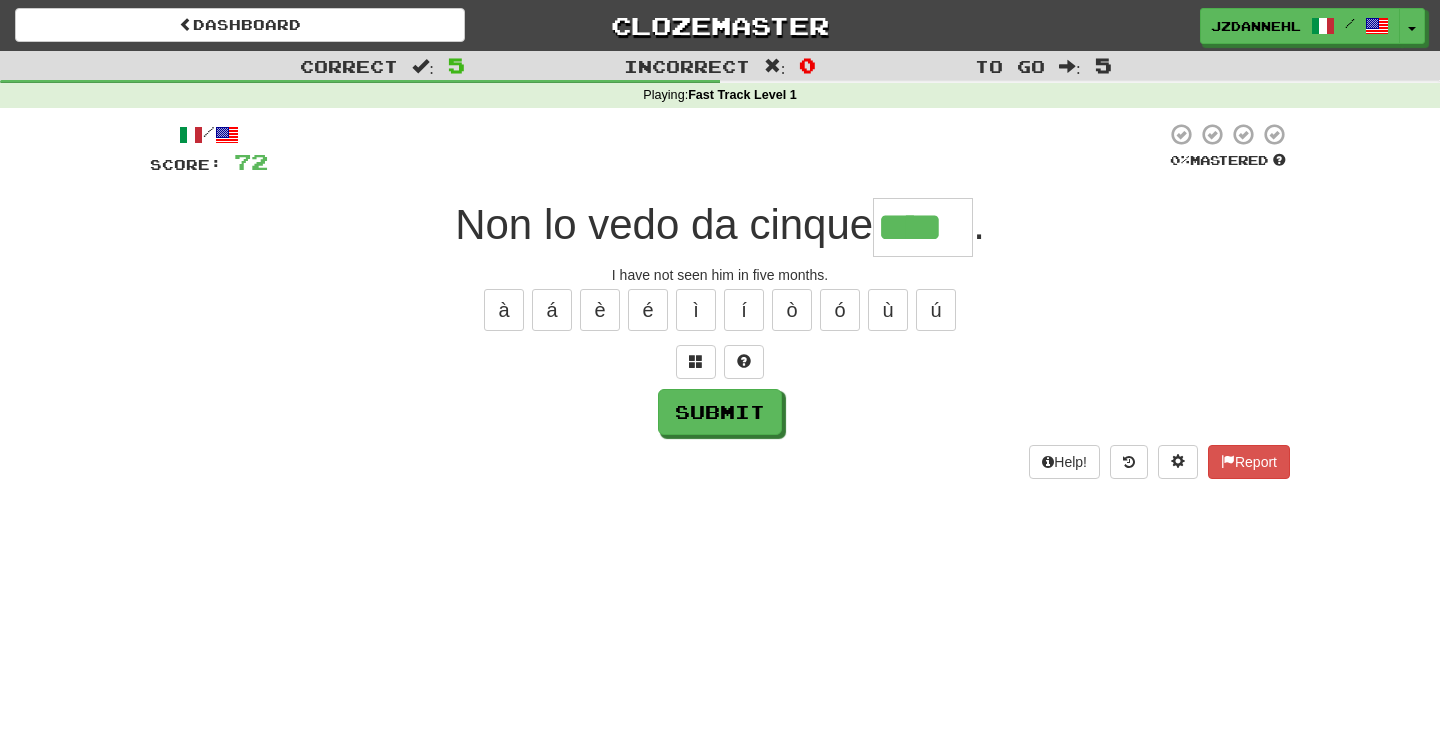type on "****" 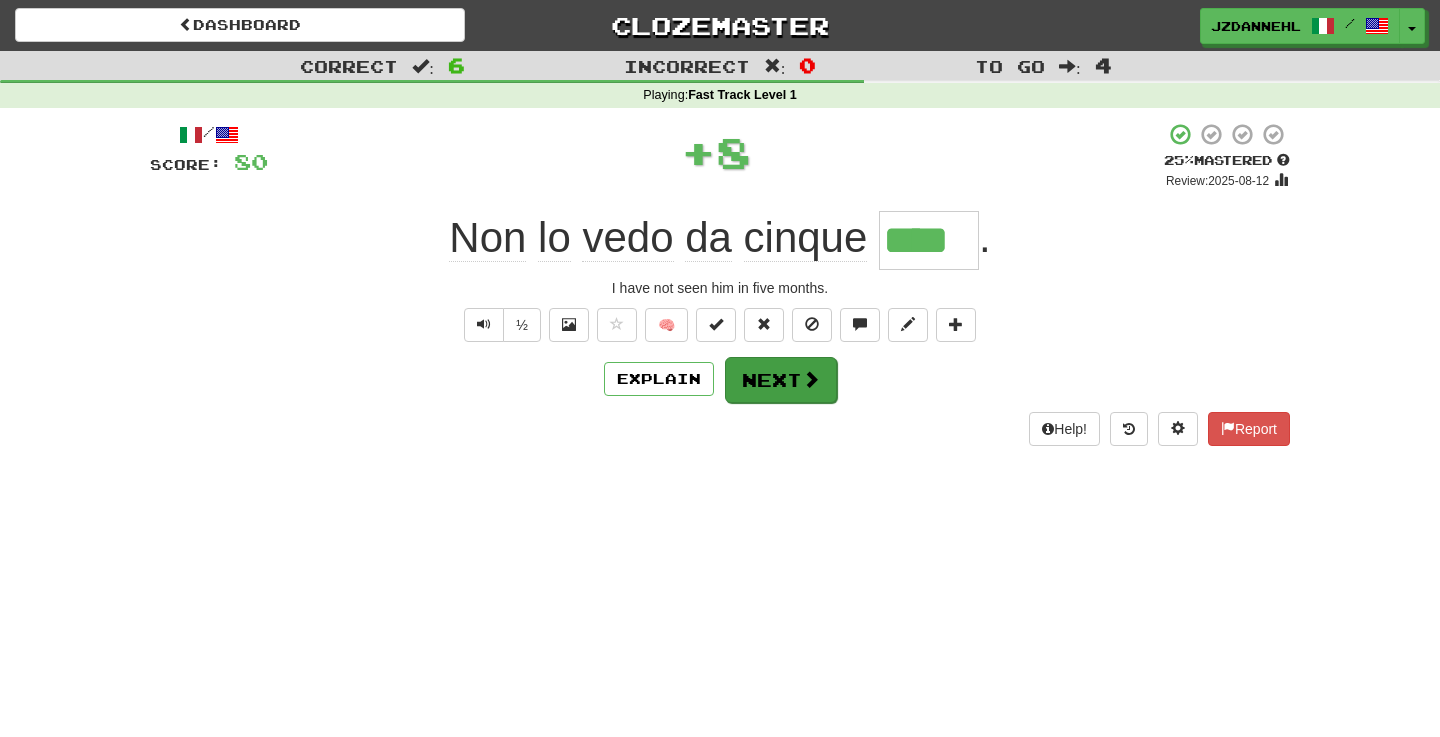 click on "Next" at bounding box center [781, 380] 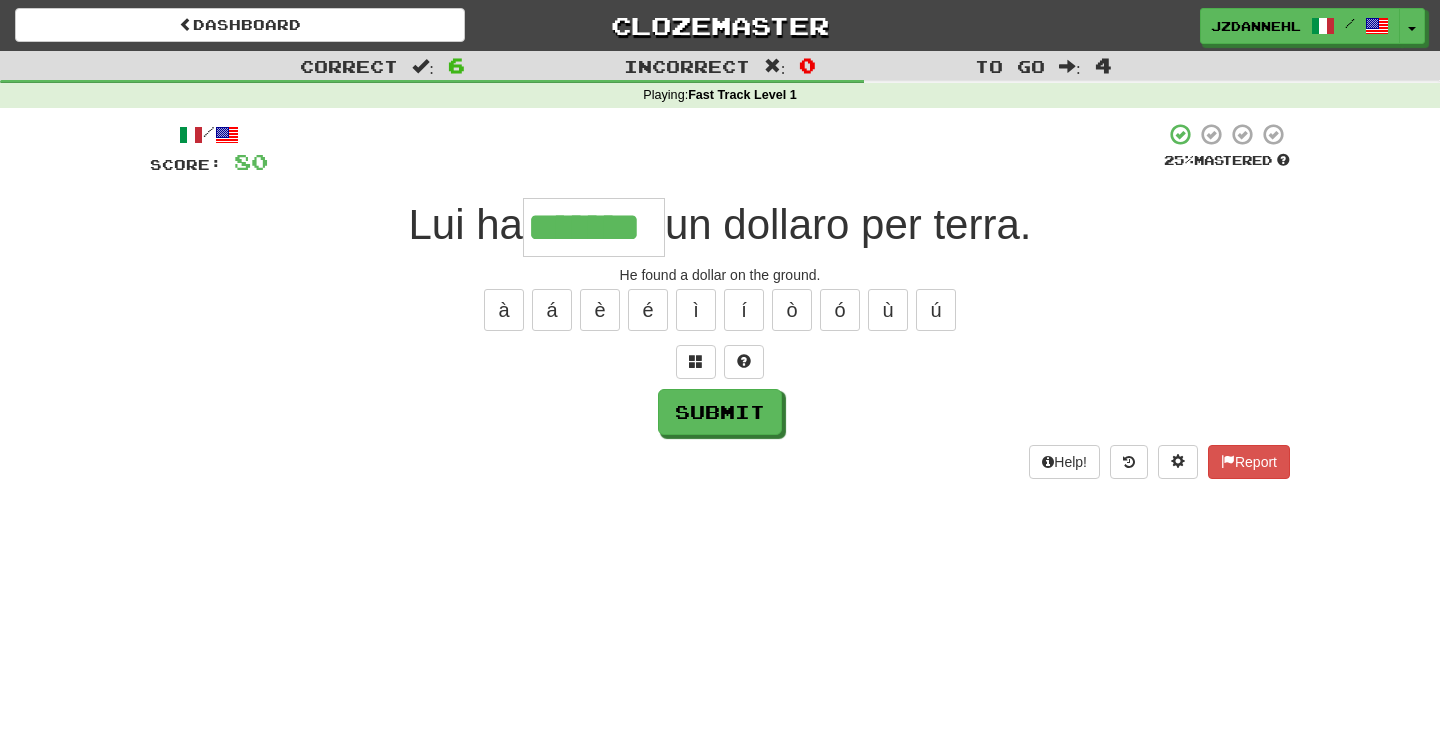 type on "*******" 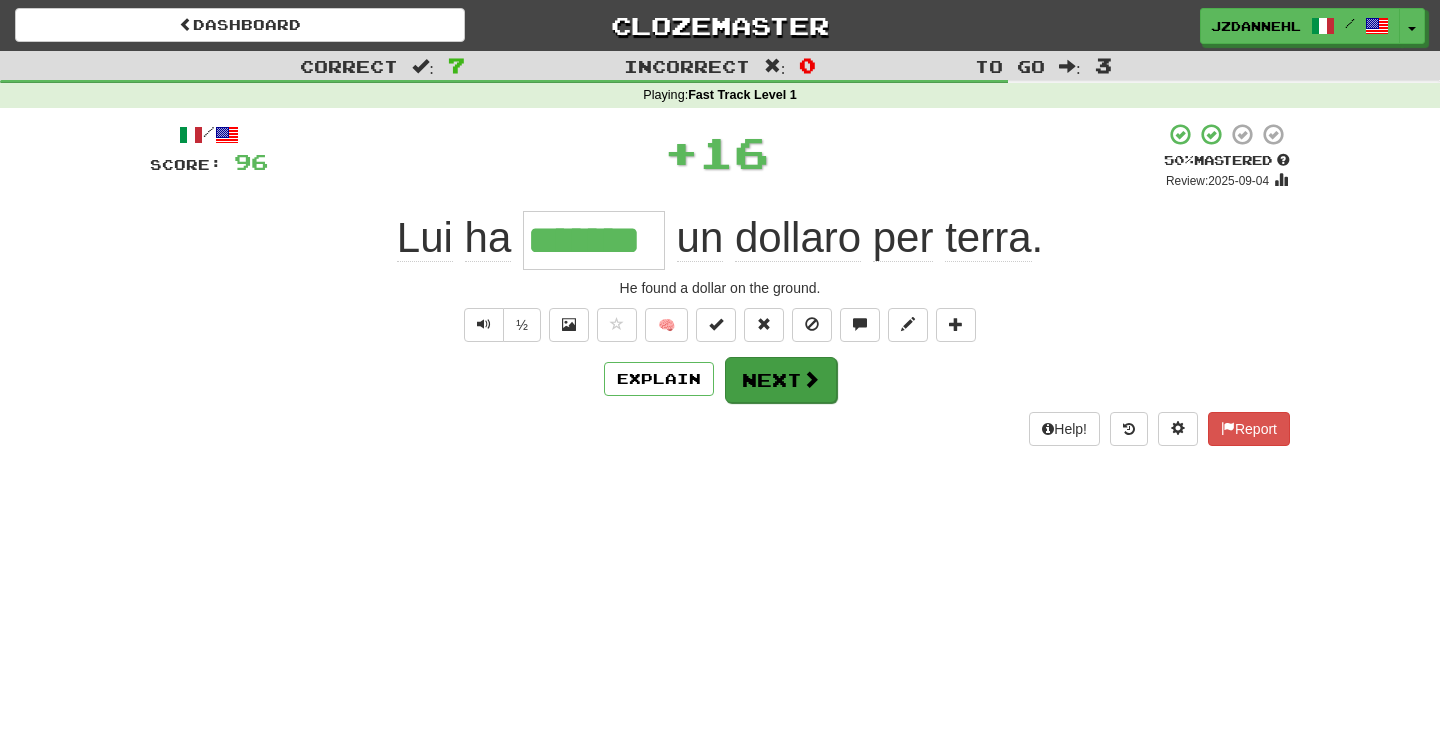 click on "Next" at bounding box center (781, 380) 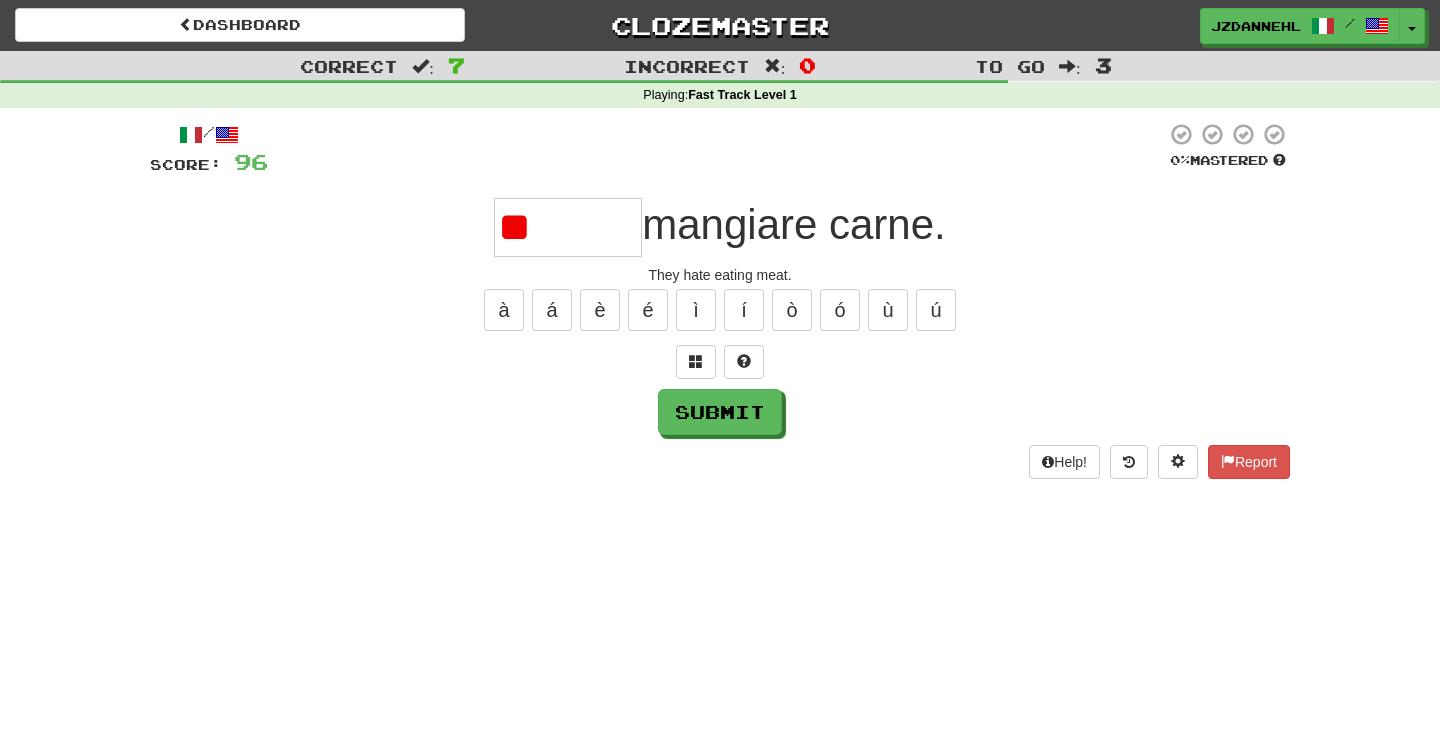 type on "*" 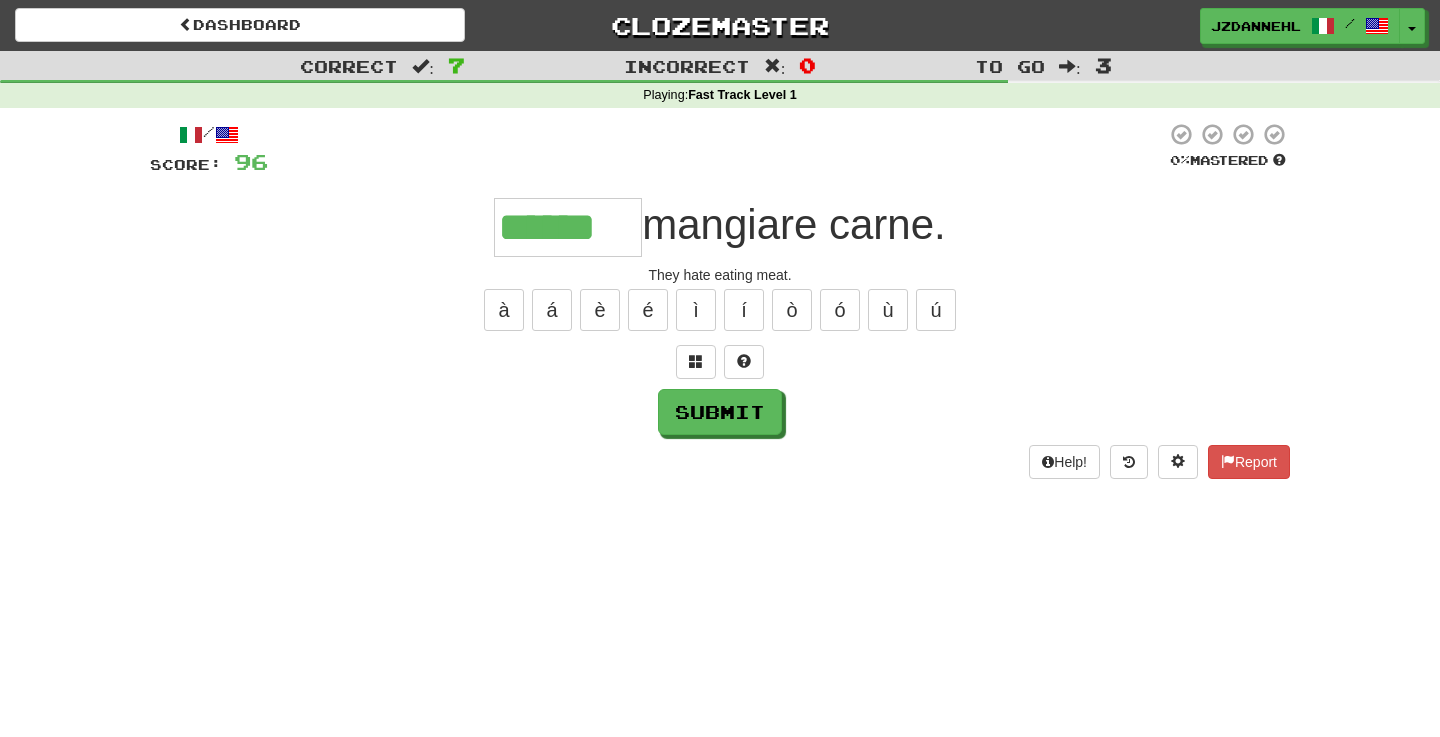 type on "******" 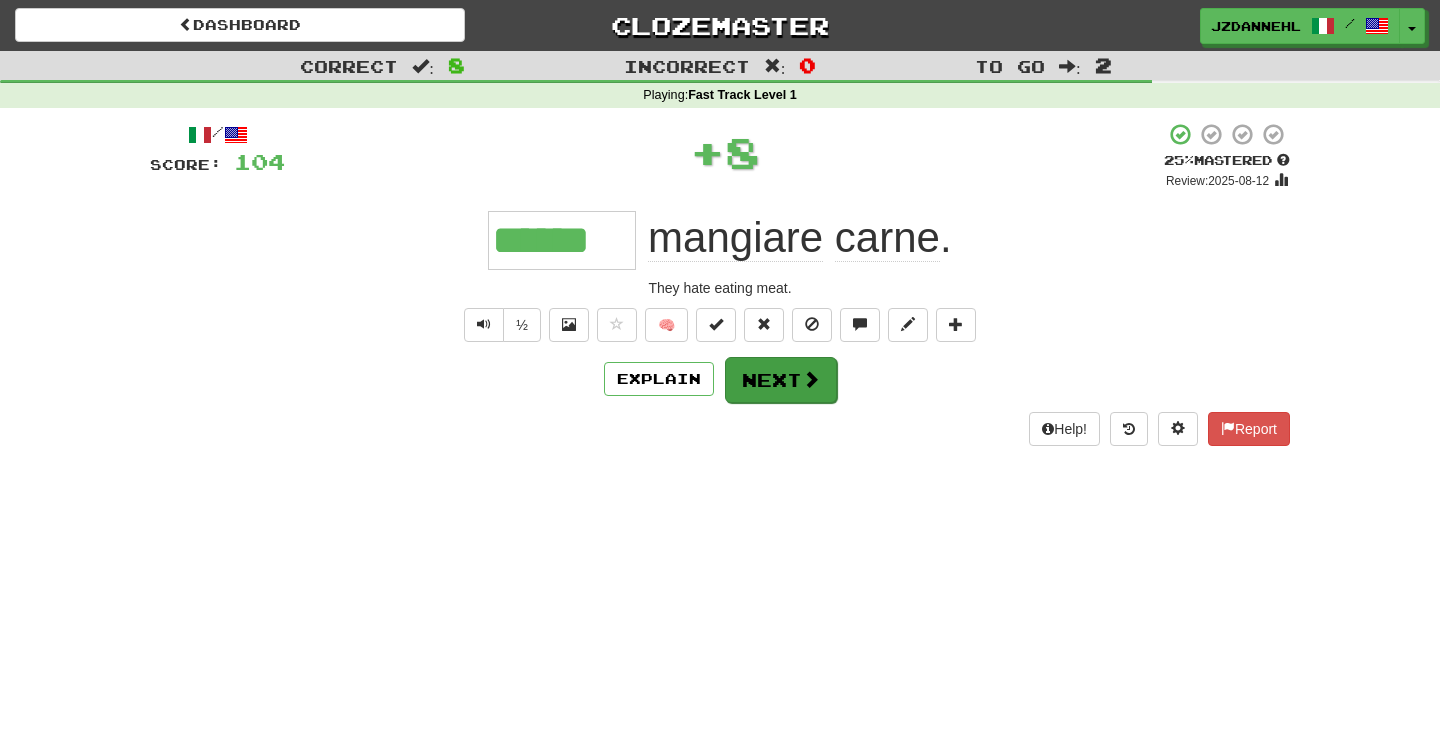 click on "Next" at bounding box center [781, 380] 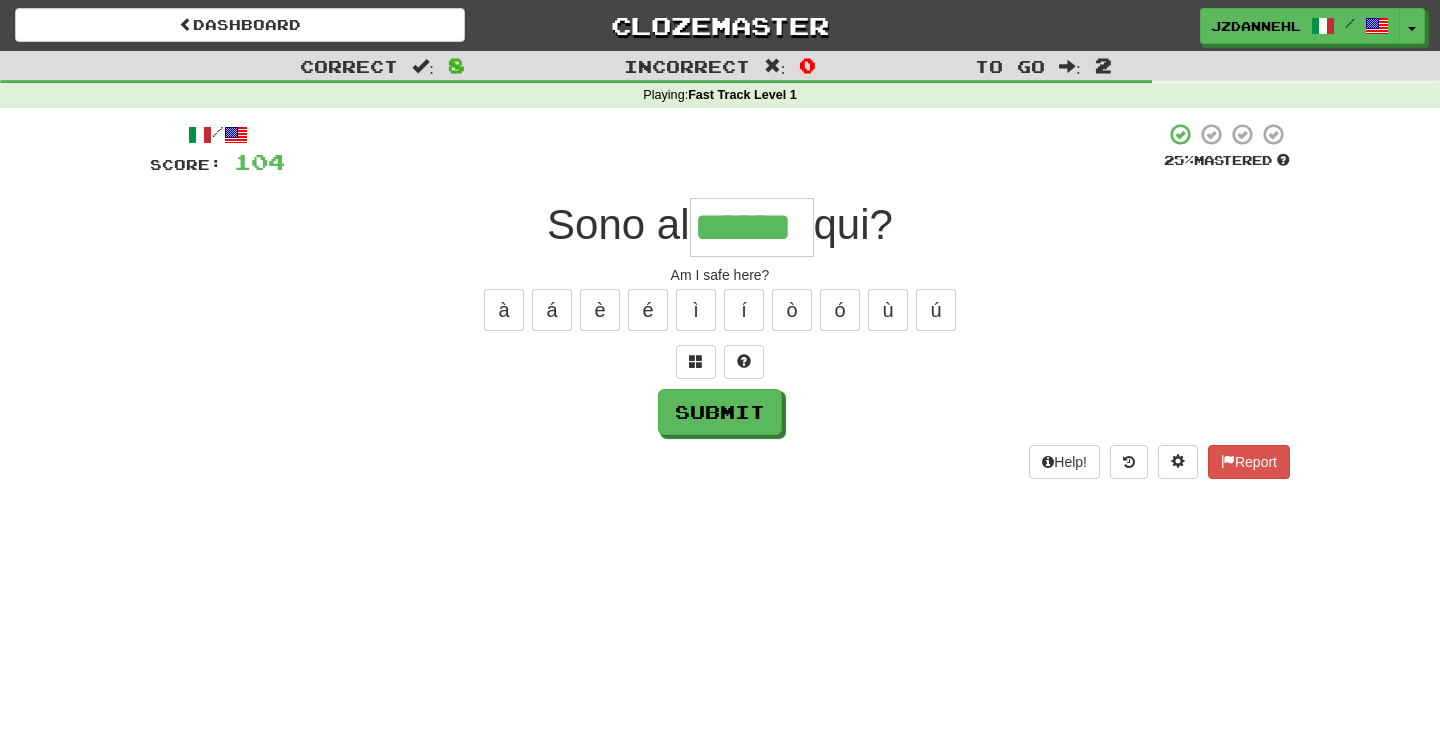 type on "******" 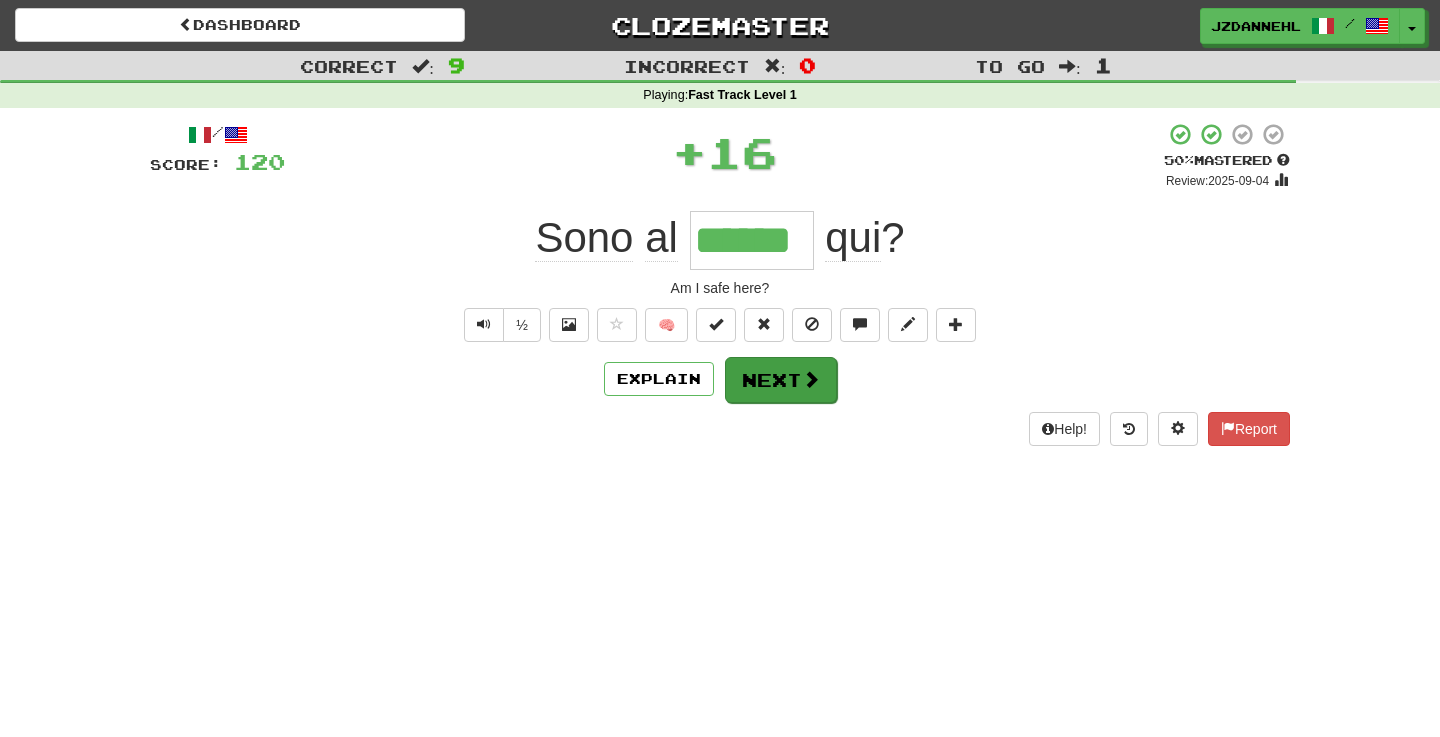 click on "Next" at bounding box center [781, 380] 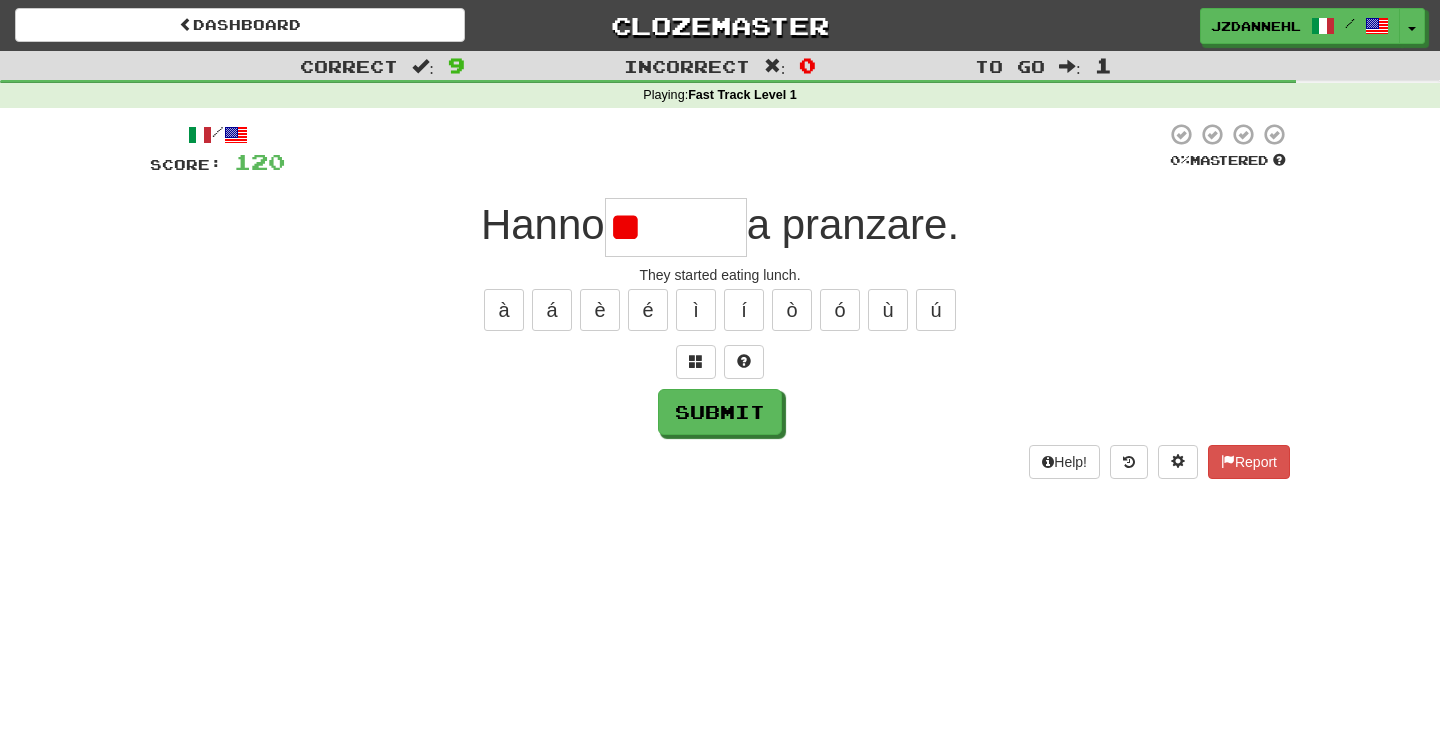 type on "*" 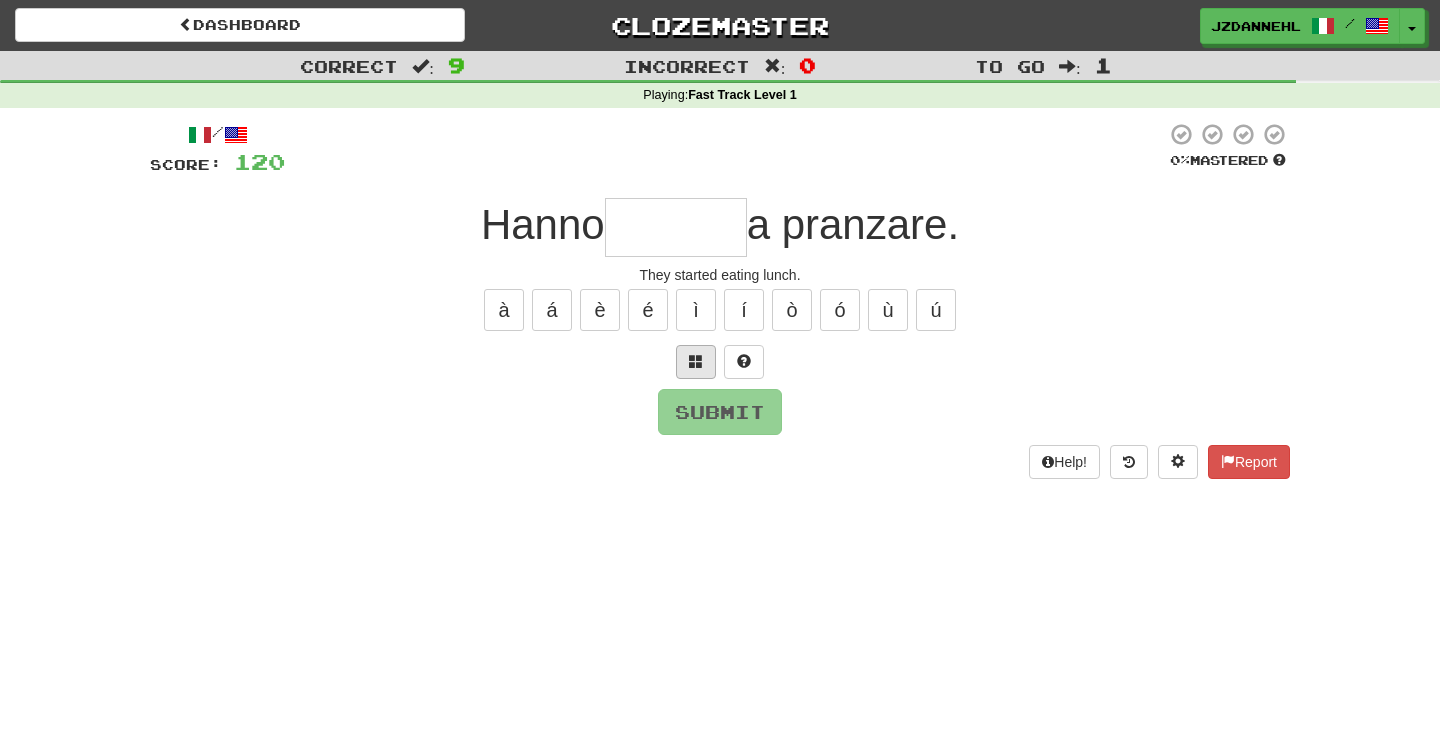 click at bounding box center [696, 362] 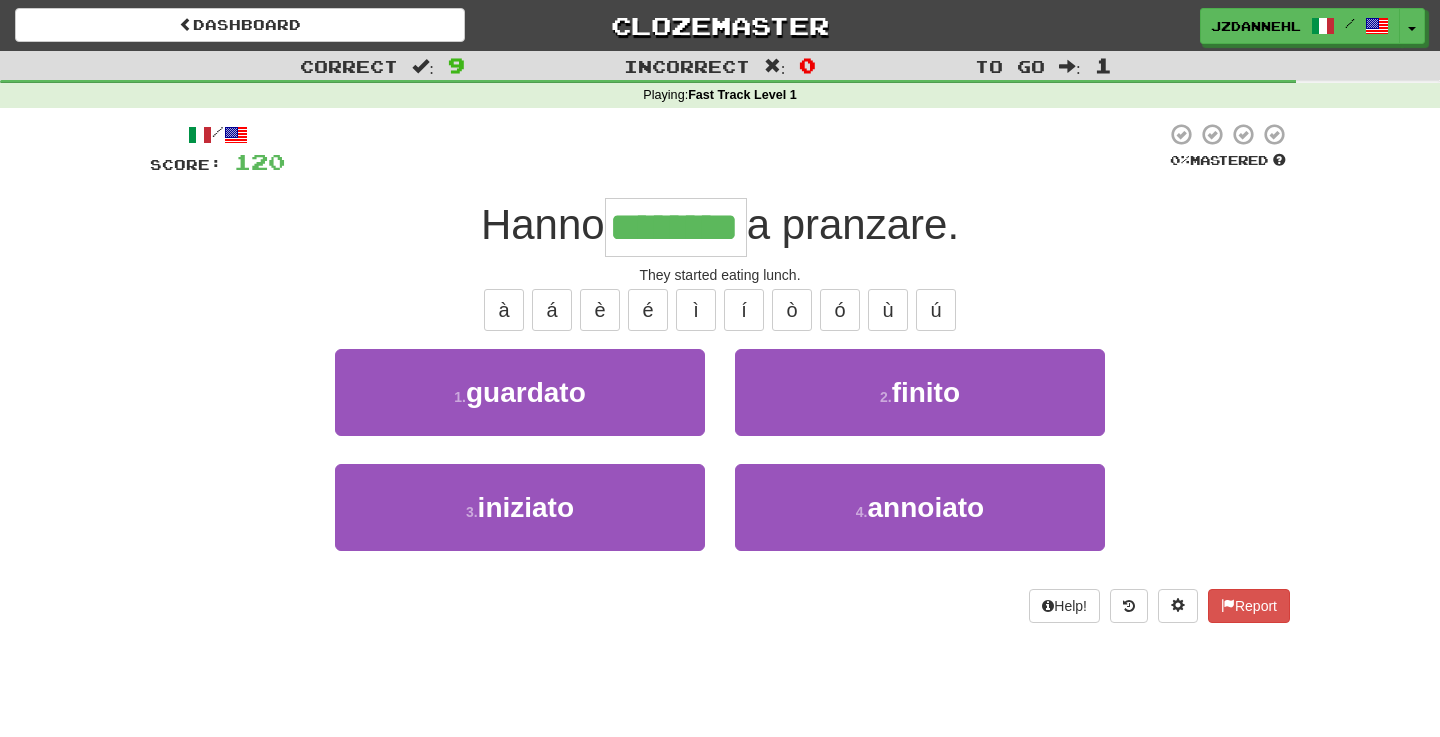 type on "********" 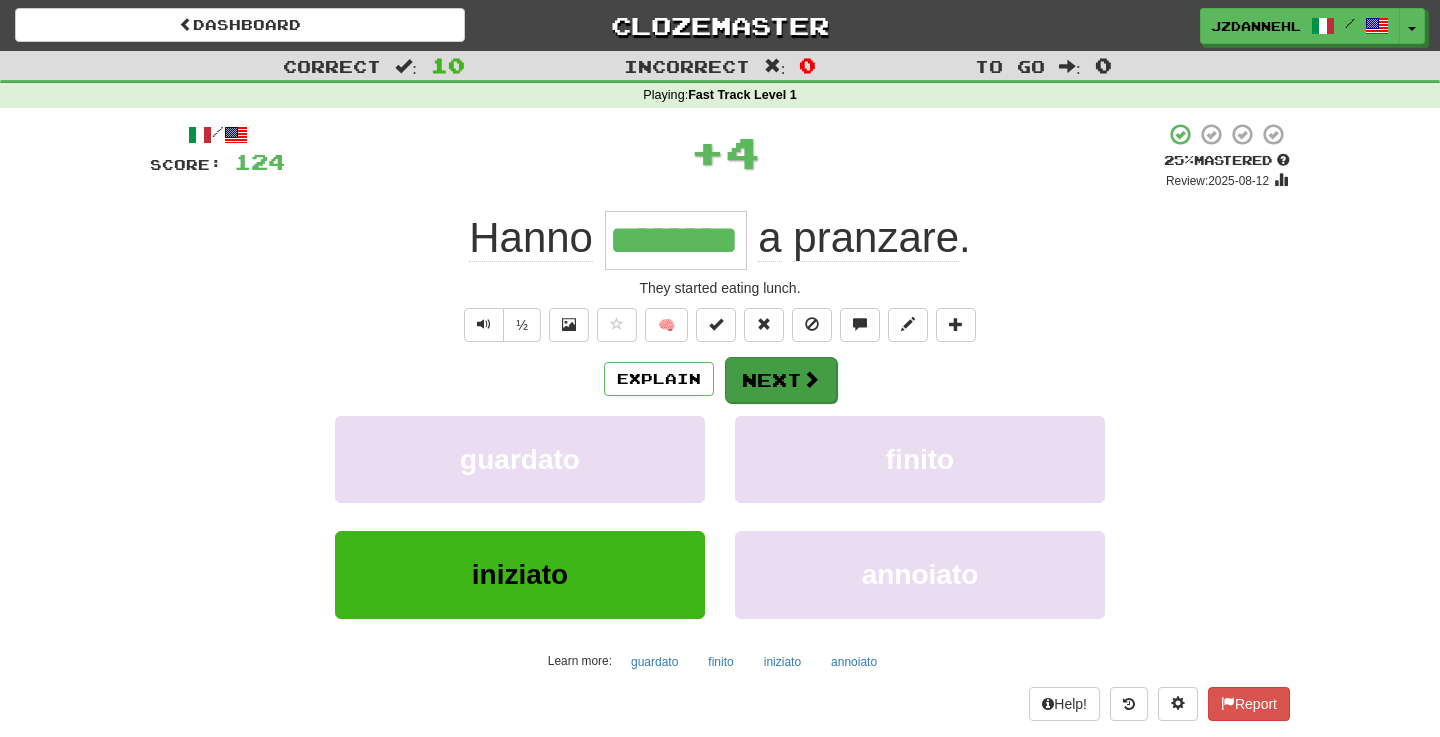 click at bounding box center (811, 379) 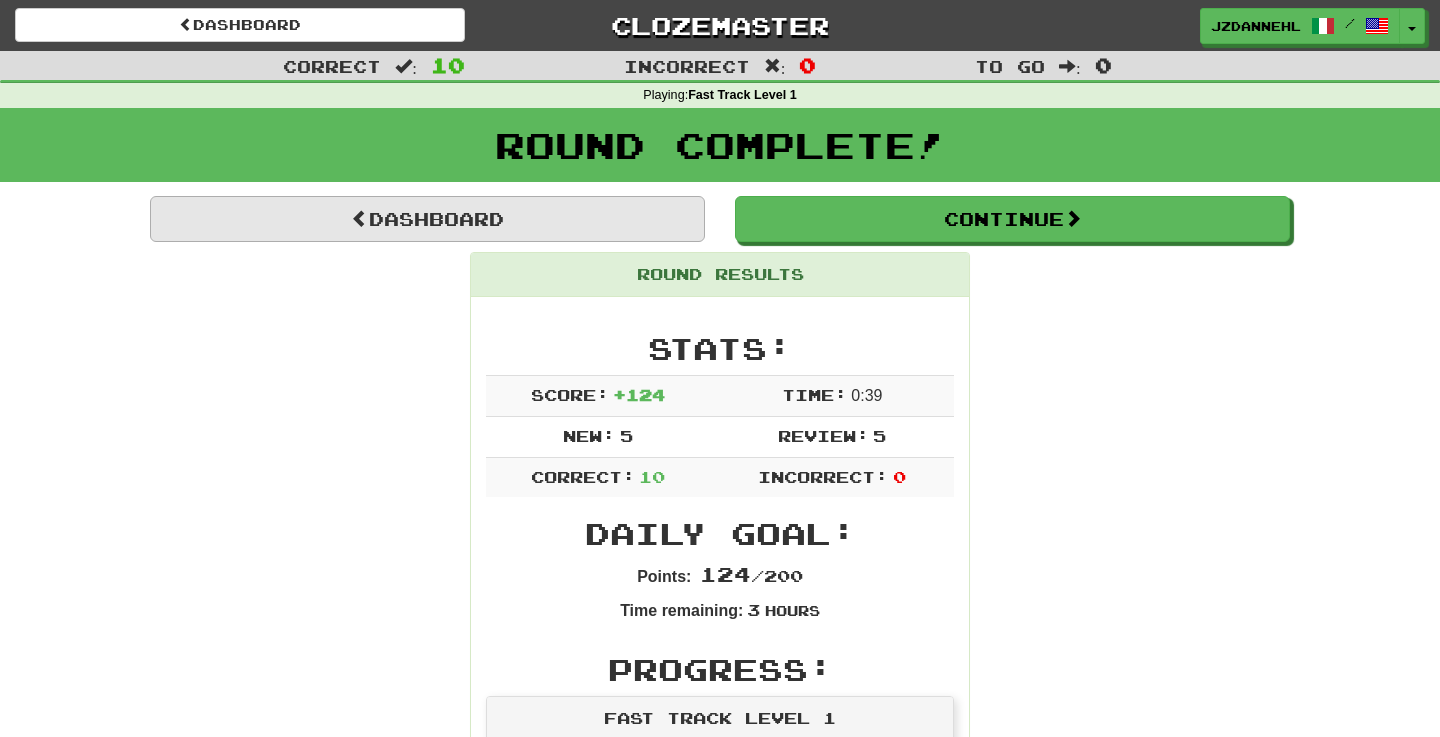 click on "Dashboard" at bounding box center (427, 219) 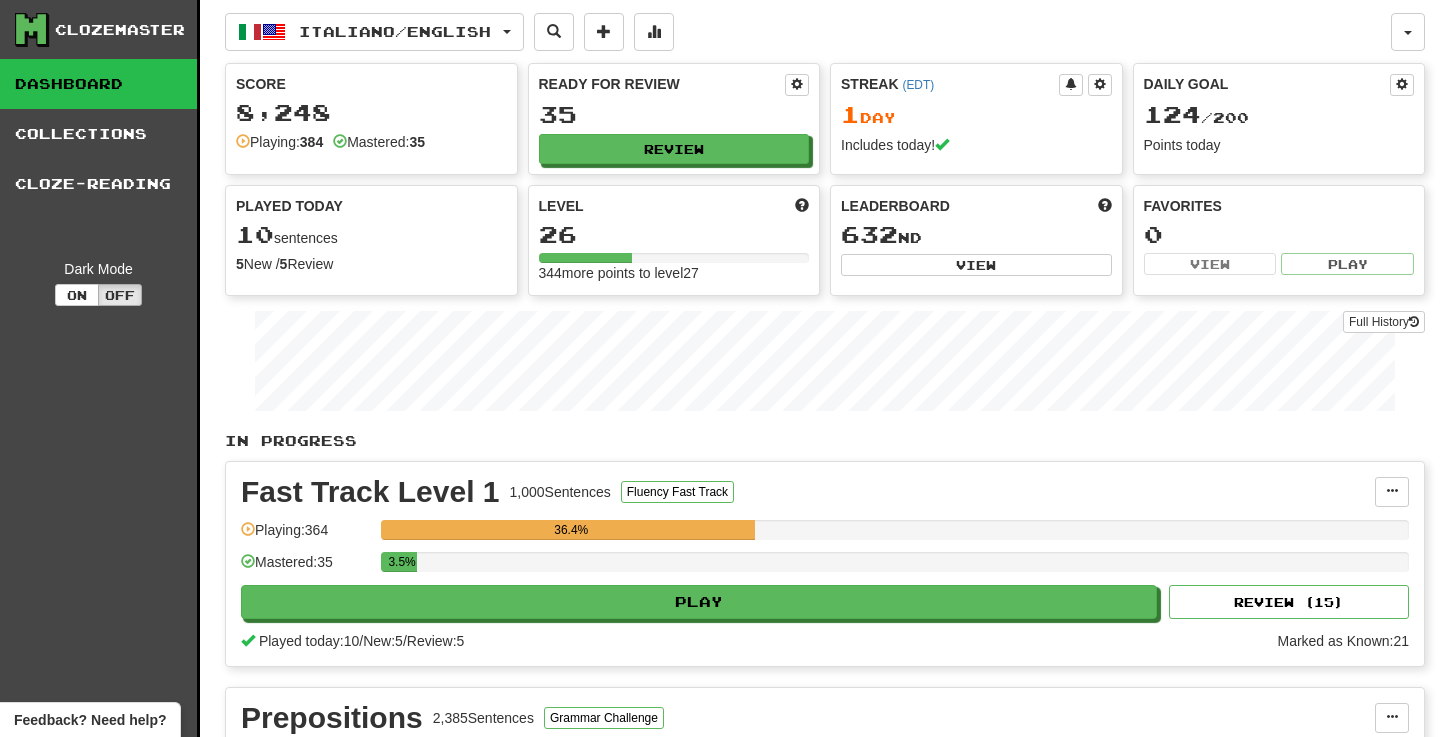 scroll, scrollTop: 0, scrollLeft: 0, axis: both 